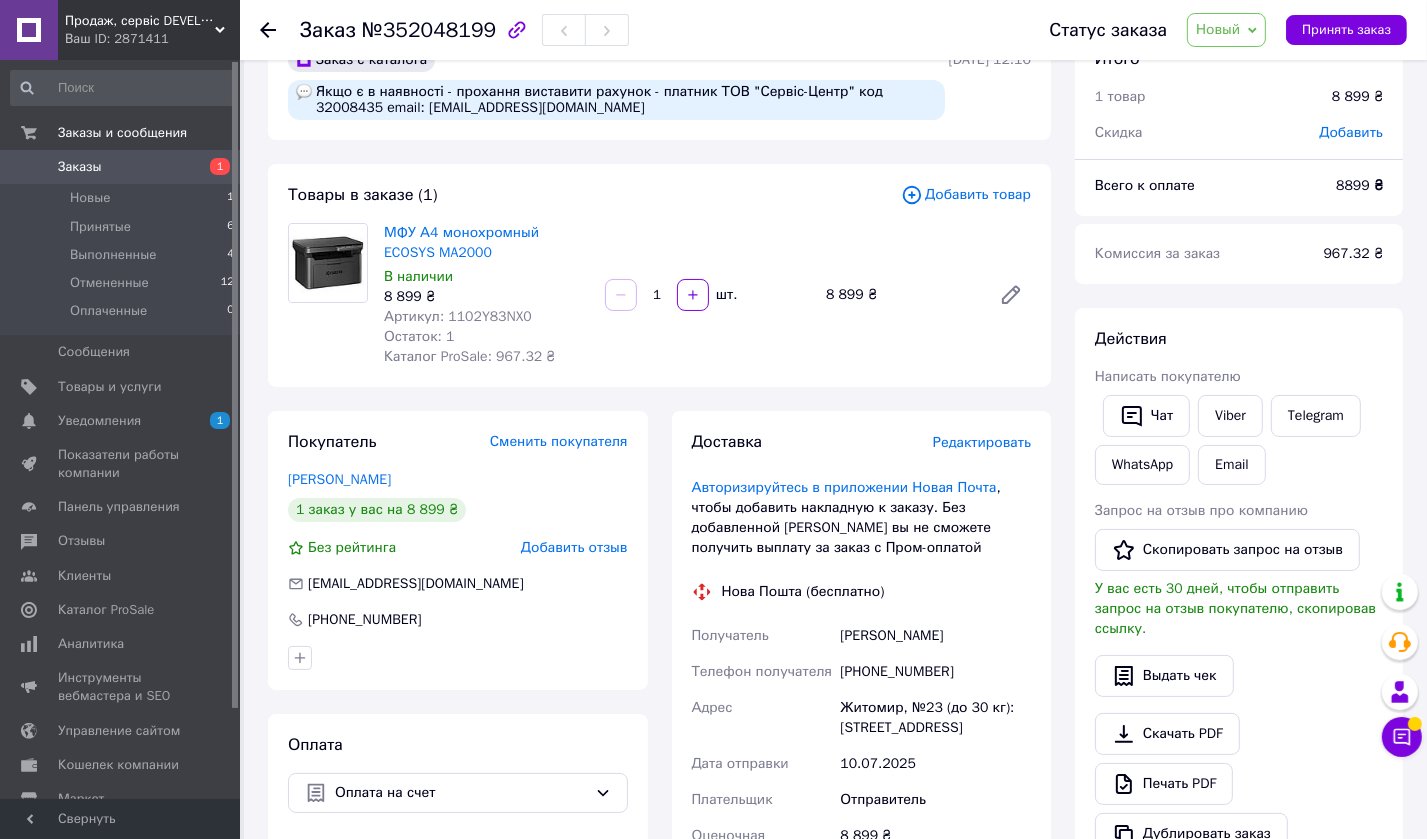 scroll, scrollTop: 0, scrollLeft: 0, axis: both 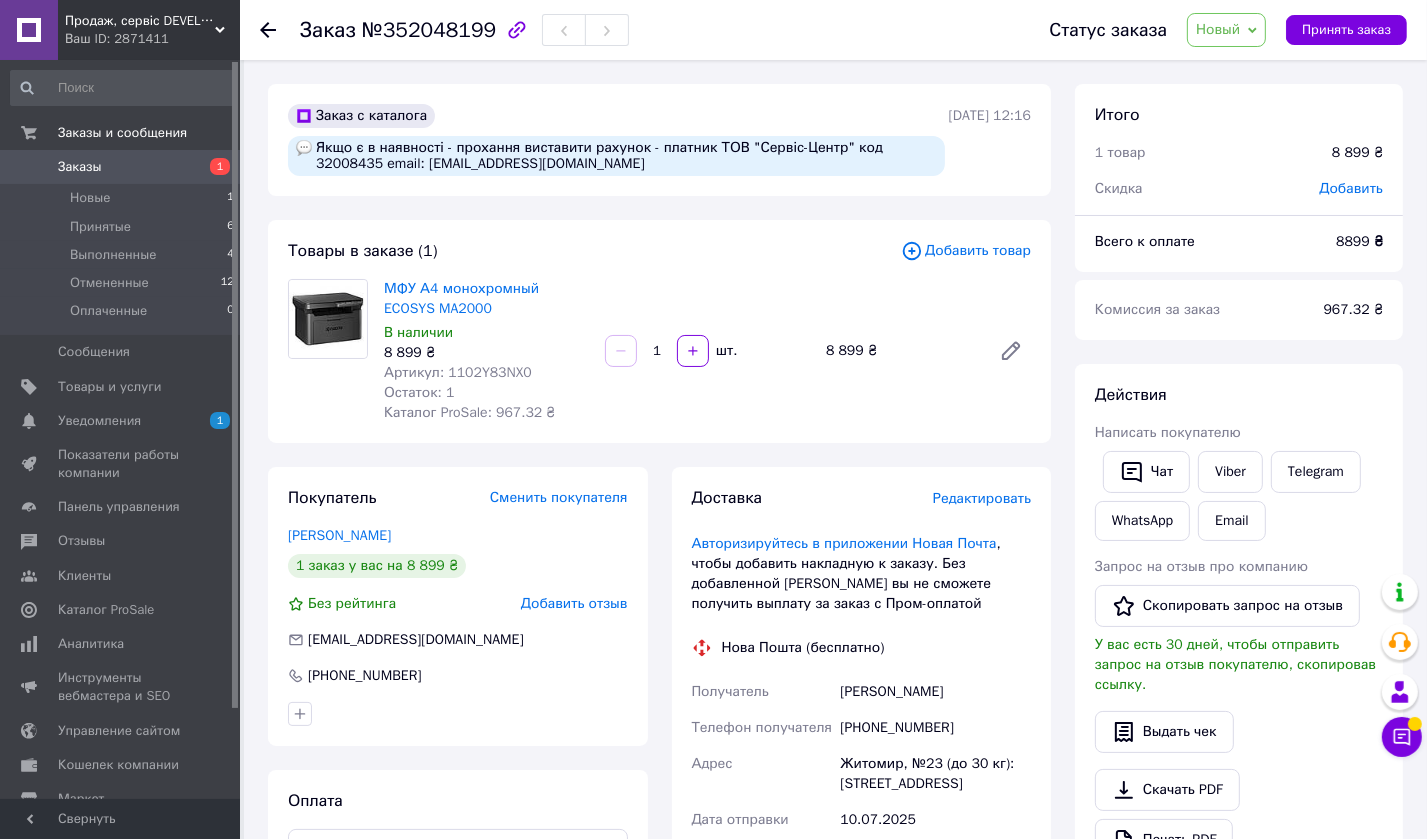click on "Артикул: 1102Y83NX0" at bounding box center (458, 372) 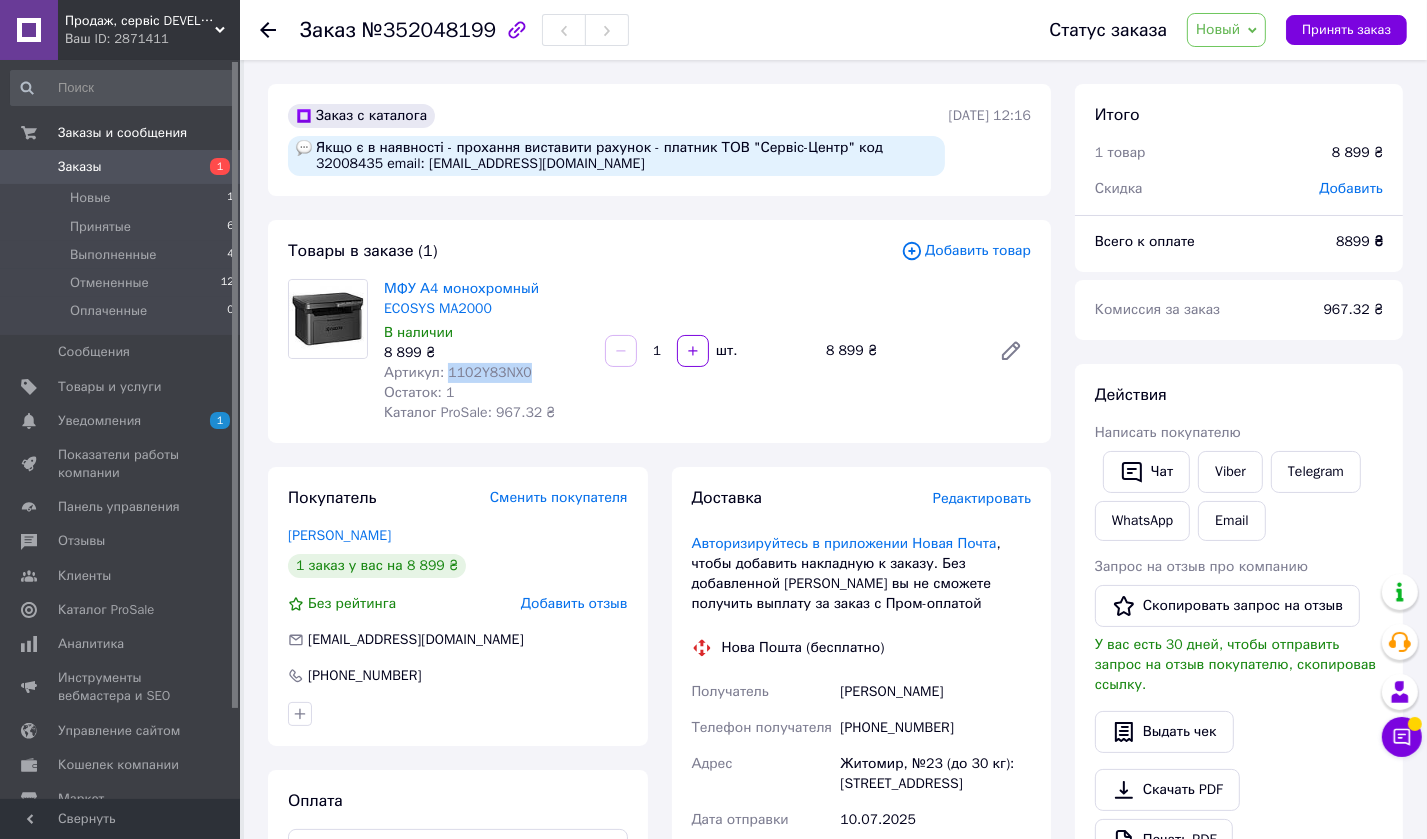 click on "Артикул: 1102Y83NX0" at bounding box center (458, 372) 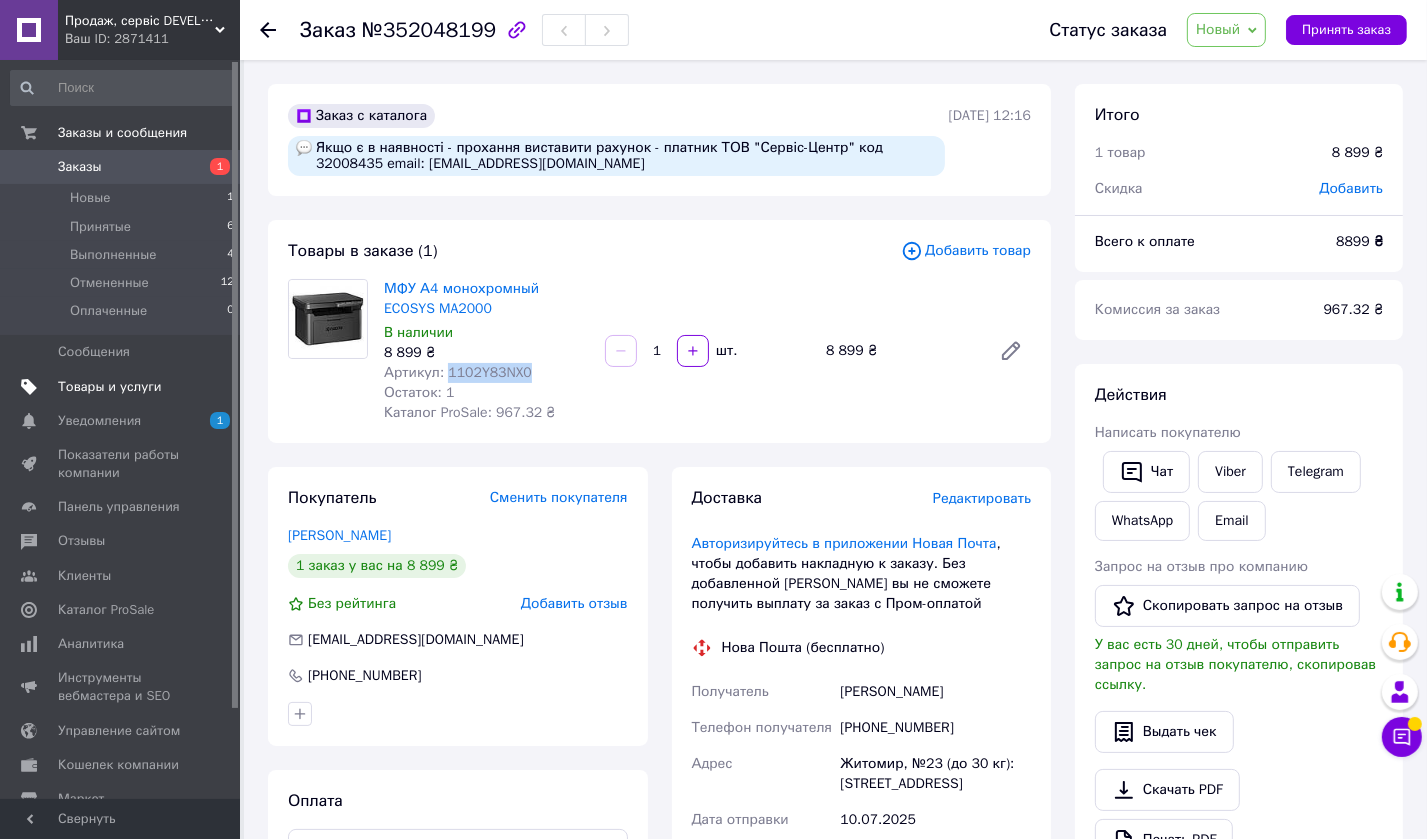 click on "Товары и услуги" at bounding box center (110, 387) 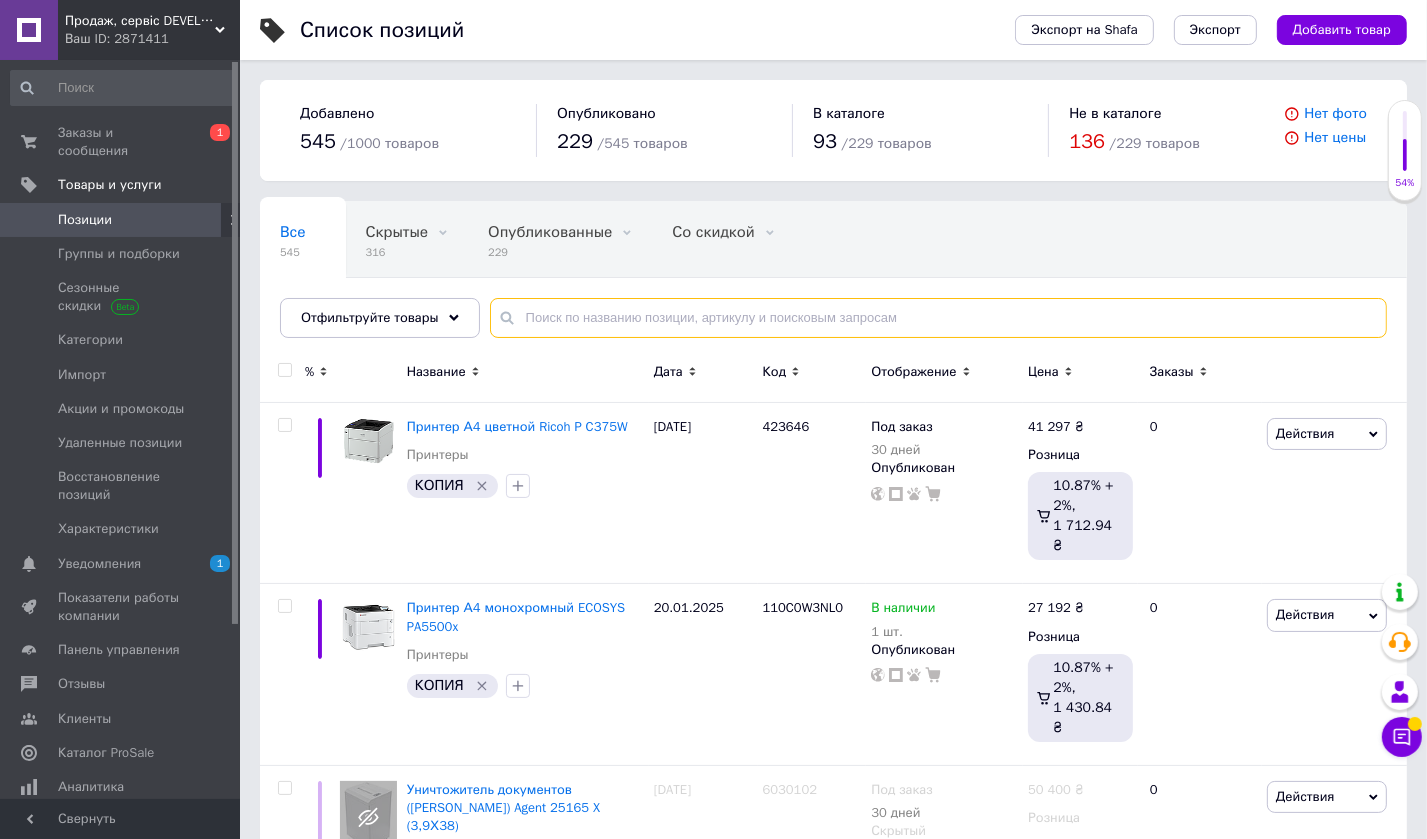 click at bounding box center [938, 318] 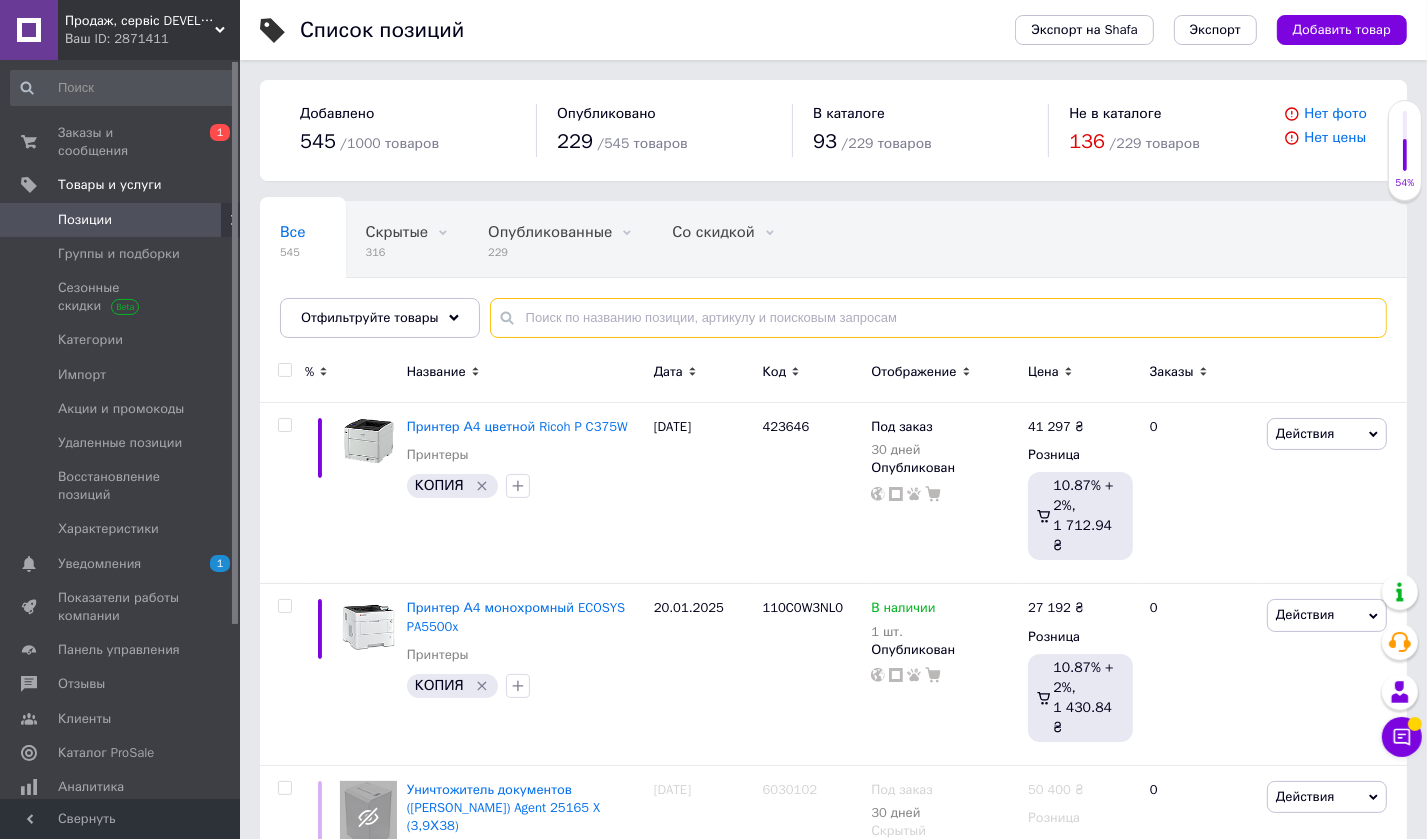 paste on "M2135dn" 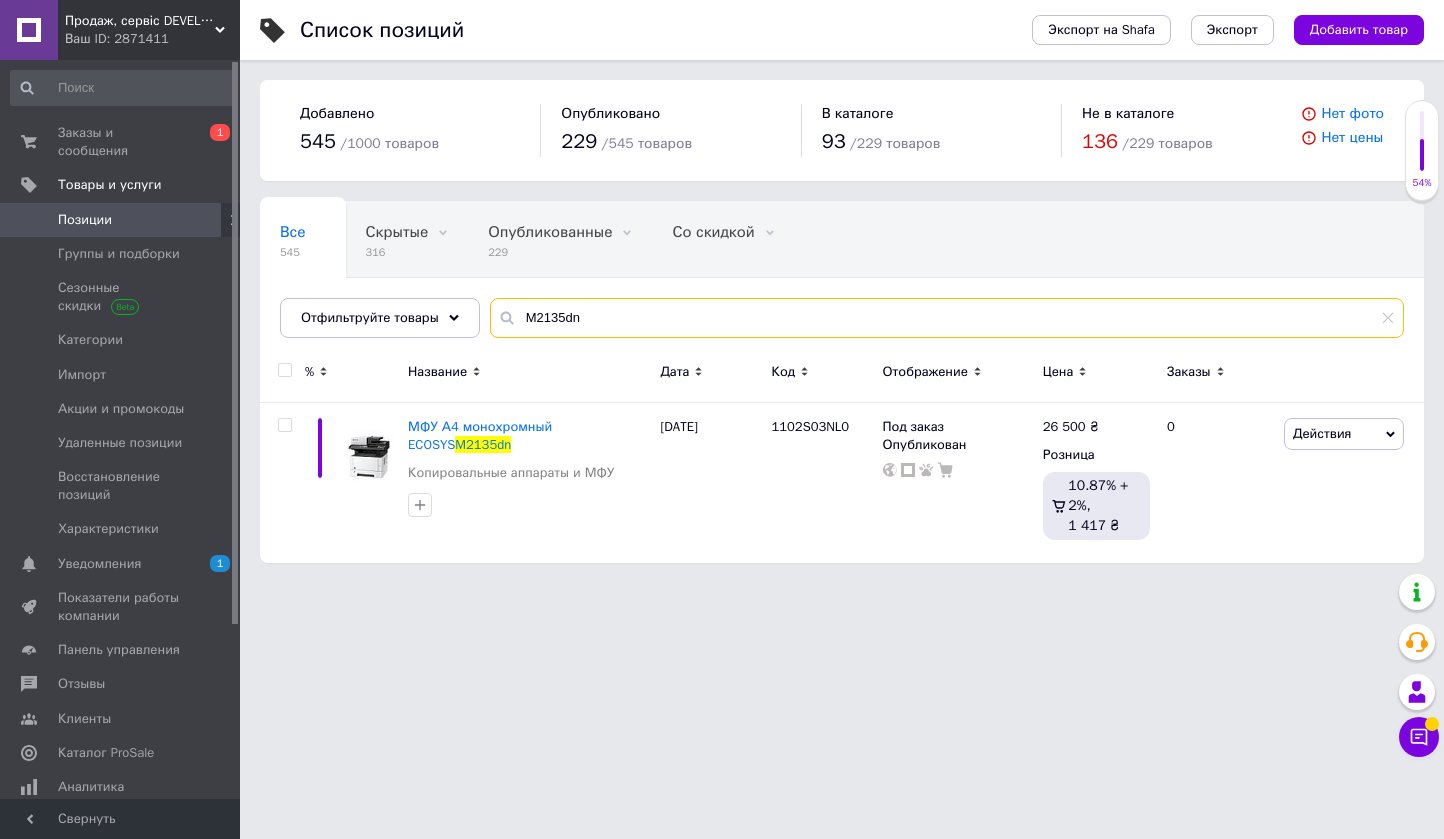 type on "M2135dn" 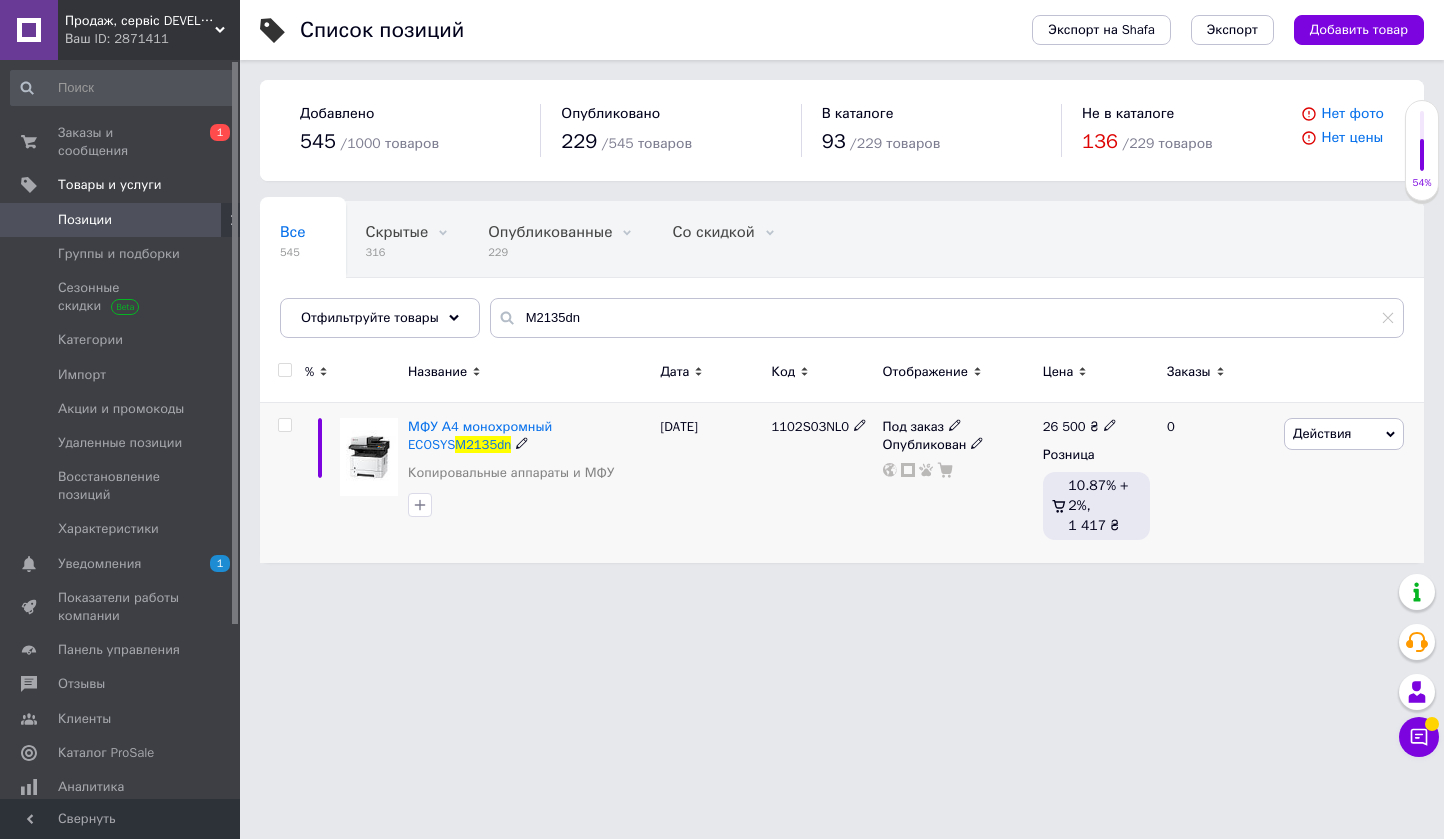 click 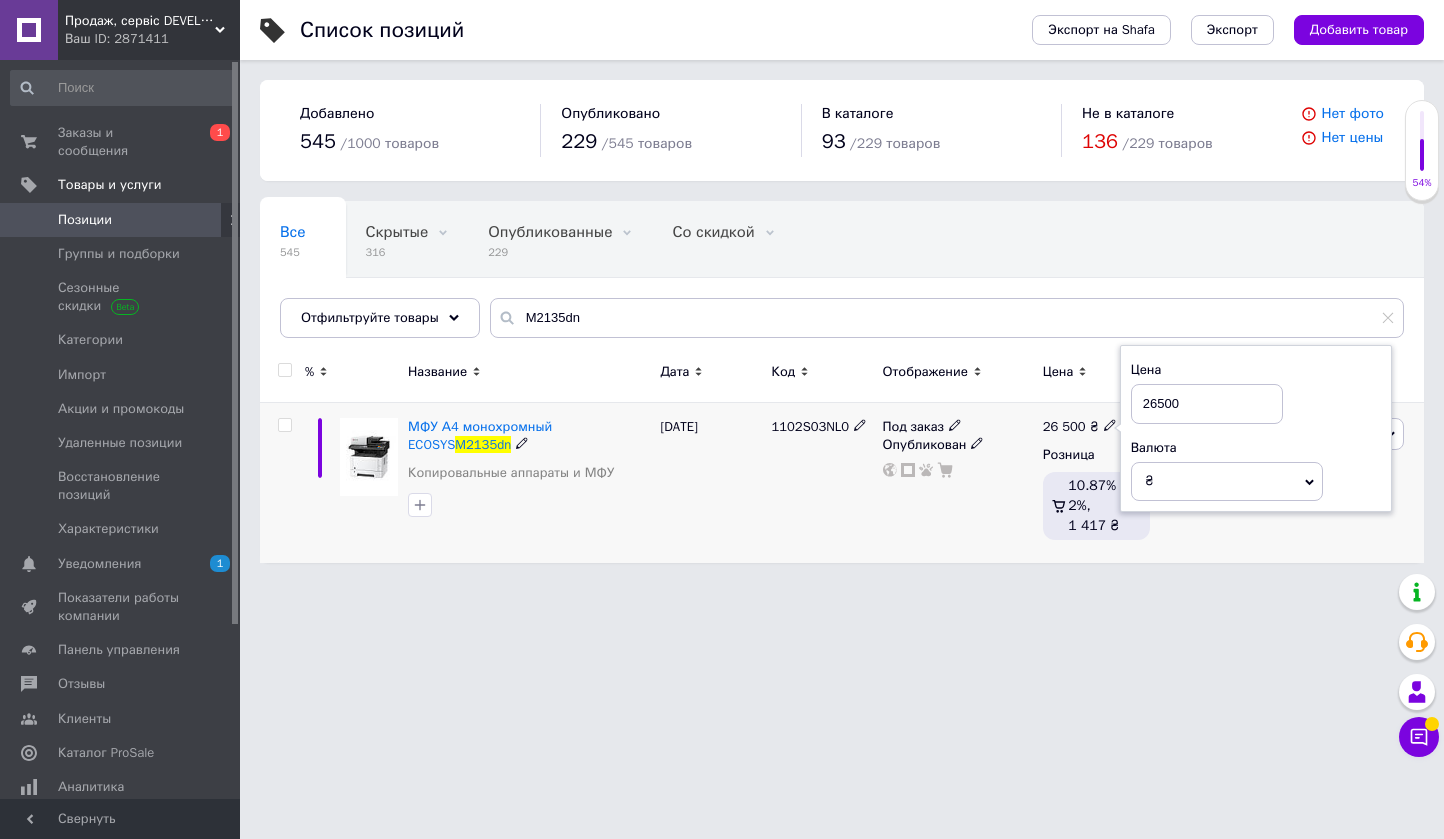 drag, startPoint x: 1176, startPoint y: 409, endPoint x: 1129, endPoint y: 393, distance: 49.648766 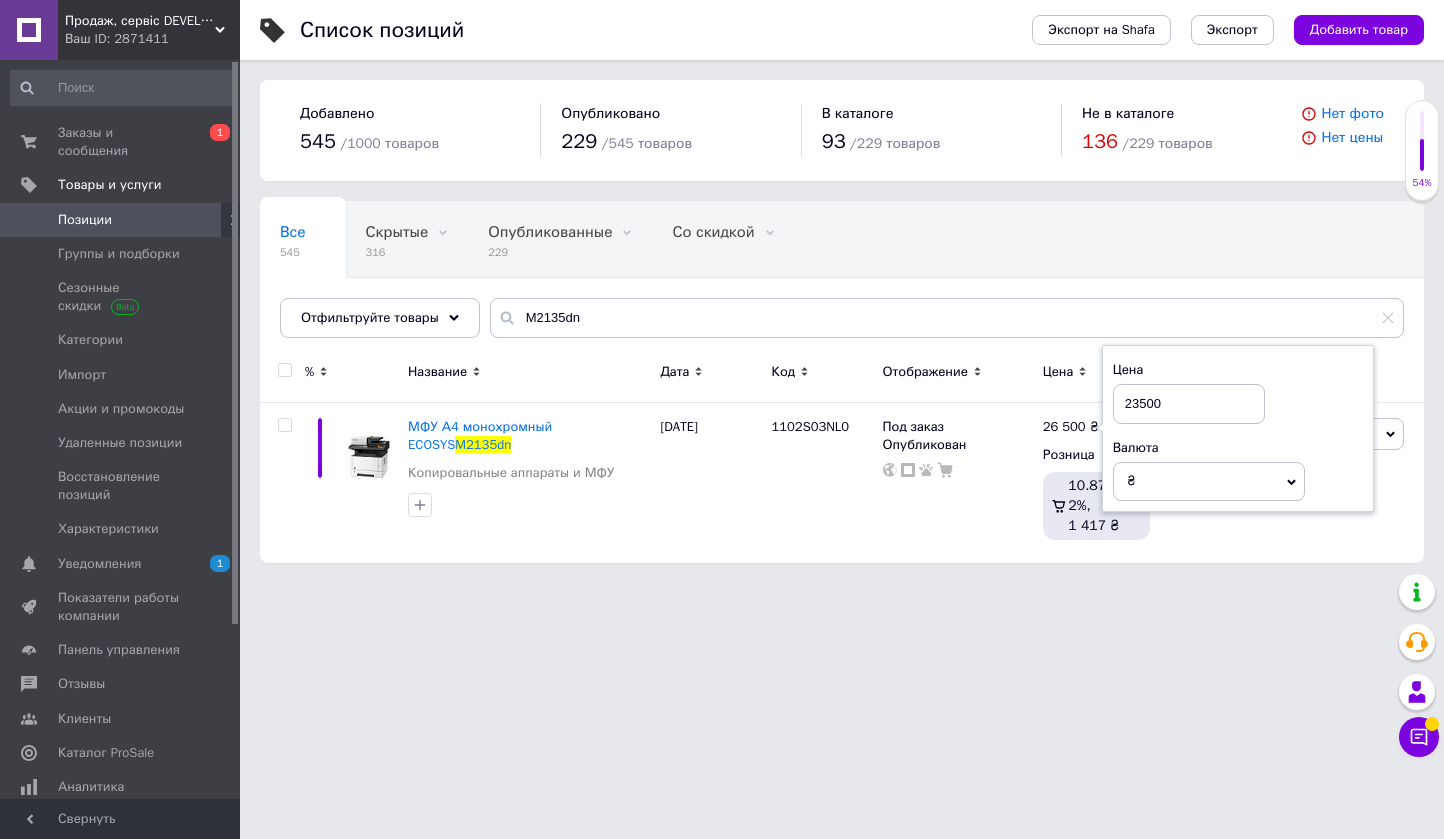 type on "23500" 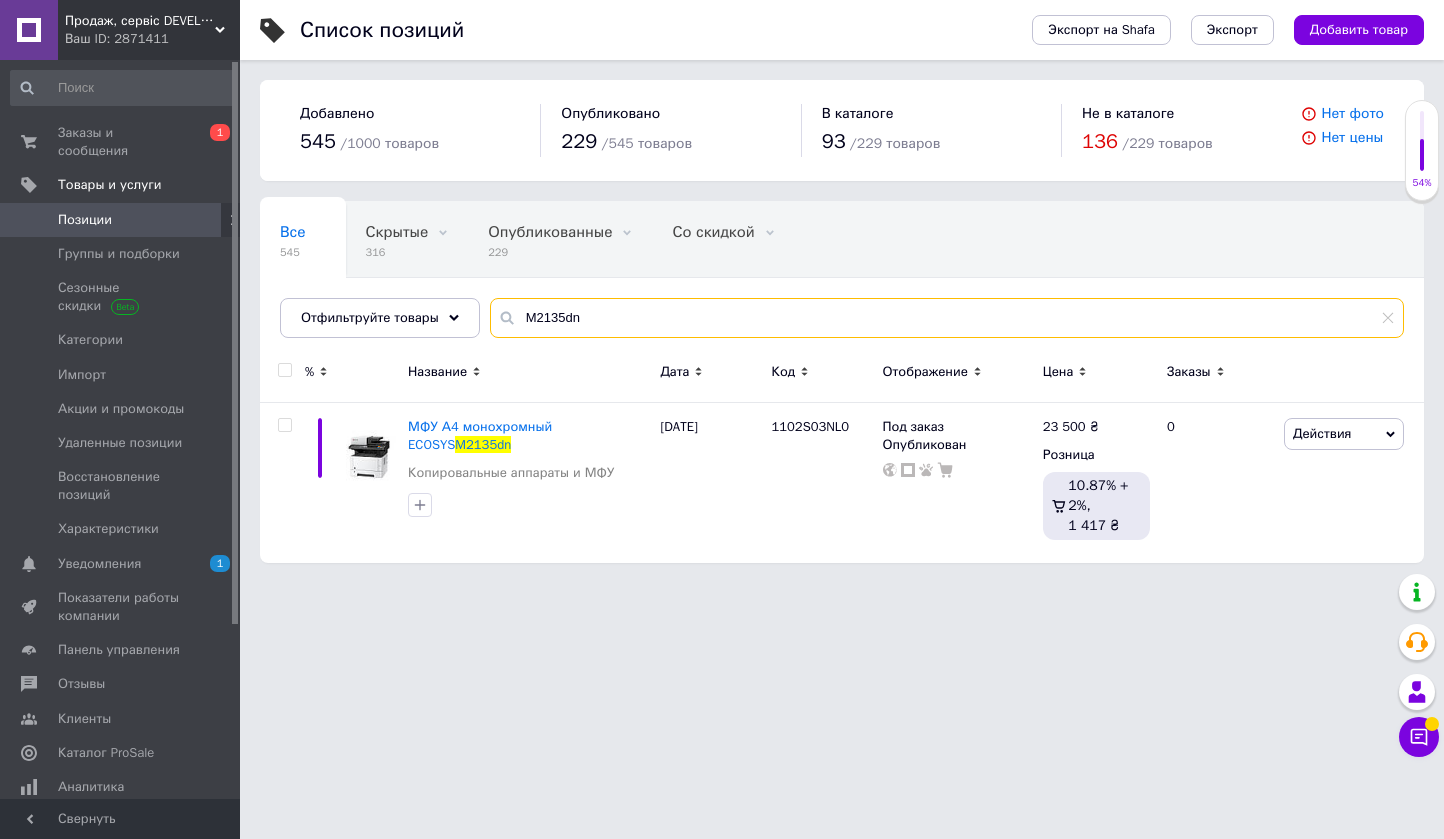 click on "M2135dn" at bounding box center (947, 318) 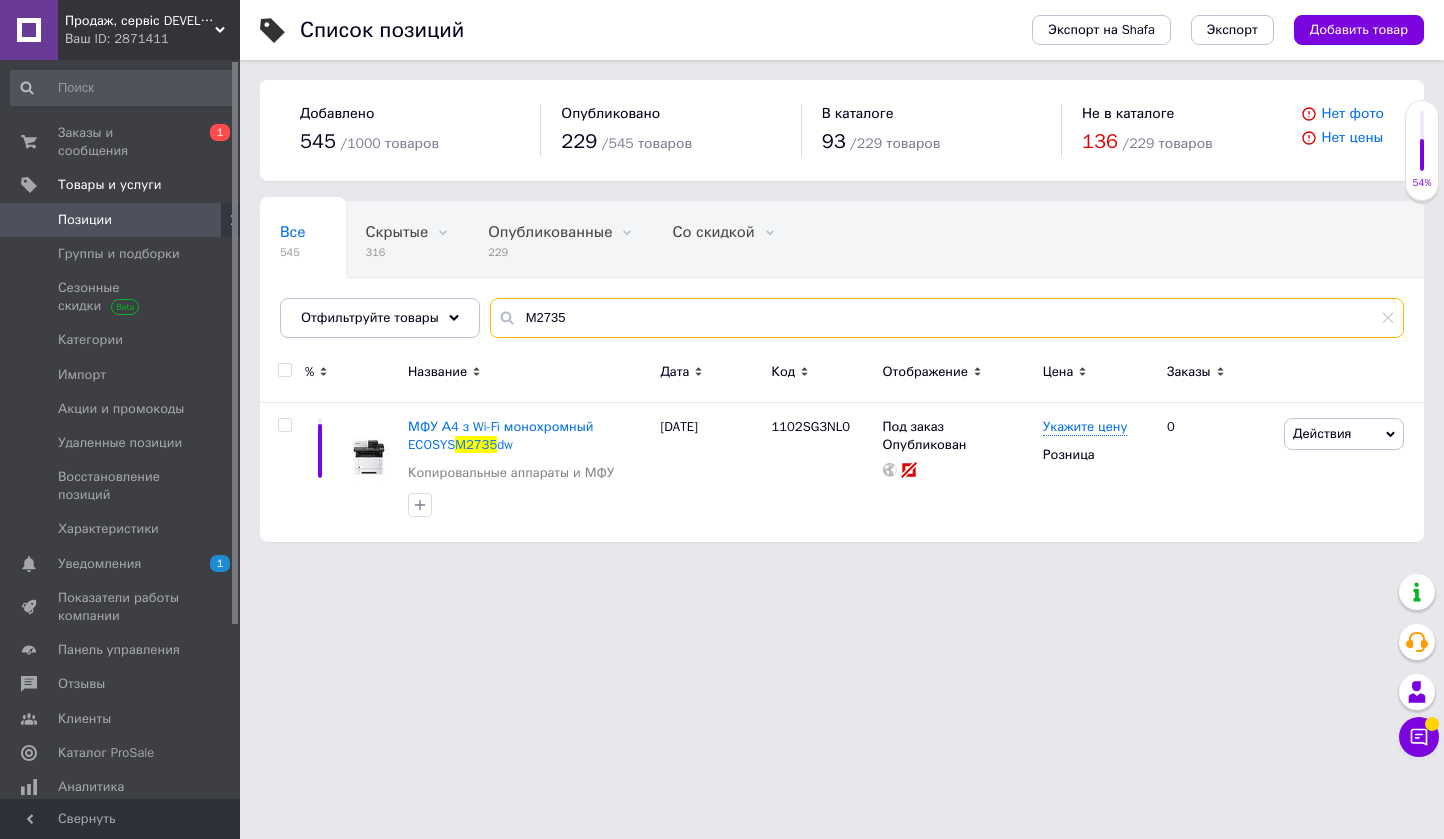 type on "M2735" 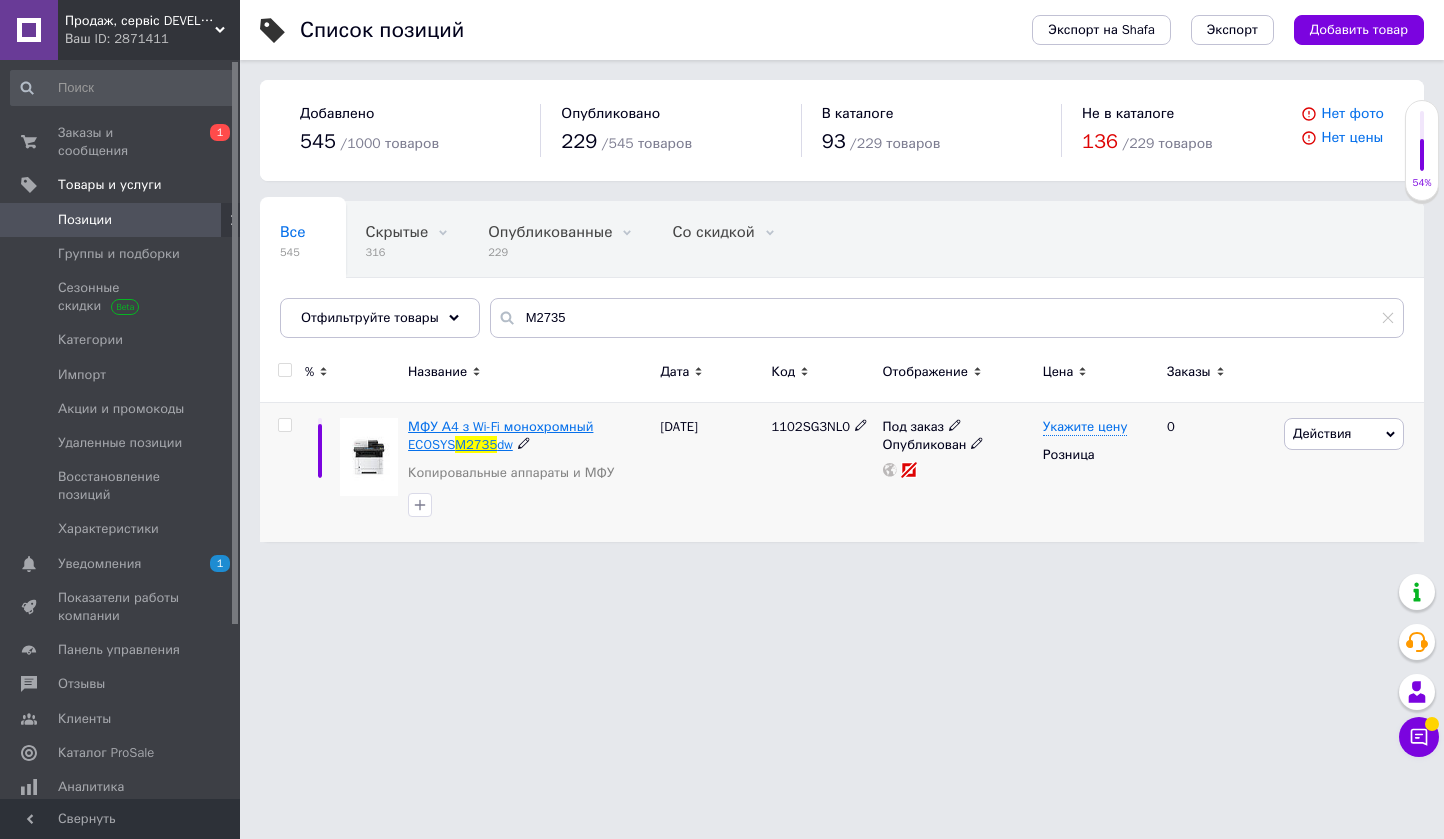 click on "МФУ А4 з Wi-Fi монохромный ECOSYS" at bounding box center [500, 435] 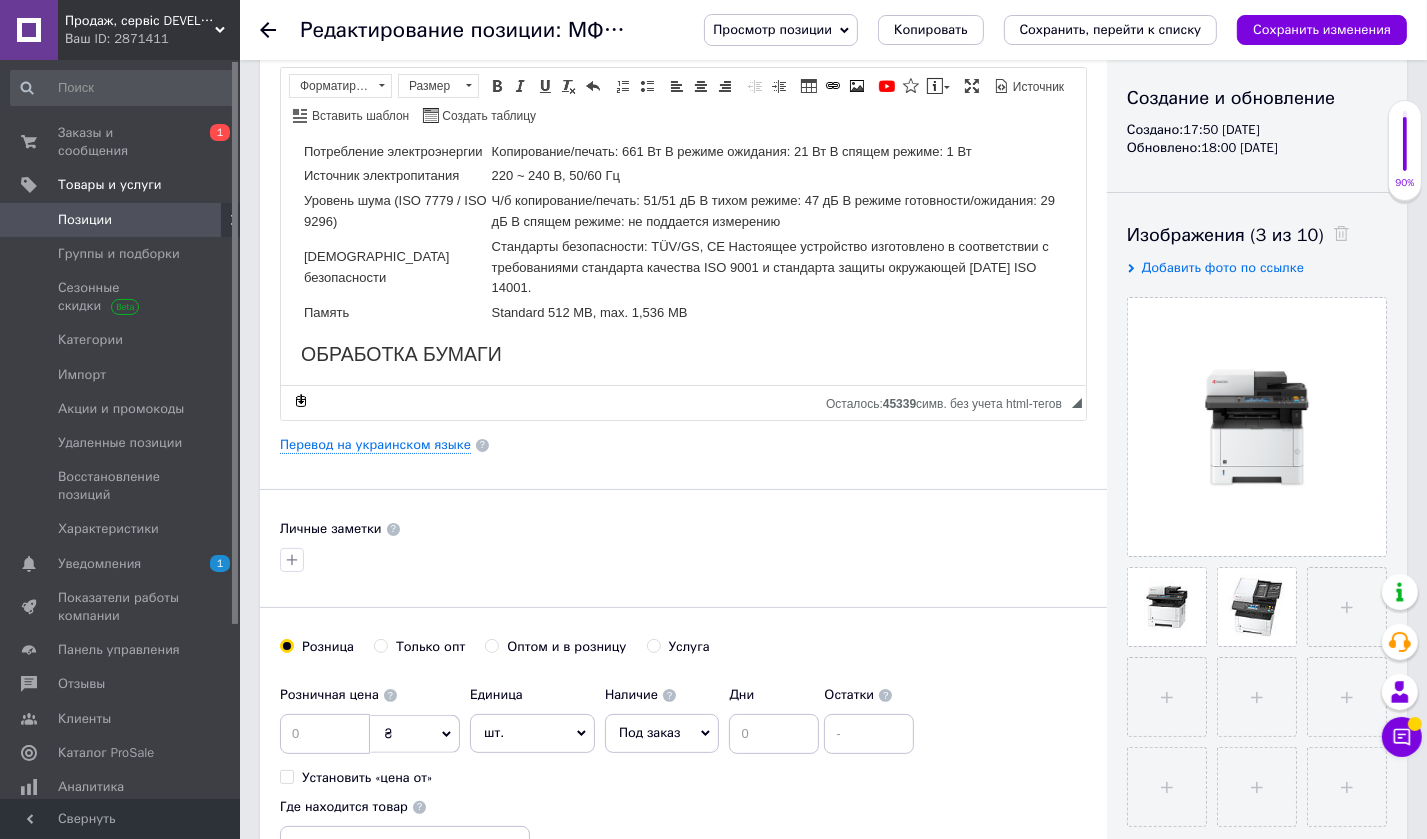 scroll, scrollTop: 300, scrollLeft: 0, axis: vertical 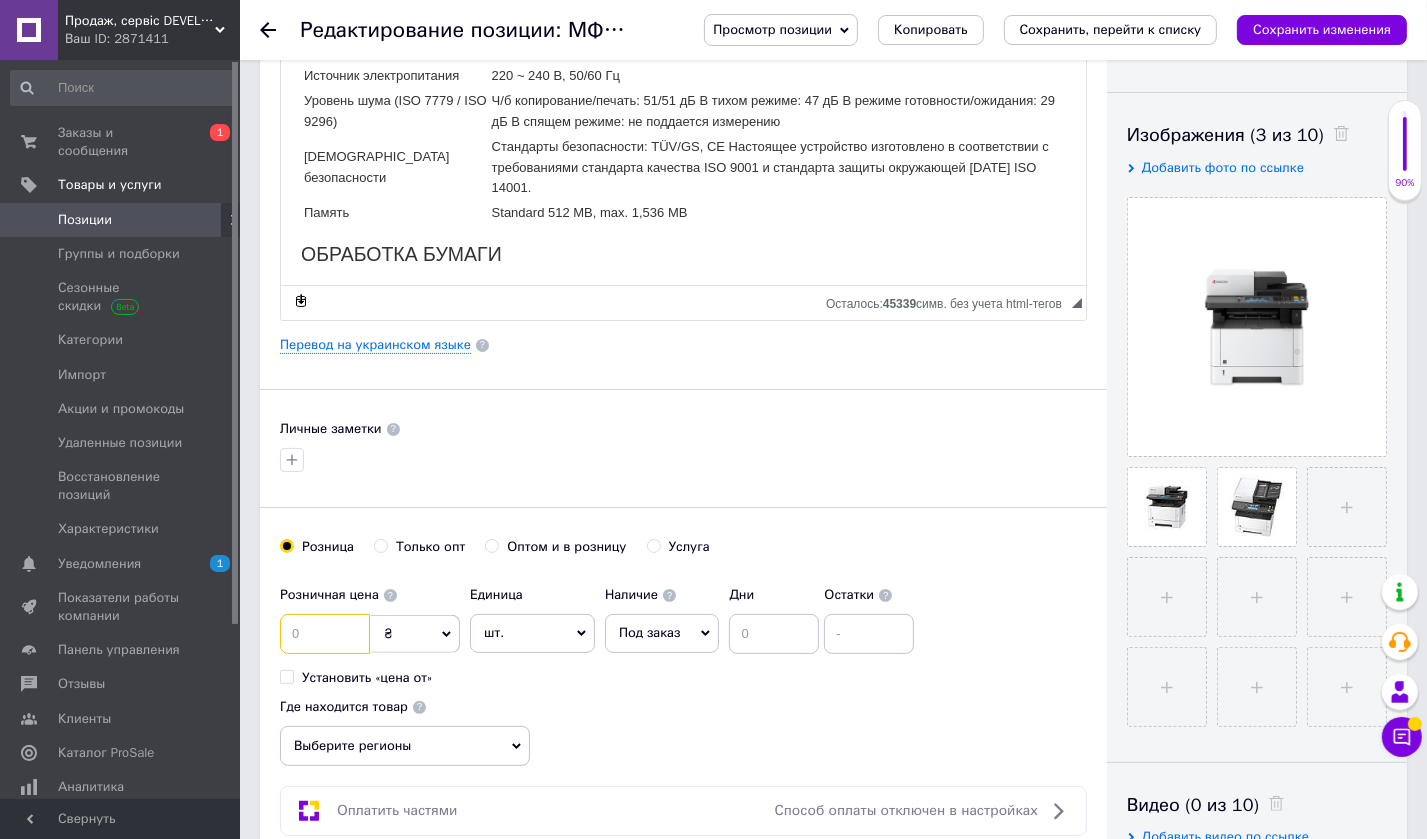 click at bounding box center (325, 634) 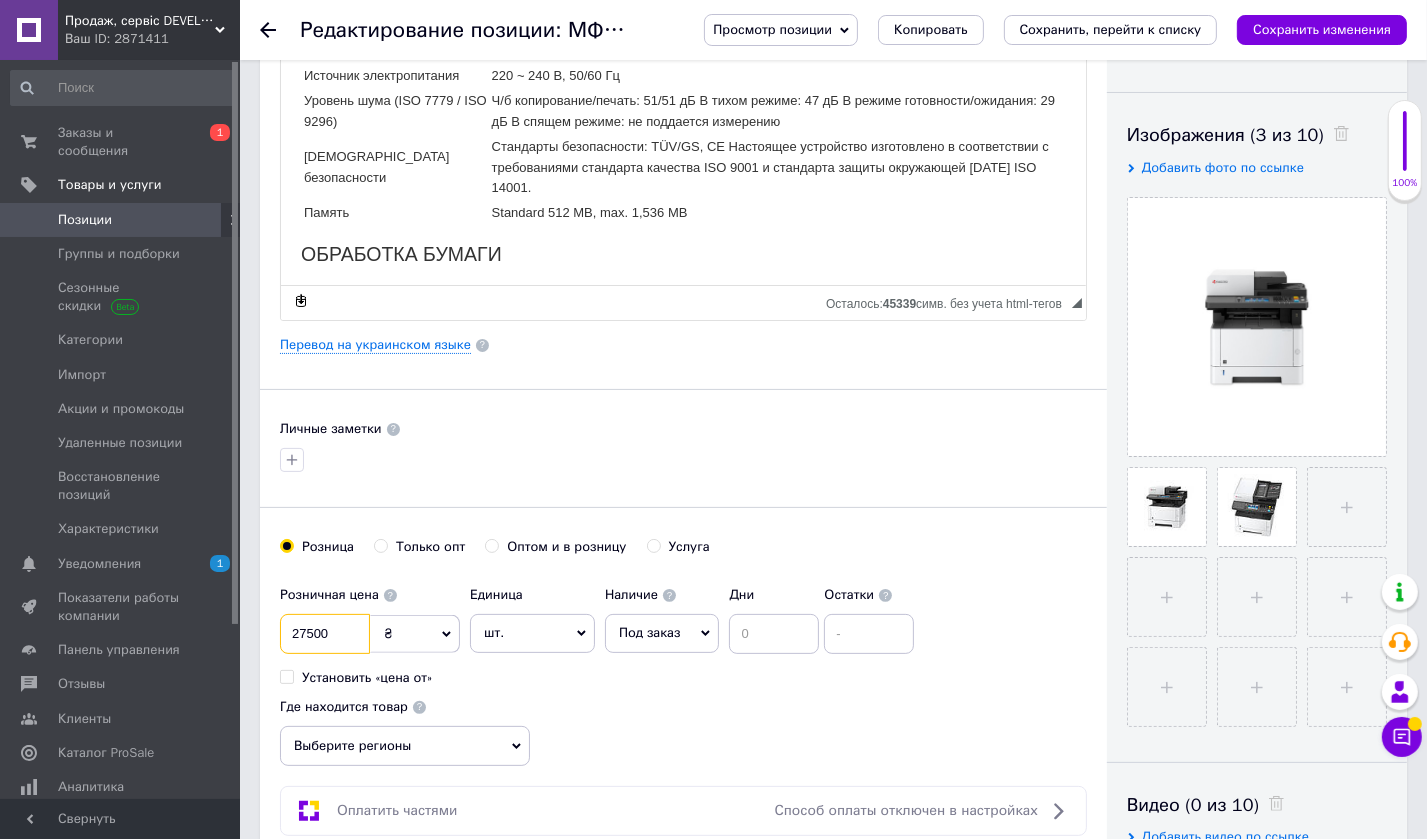 type on "27500" 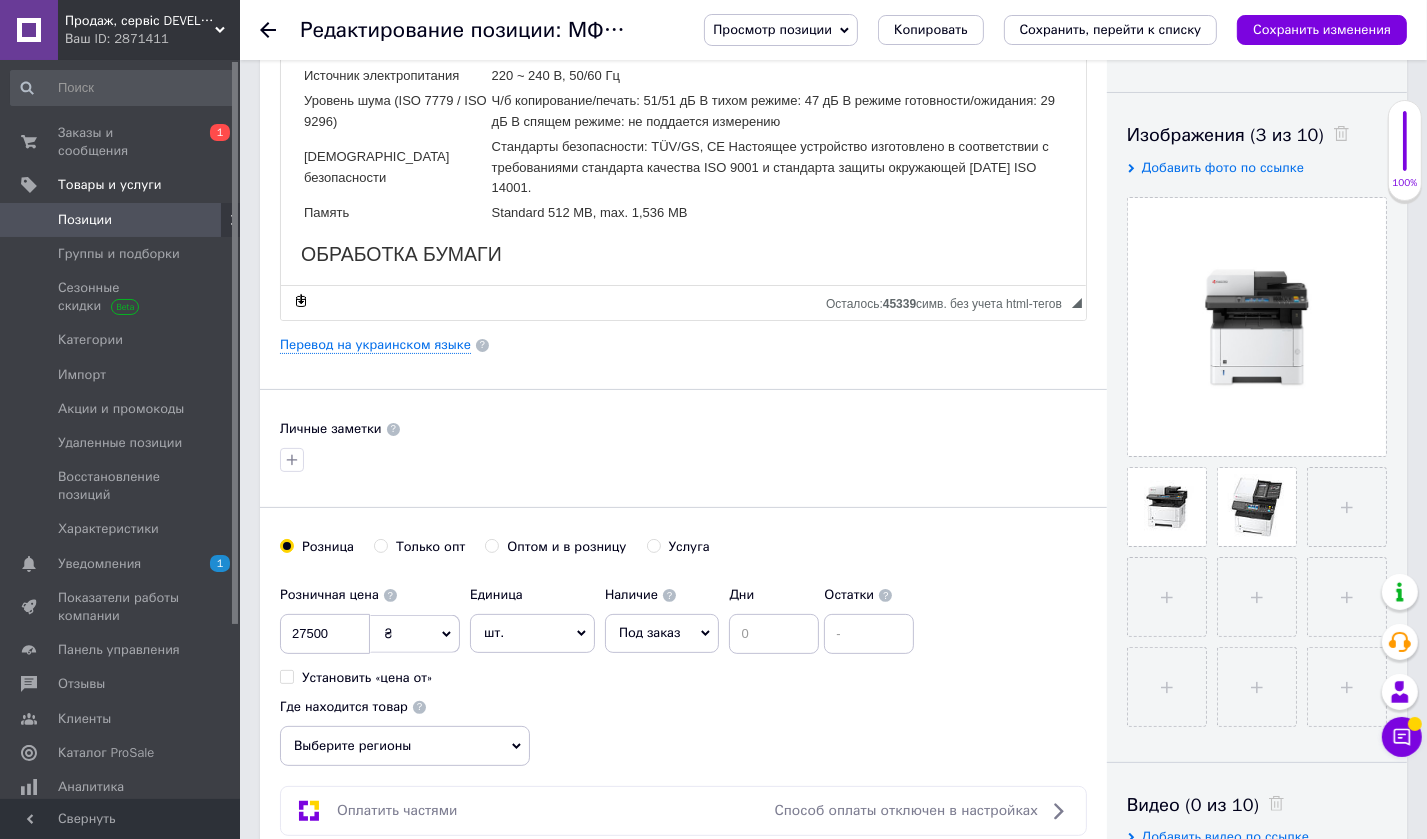 click on "Под заказ" at bounding box center [662, 633] 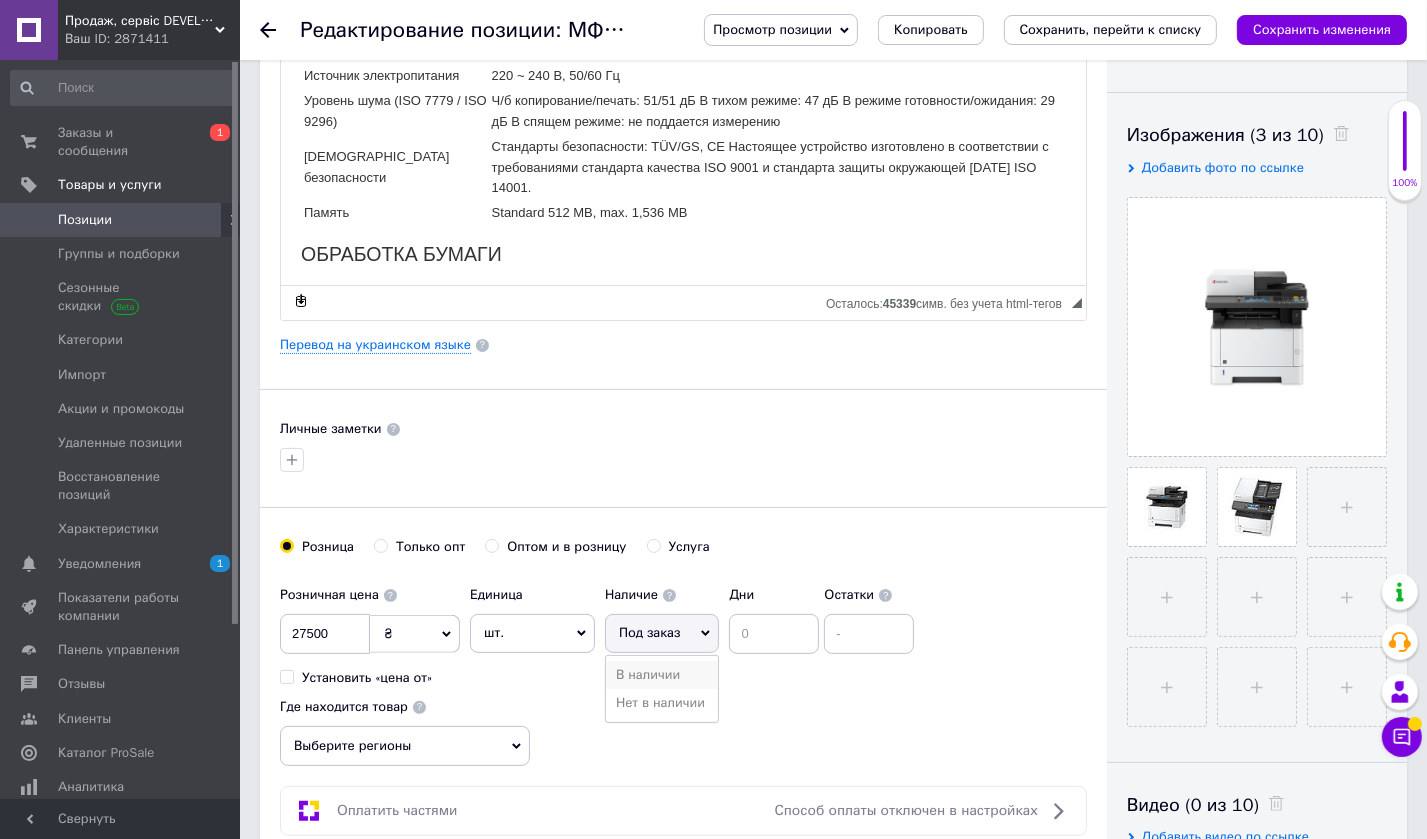 click on "В наличии" at bounding box center (662, 675) 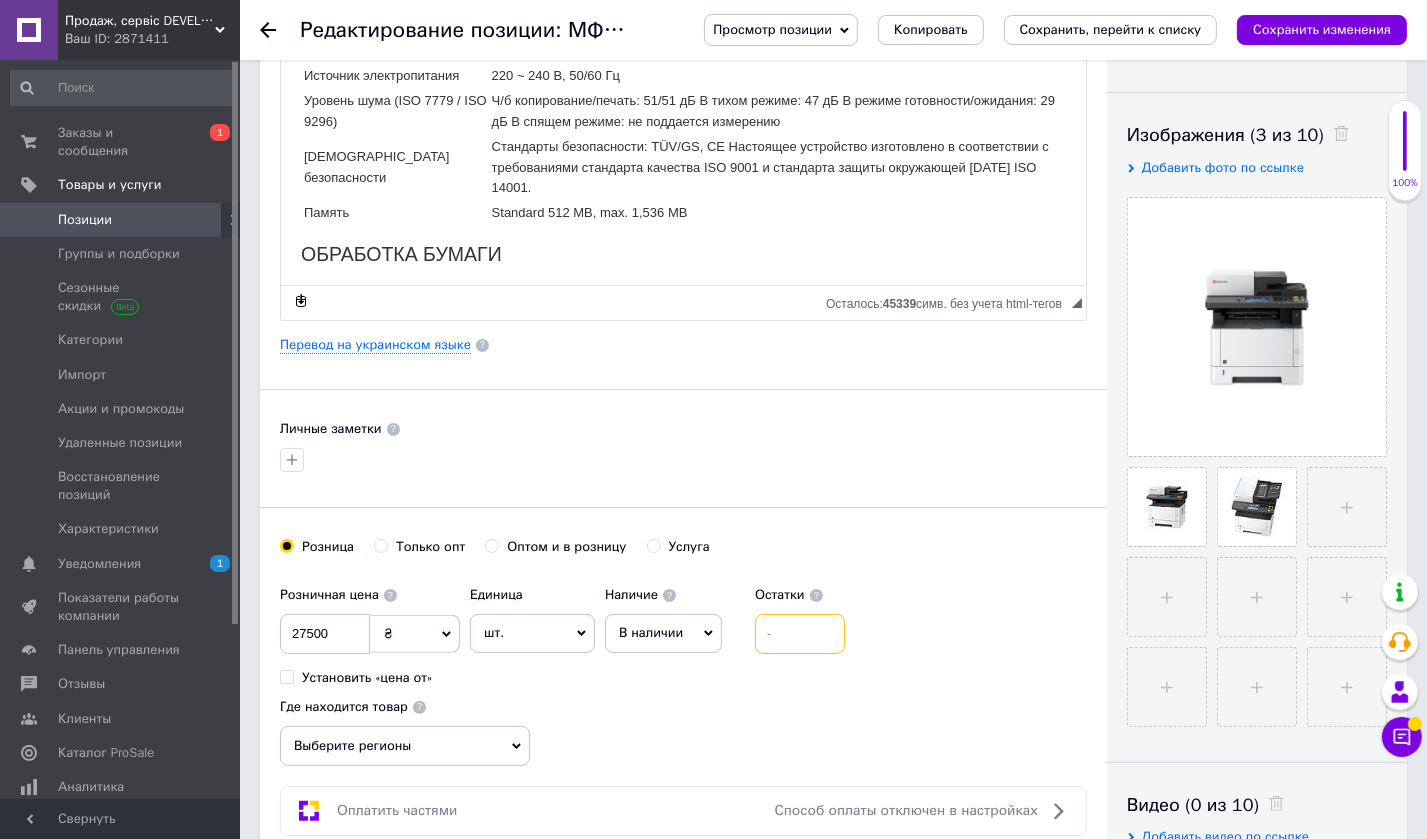 click at bounding box center [800, 634] 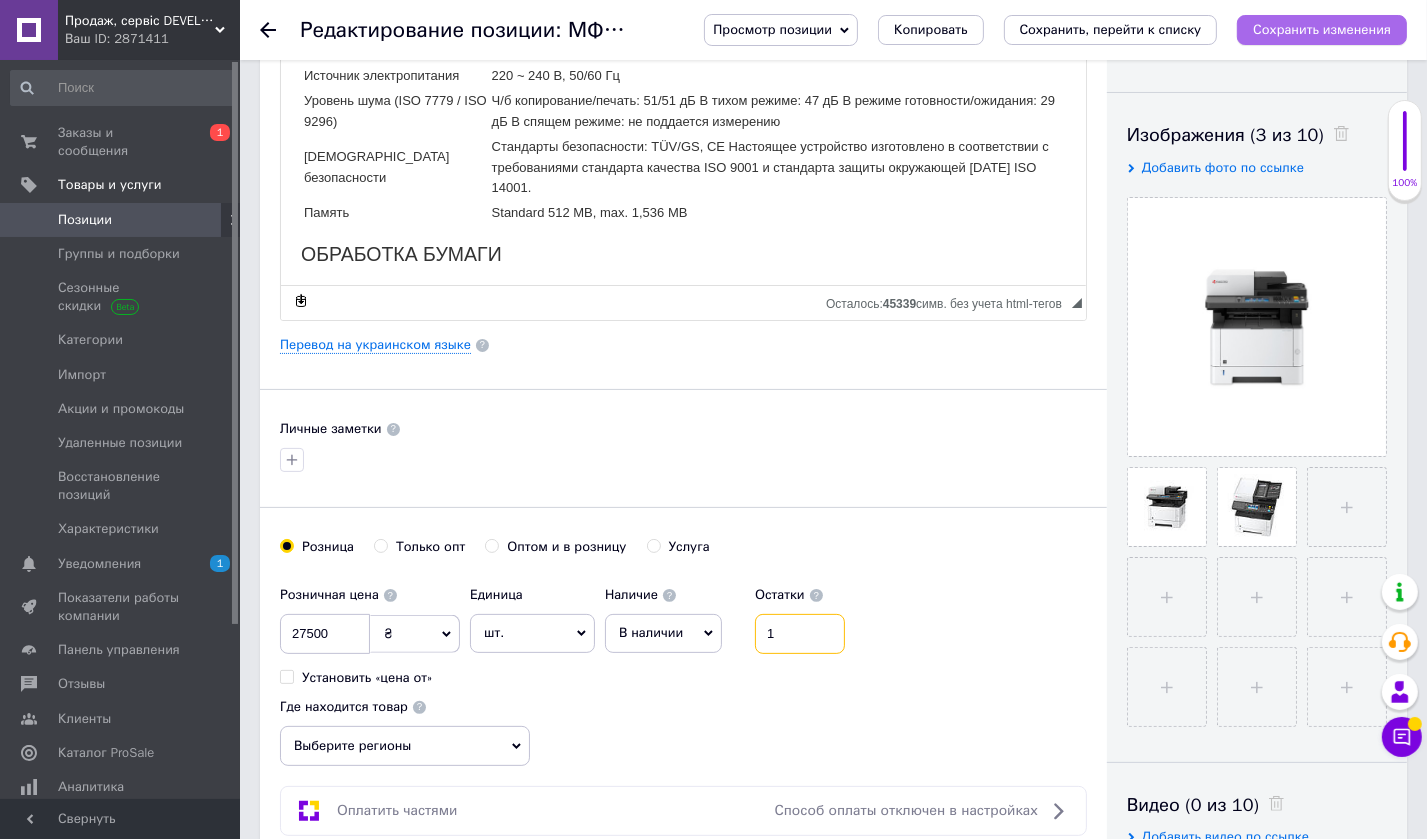 type on "1" 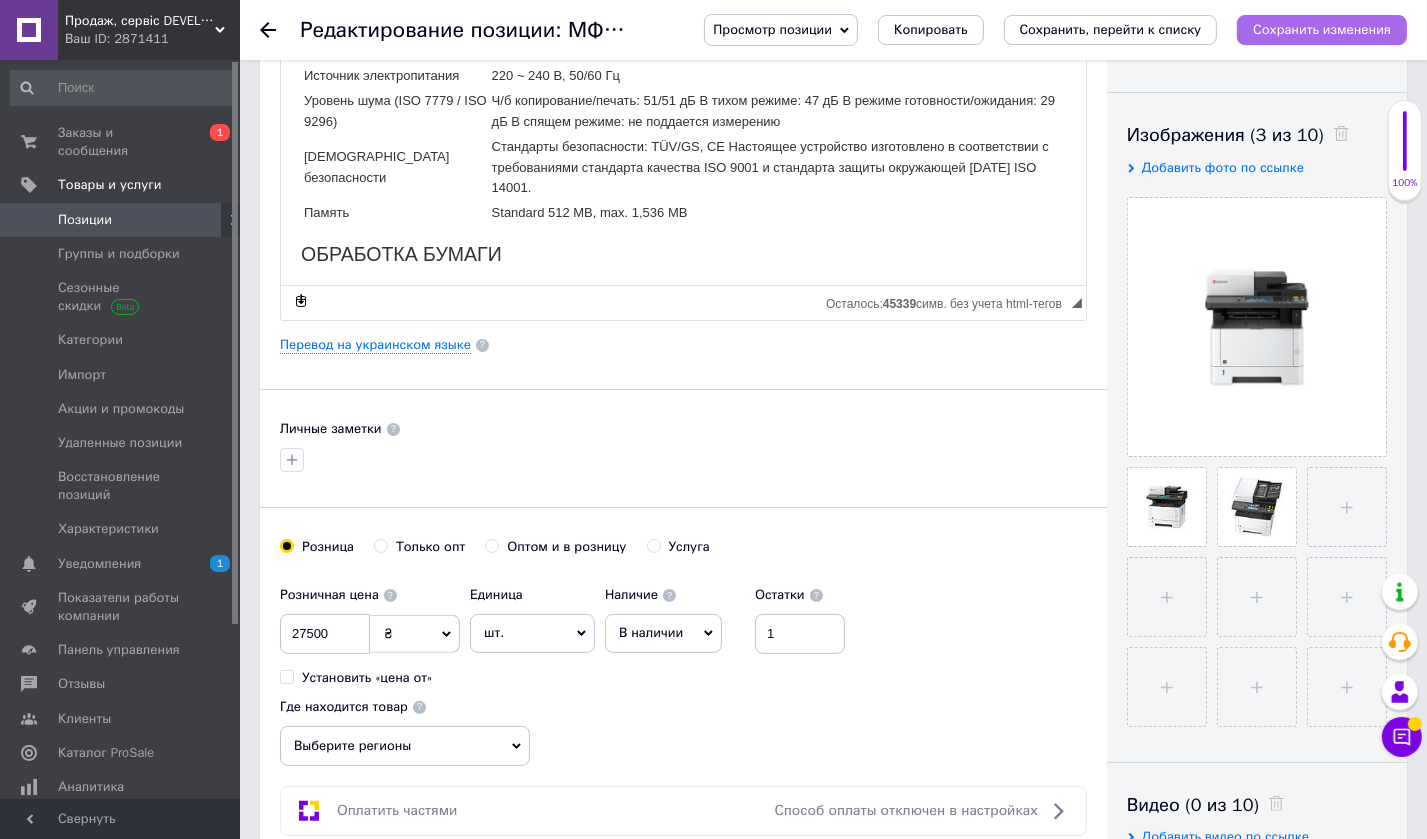 click on "Сохранить изменения" at bounding box center (1322, 29) 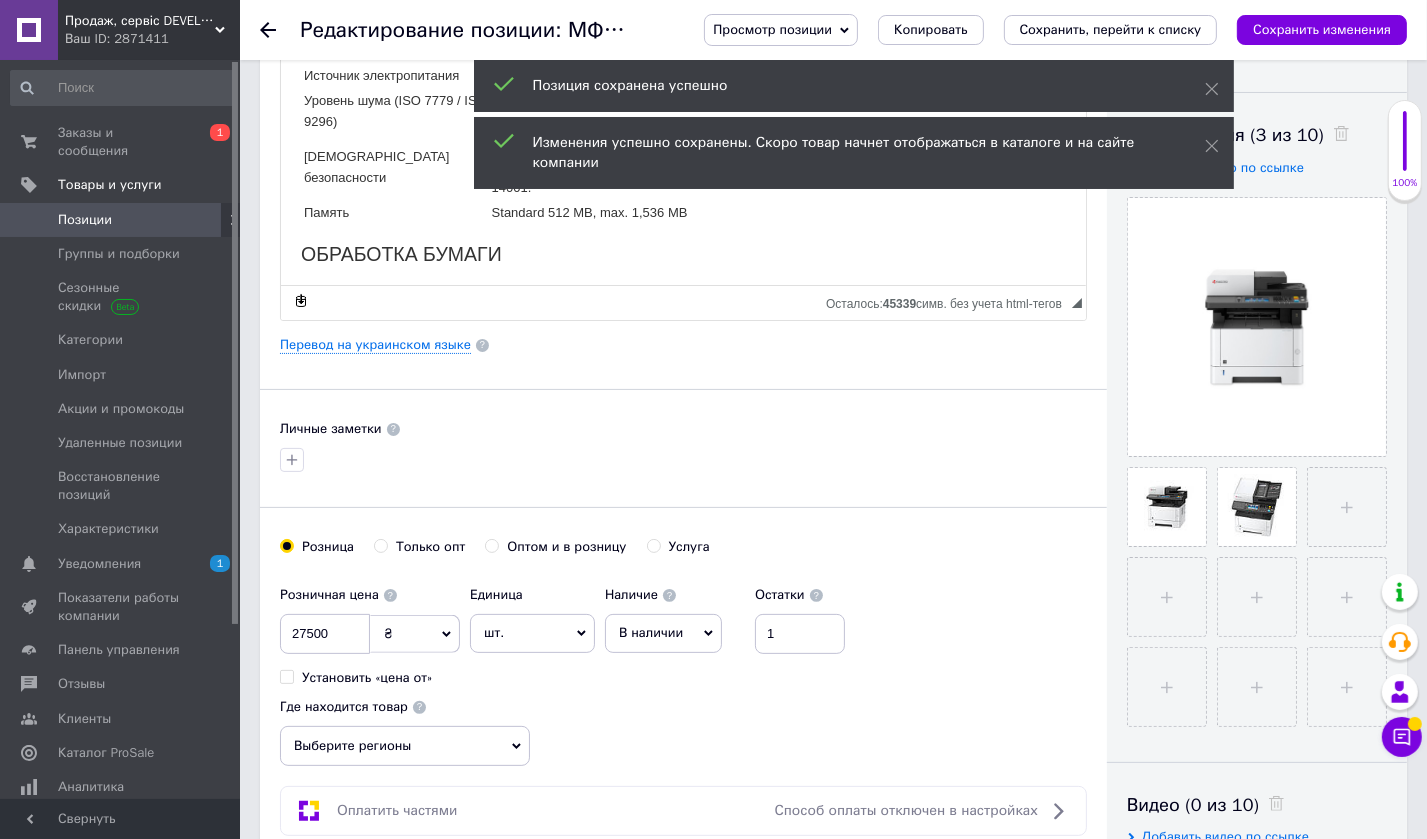 scroll, scrollTop: 100, scrollLeft: 0, axis: vertical 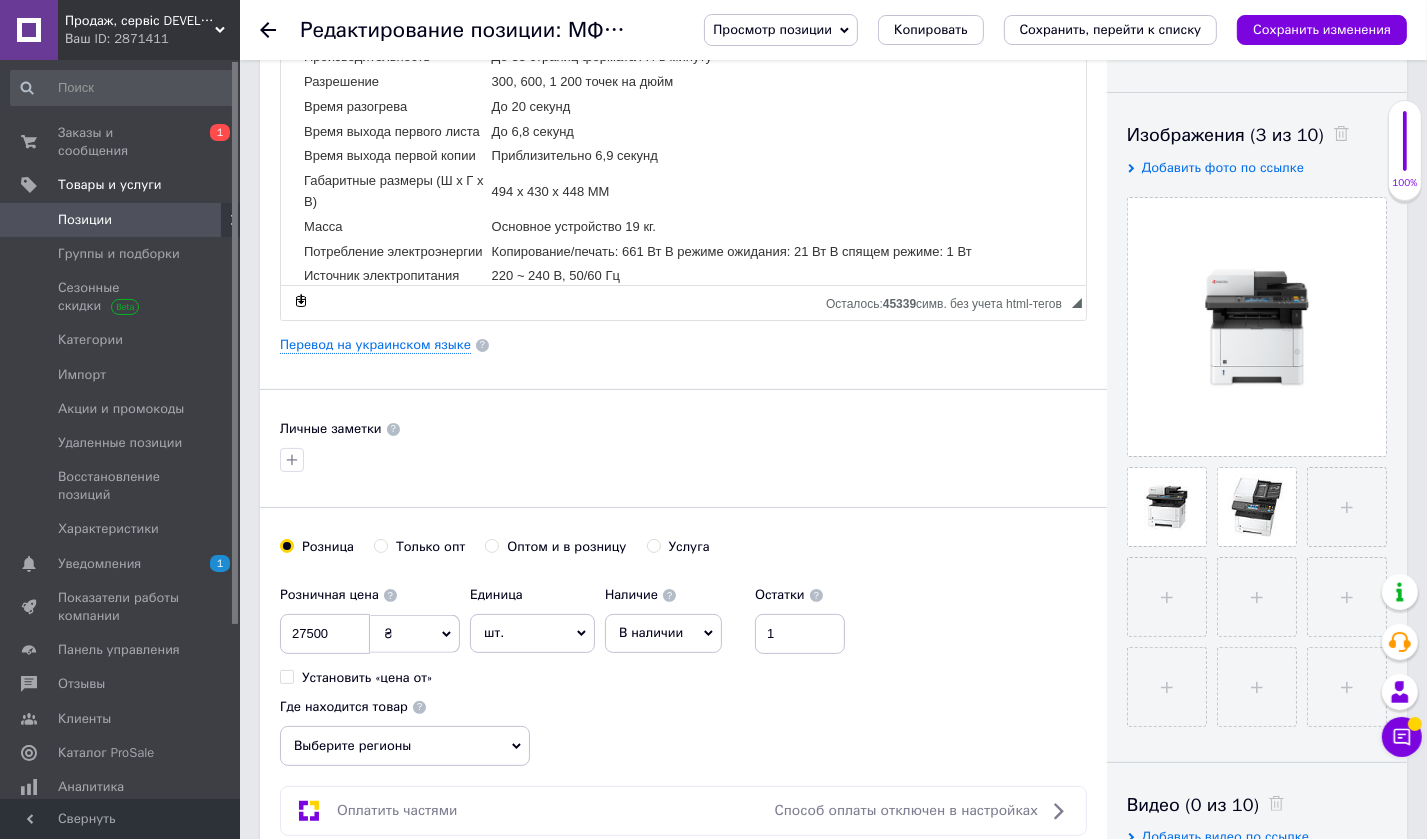 click 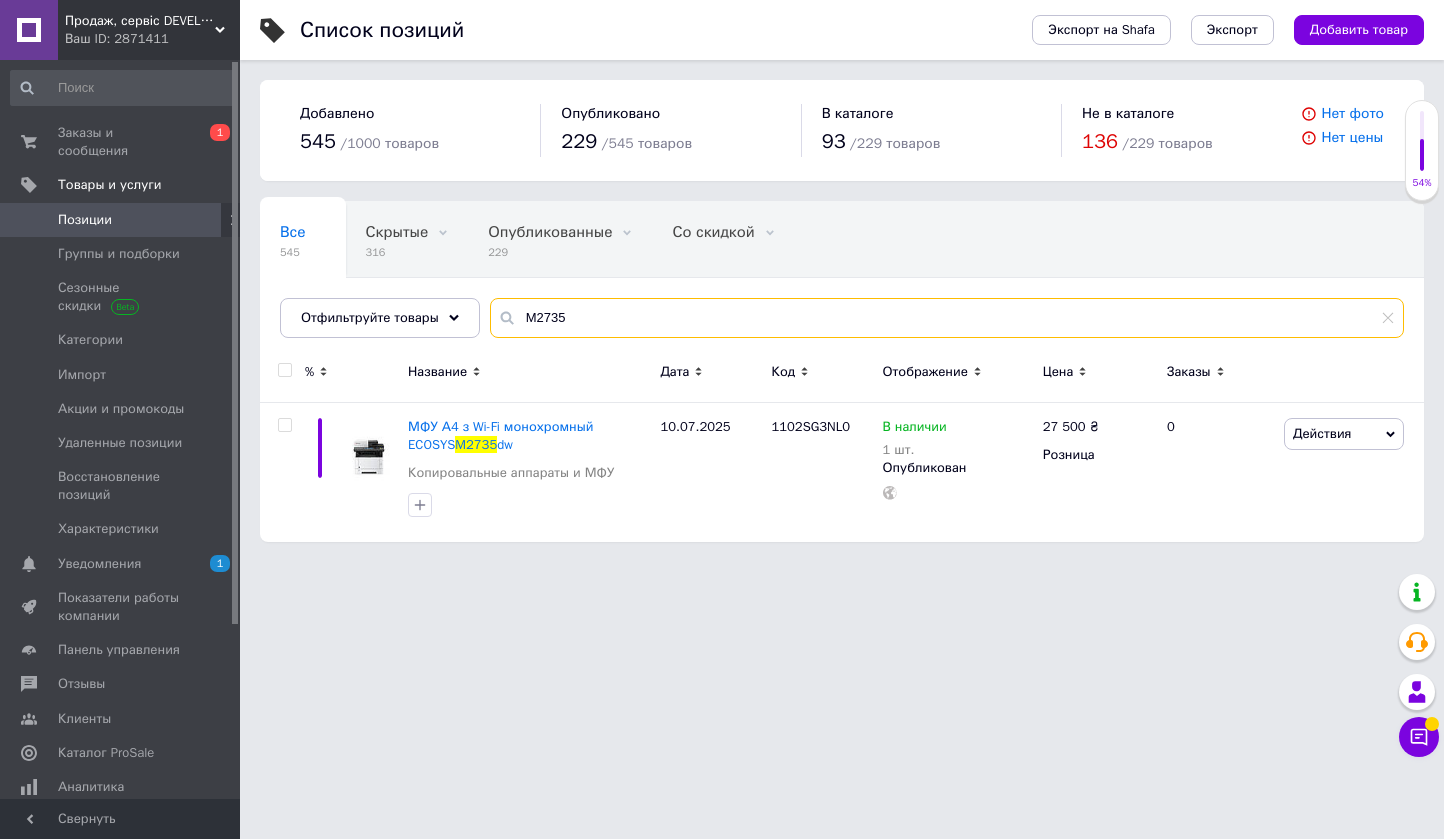 click on "M2735" at bounding box center (947, 318) 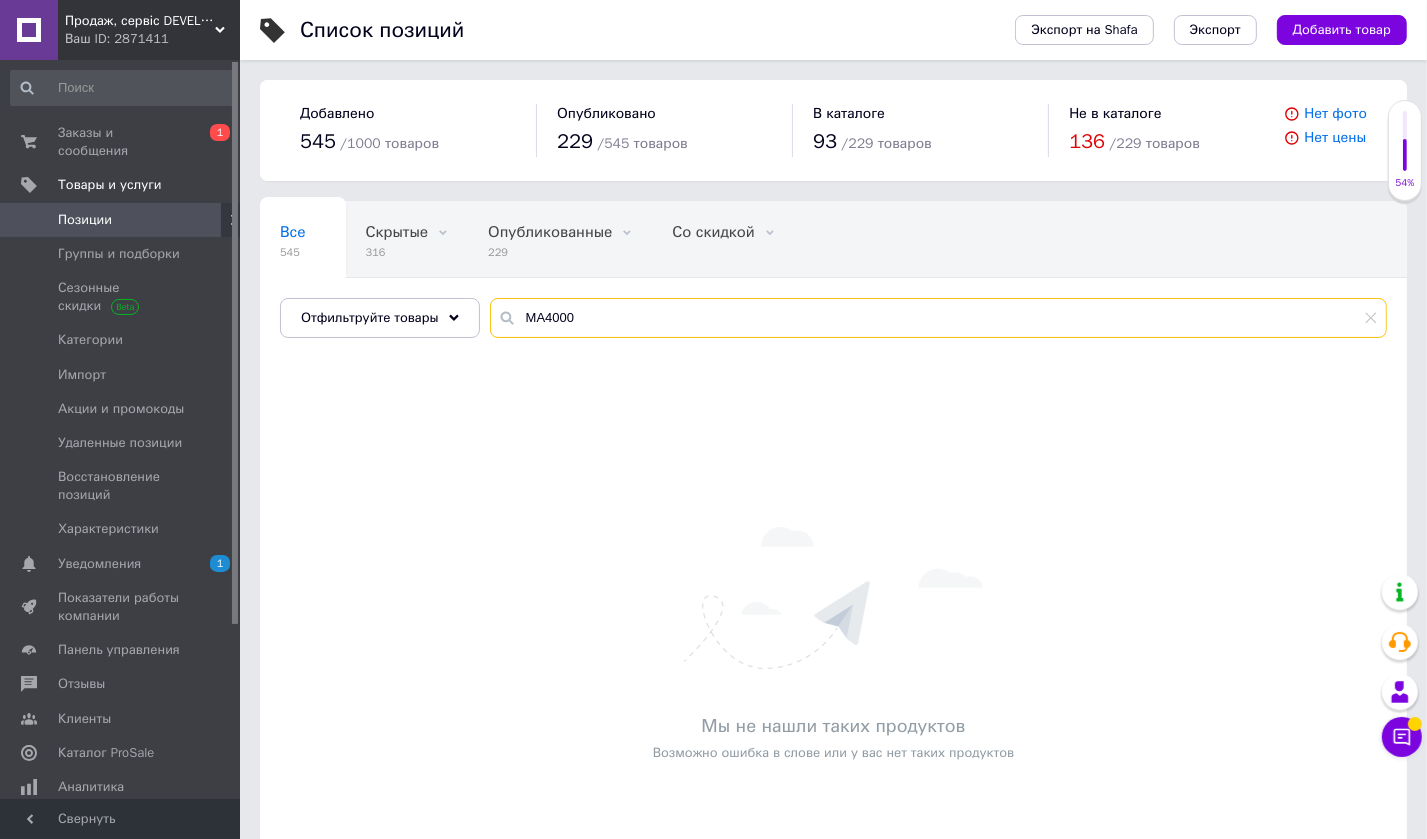 click on "MA4000" at bounding box center (938, 318) 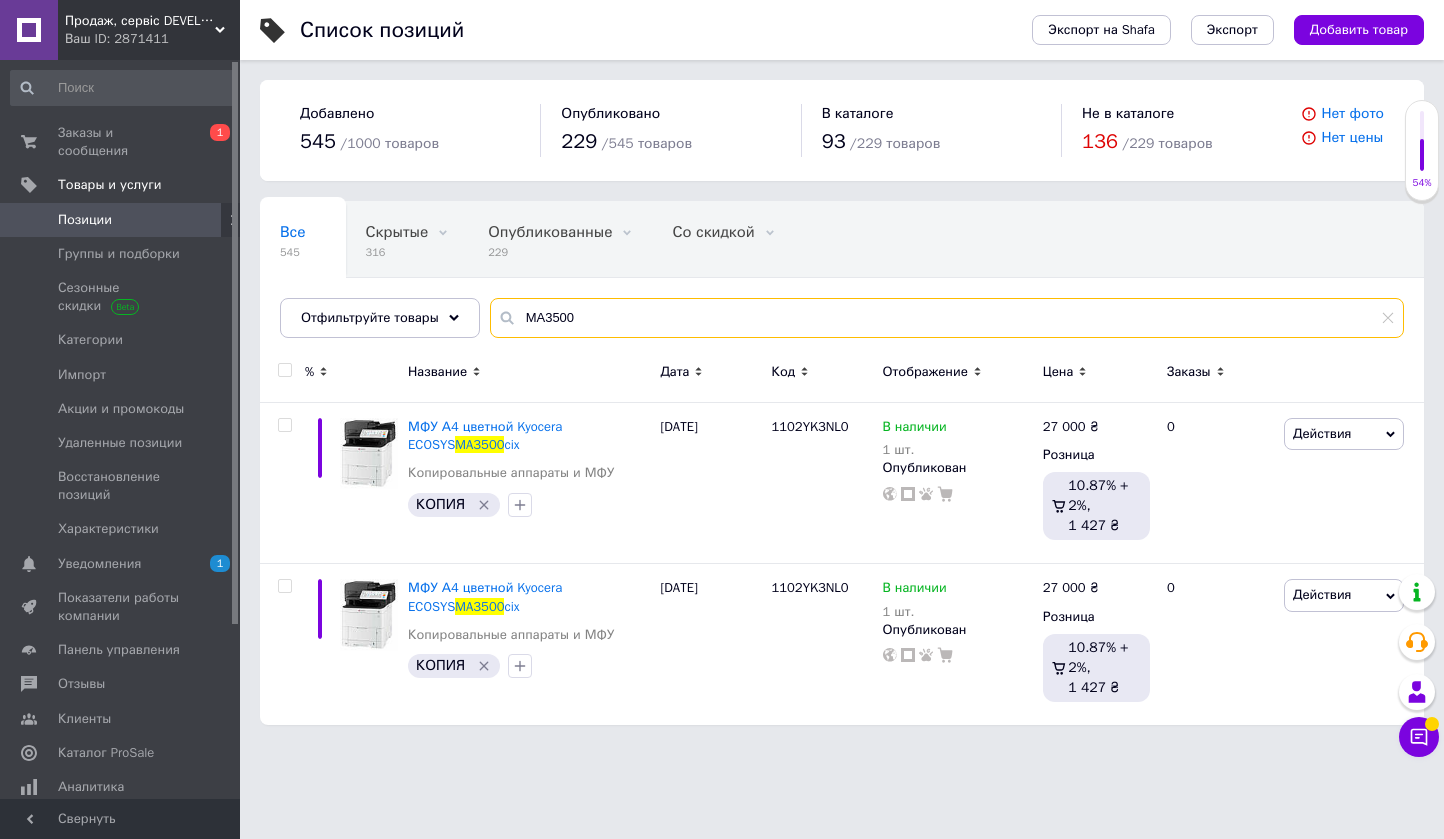 drag, startPoint x: 597, startPoint y: 315, endPoint x: 442, endPoint y: 294, distance: 156.4161 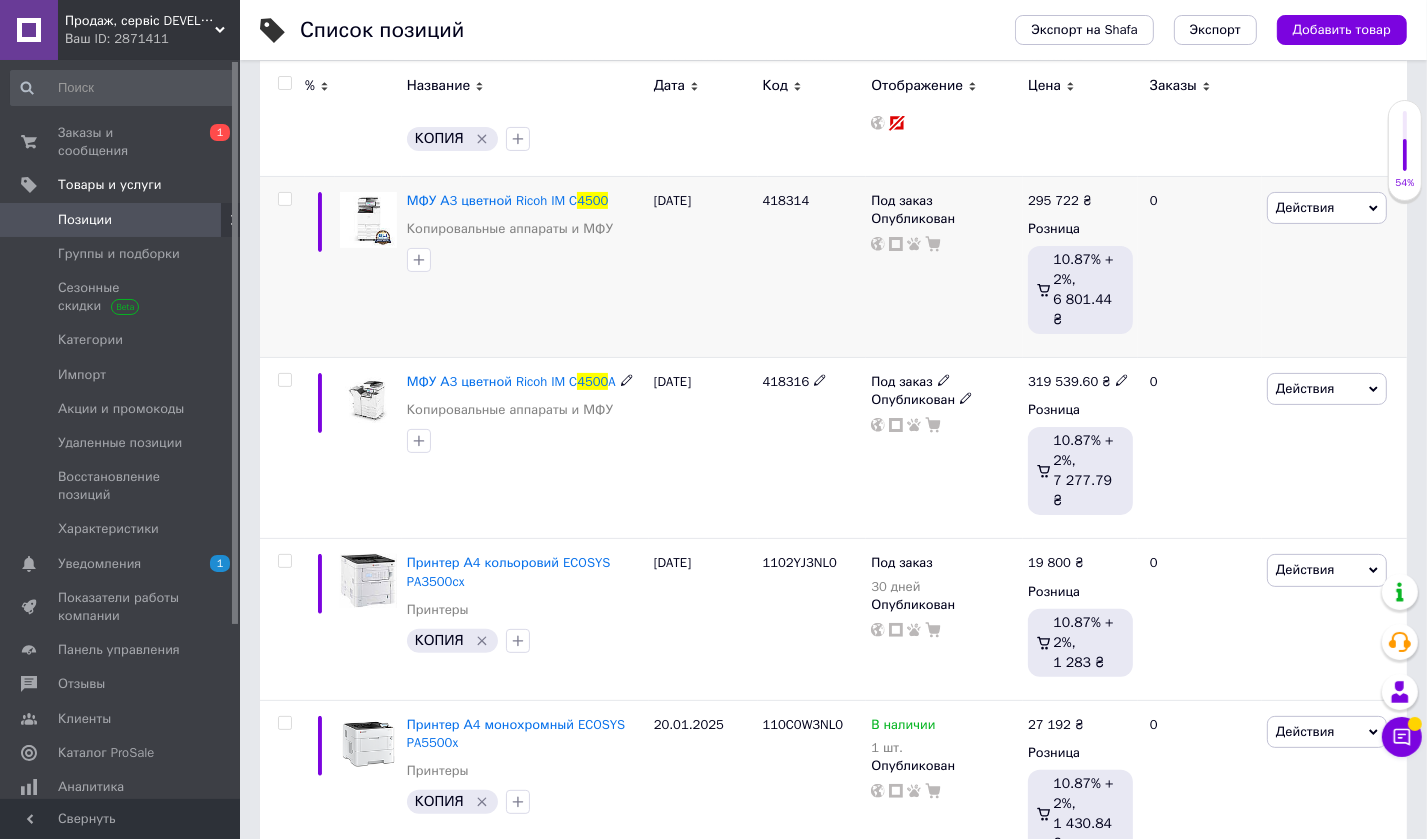 scroll, scrollTop: 166, scrollLeft: 0, axis: vertical 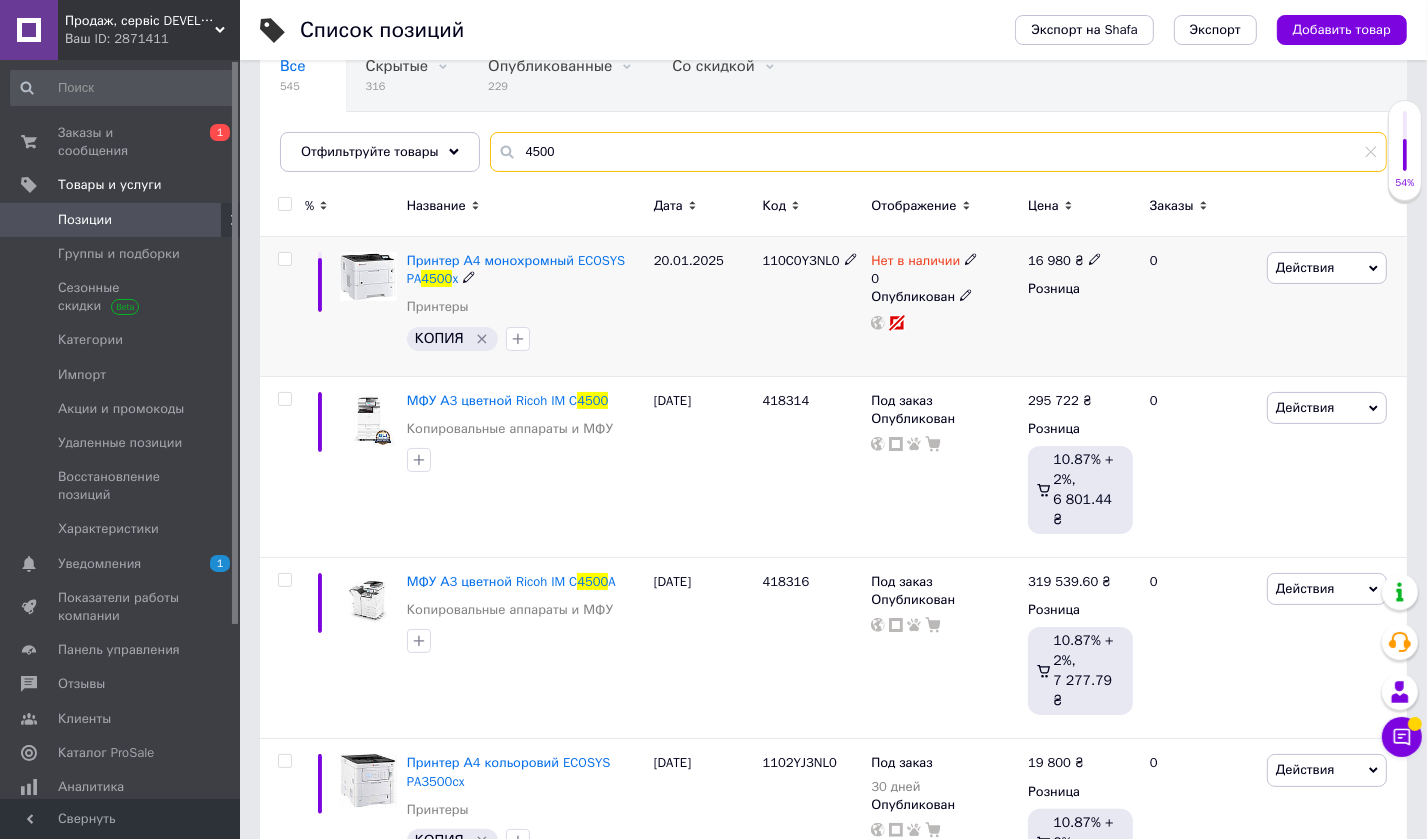type on "4500" 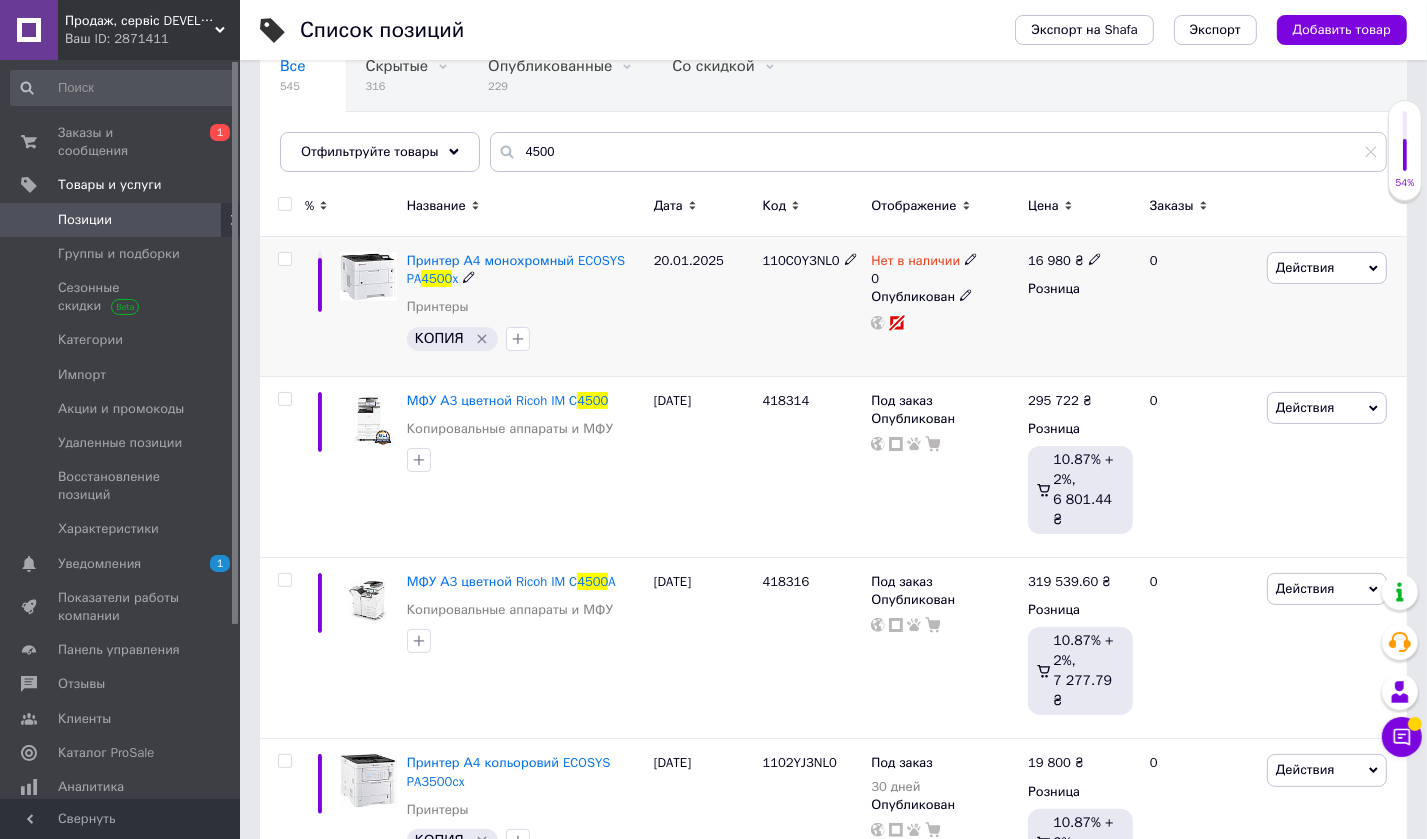 click on "110C0Y3NL0" at bounding box center (801, 260) 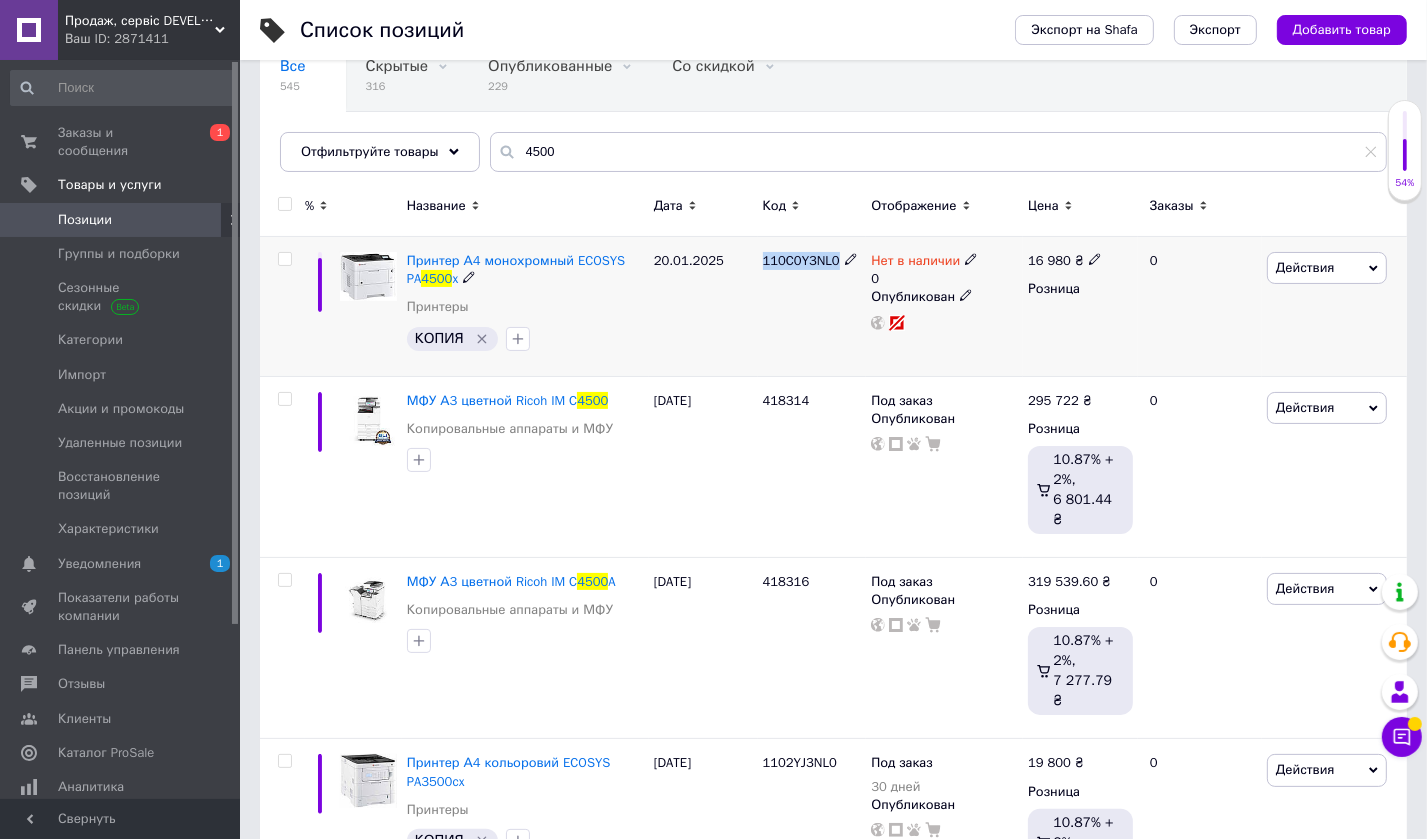 click on "110C0Y3NL0" at bounding box center [801, 260] 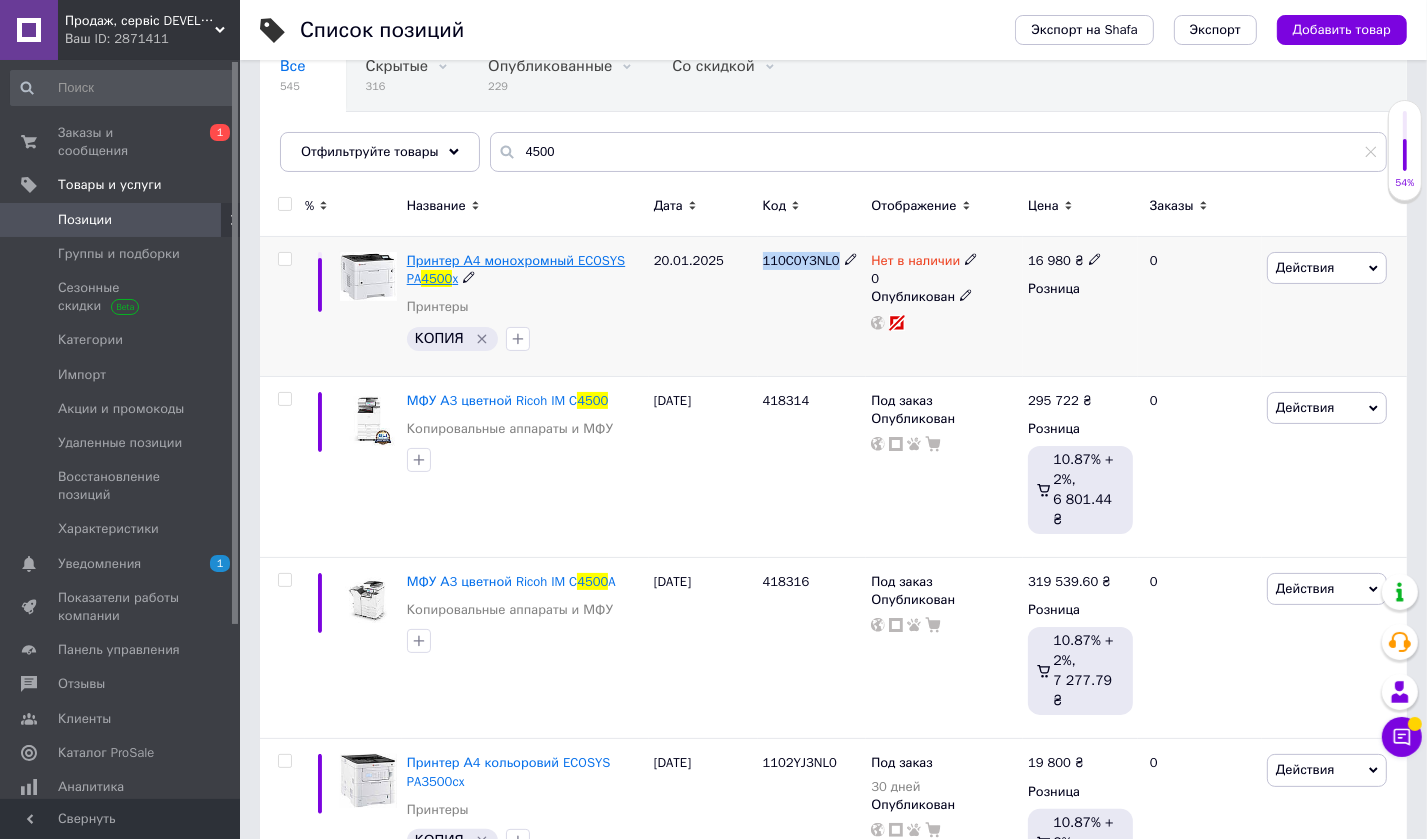 click on "Принтер А4 монохромный ECOSYS PA" at bounding box center (516, 269) 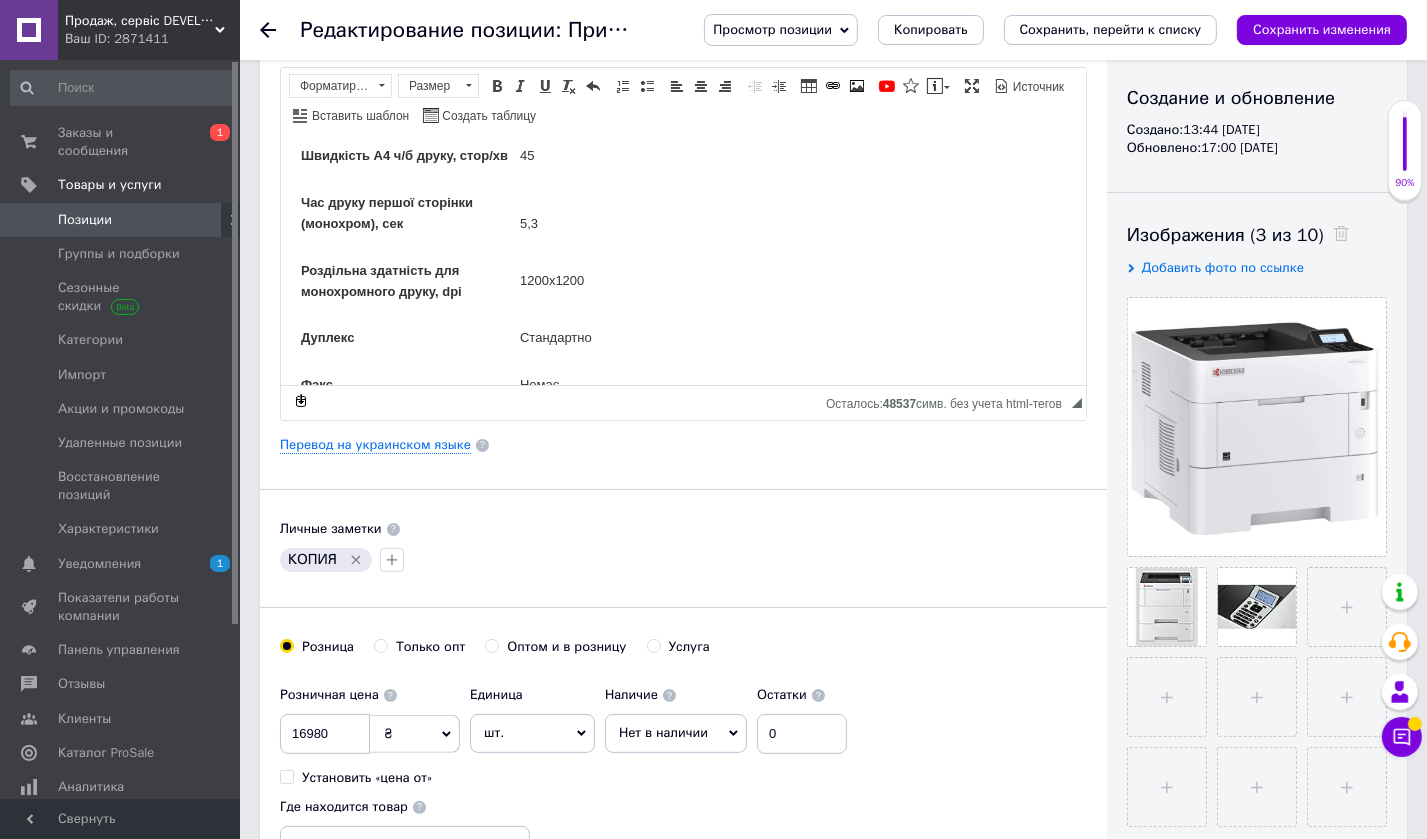 scroll, scrollTop: 300, scrollLeft: 0, axis: vertical 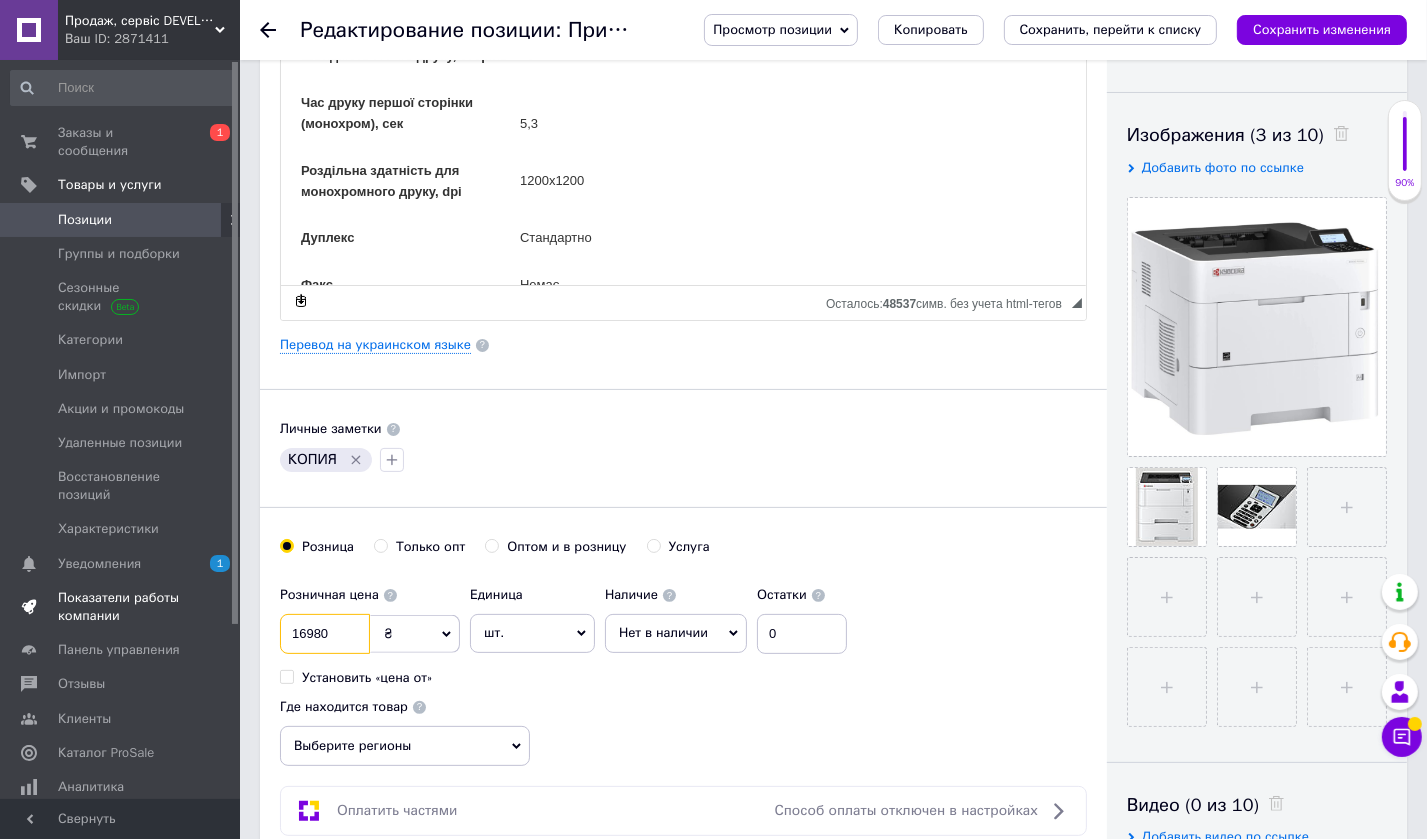 drag, startPoint x: 344, startPoint y: 625, endPoint x: 219, endPoint y: 613, distance: 125.57468 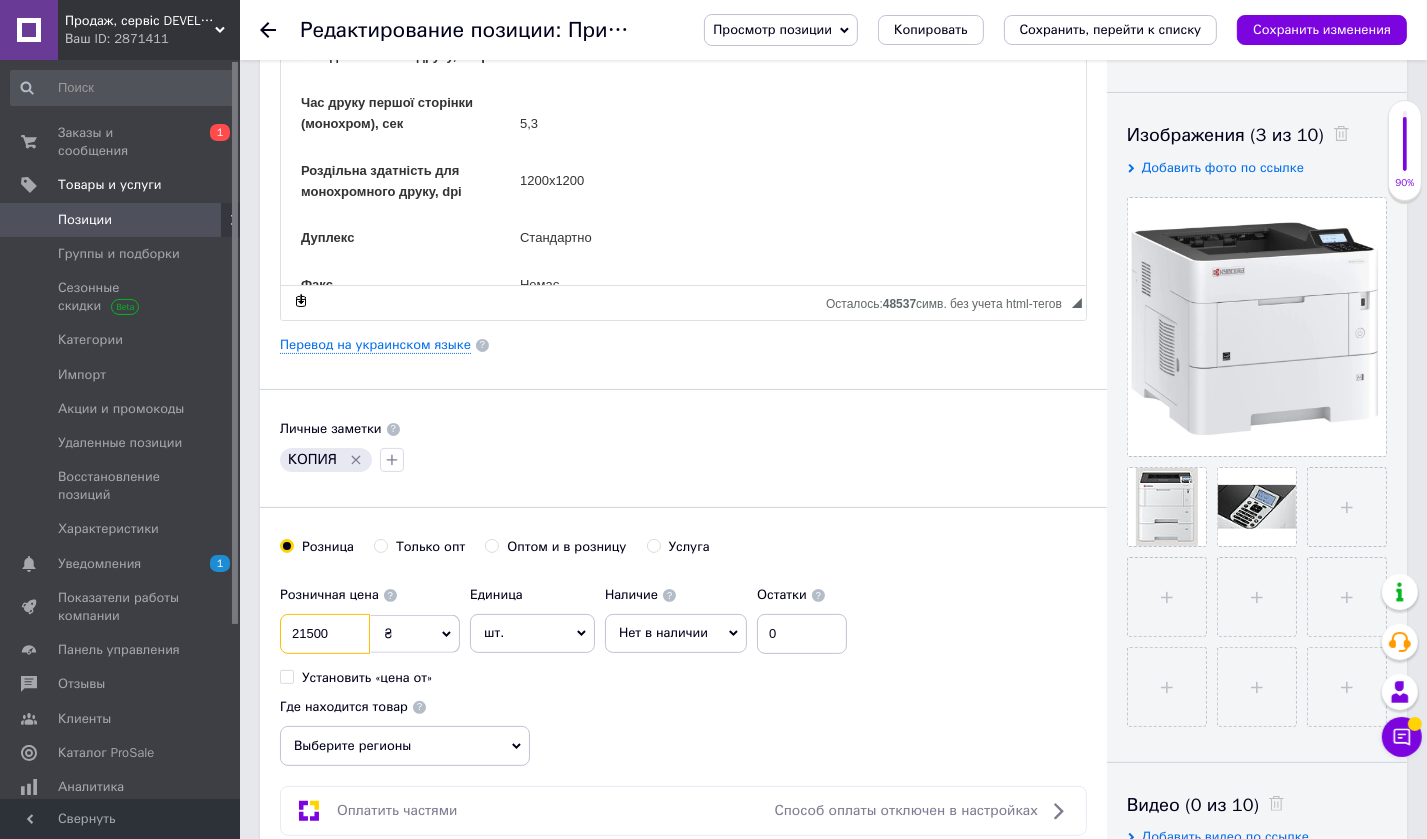 type on "21500" 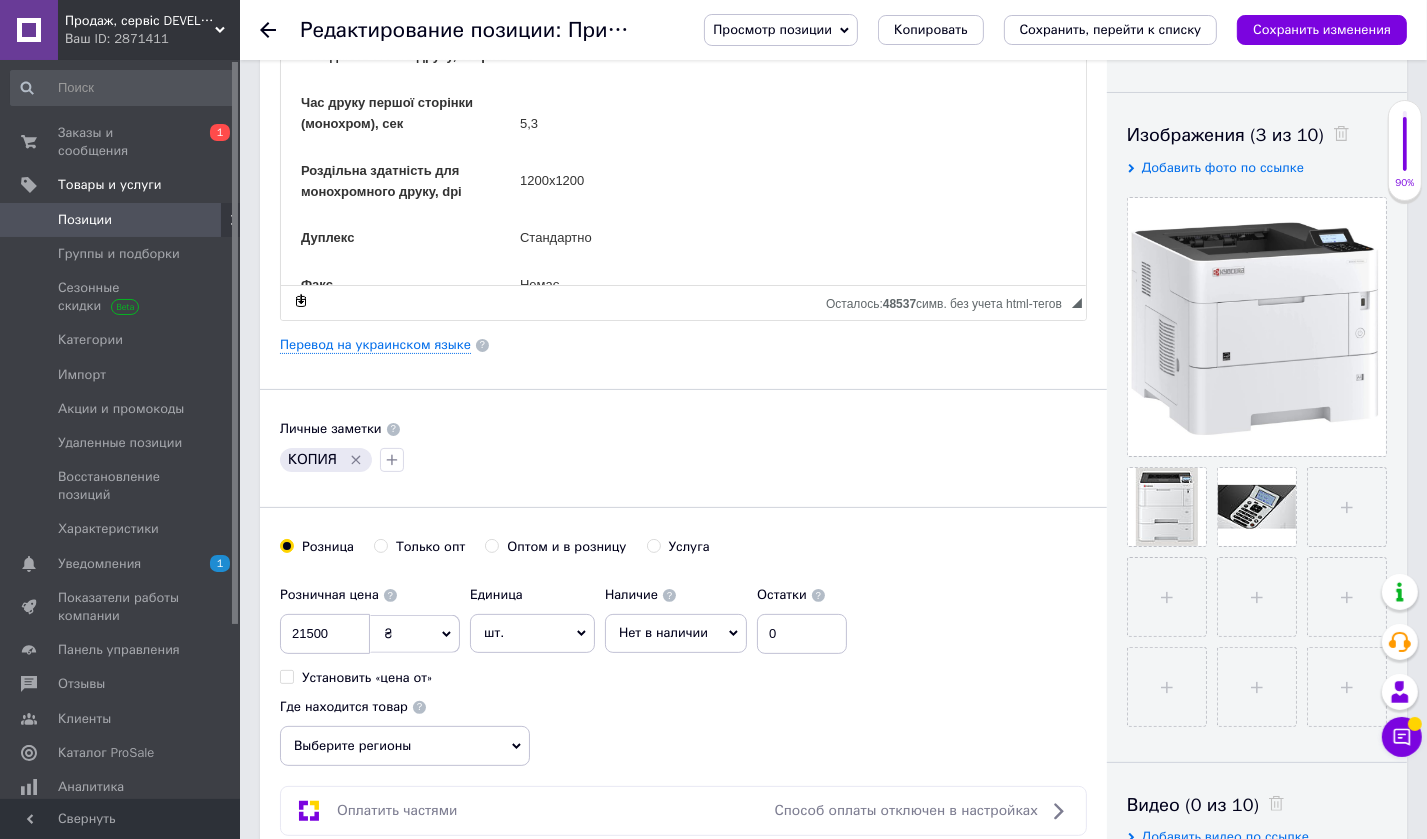click on "Нет в наличии" at bounding box center (676, 633) 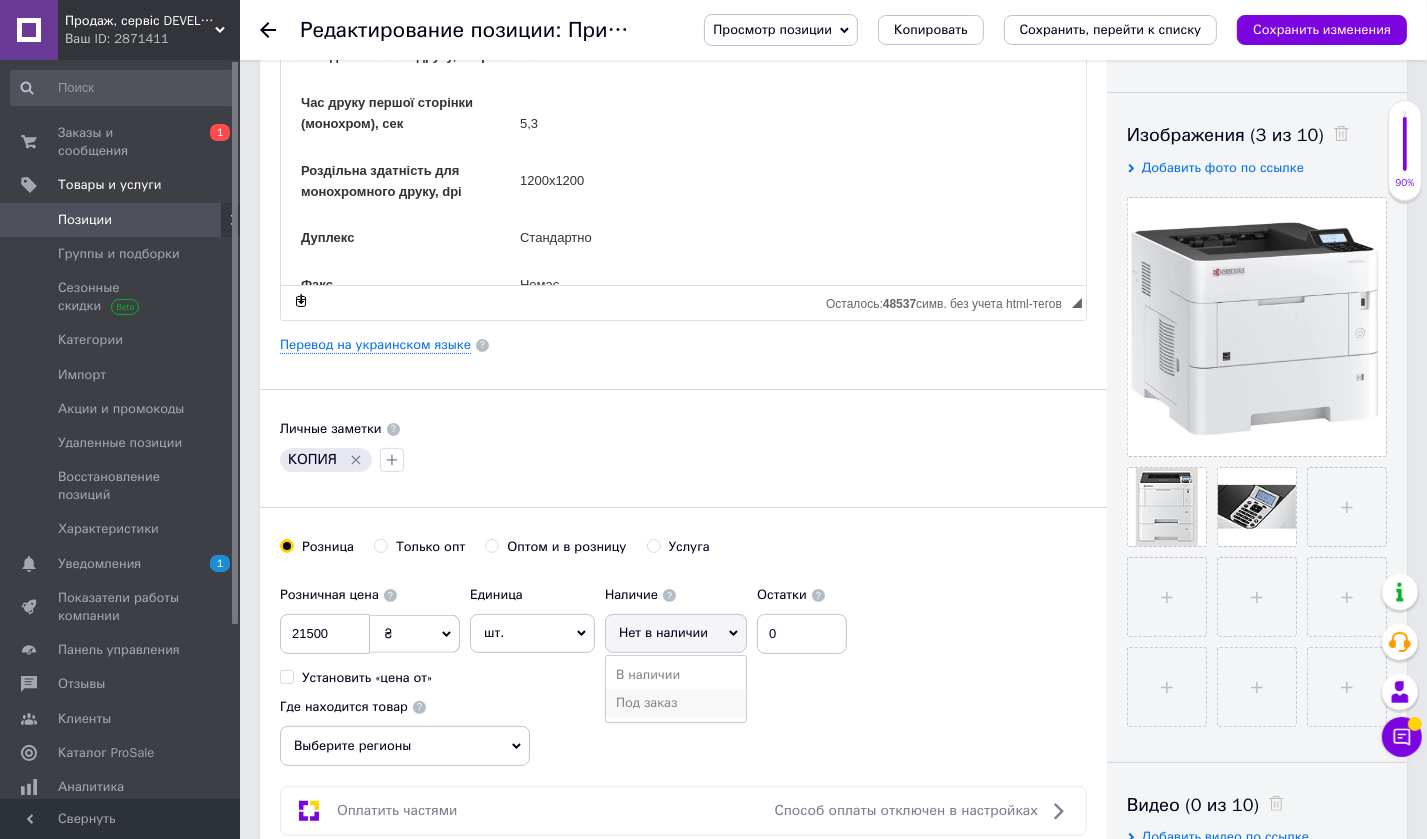 click on "Под заказ" at bounding box center [676, 703] 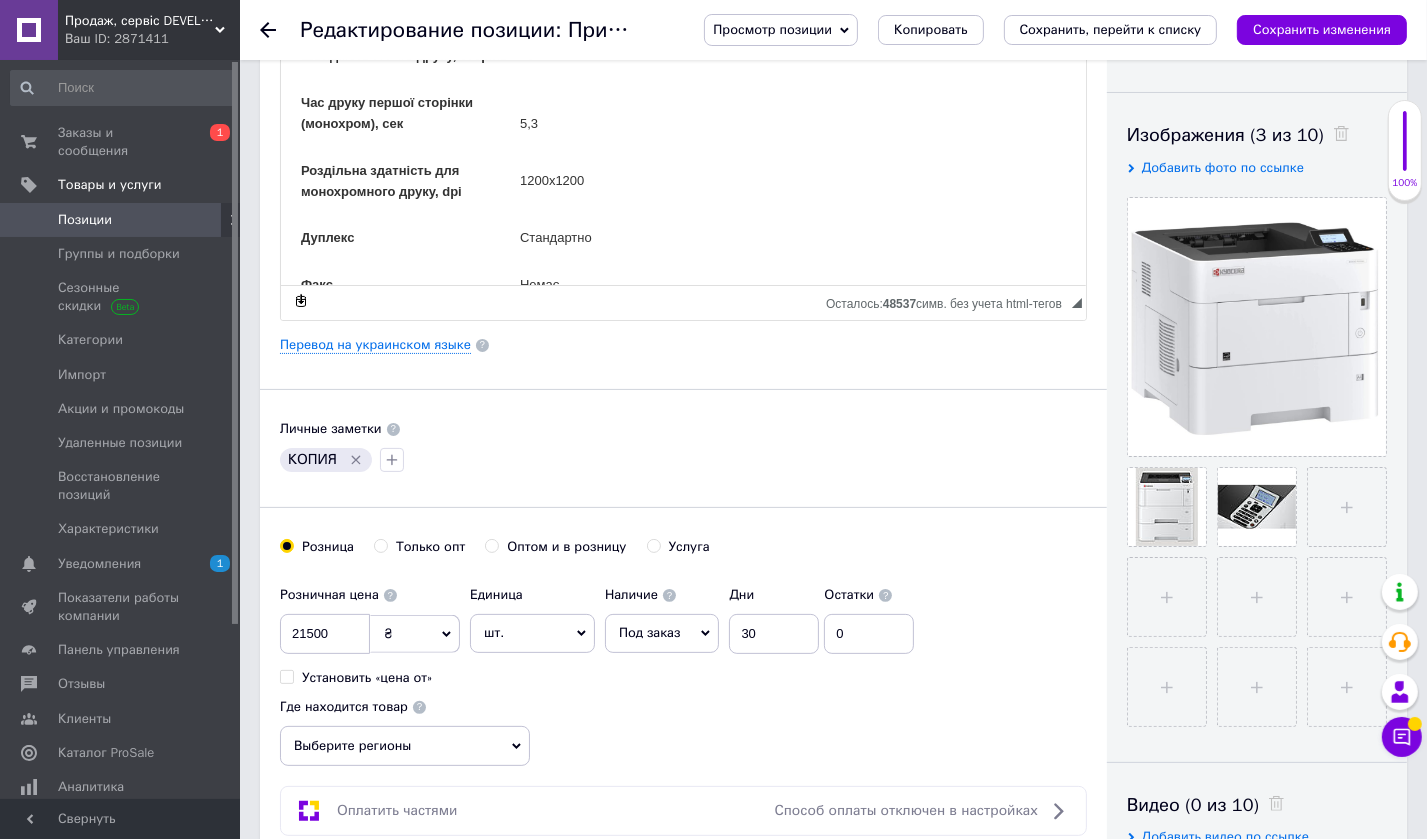 scroll, scrollTop: 0, scrollLeft: 0, axis: both 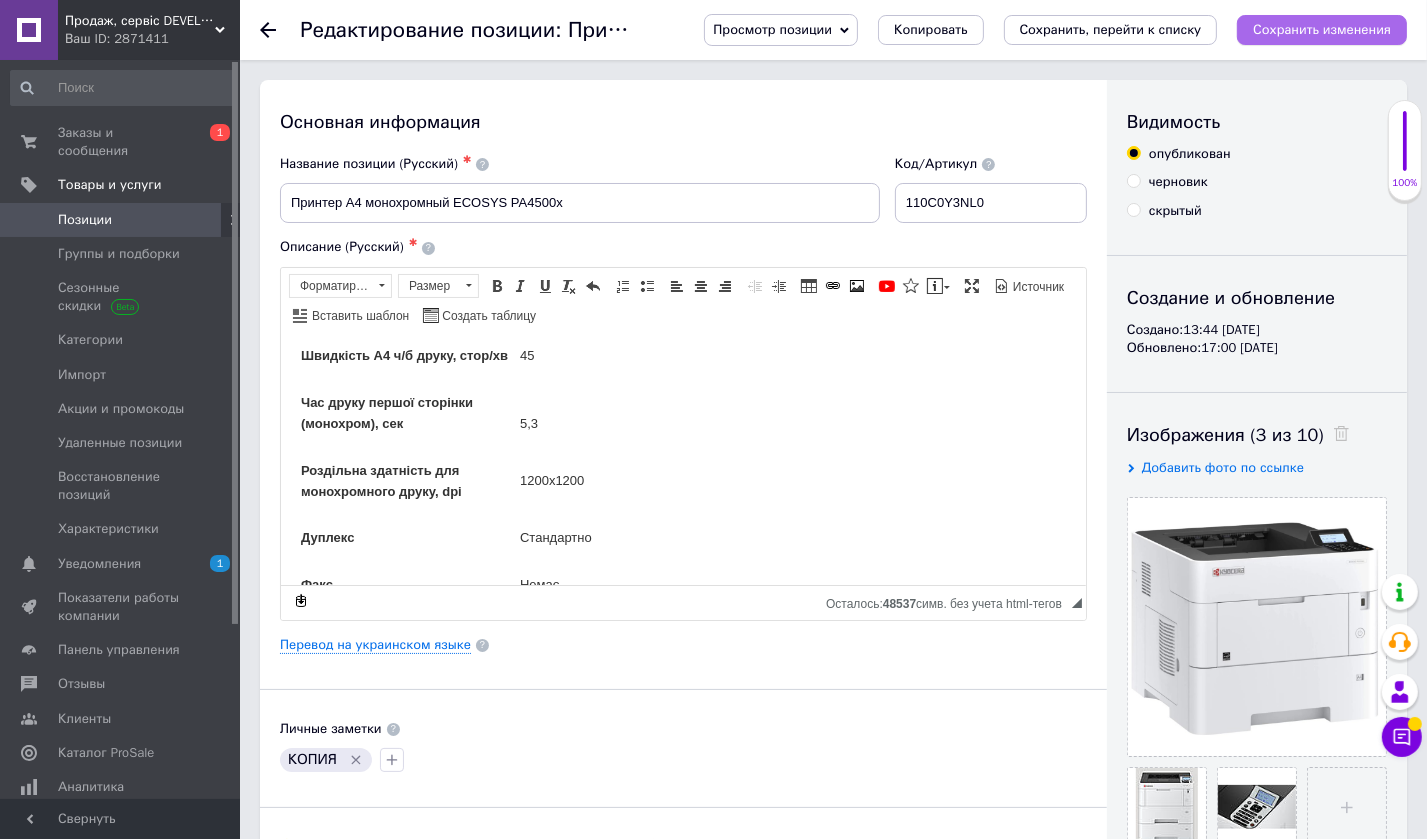 click on "Сохранить изменения" at bounding box center (1322, 29) 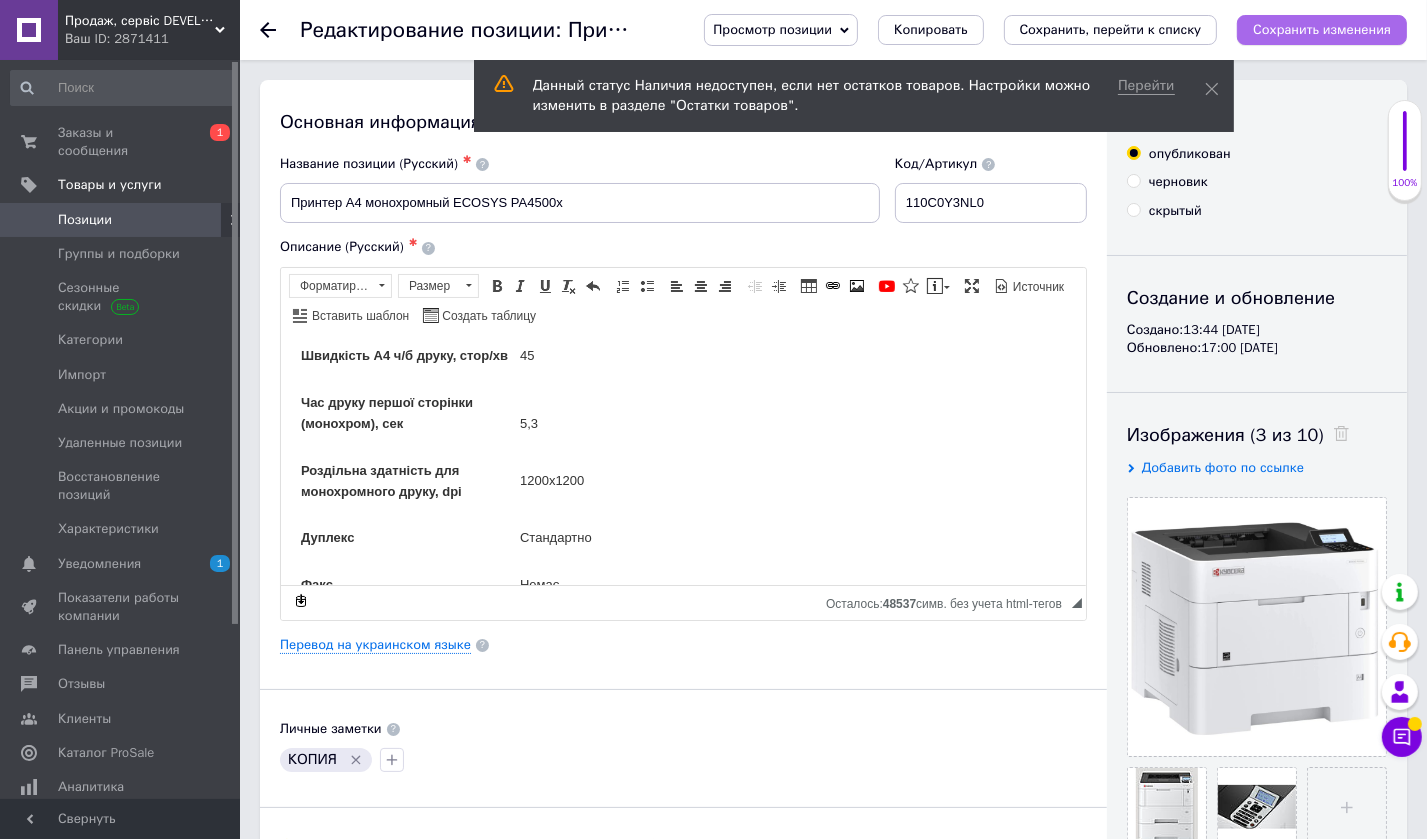 scroll, scrollTop: 564, scrollLeft: 0, axis: vertical 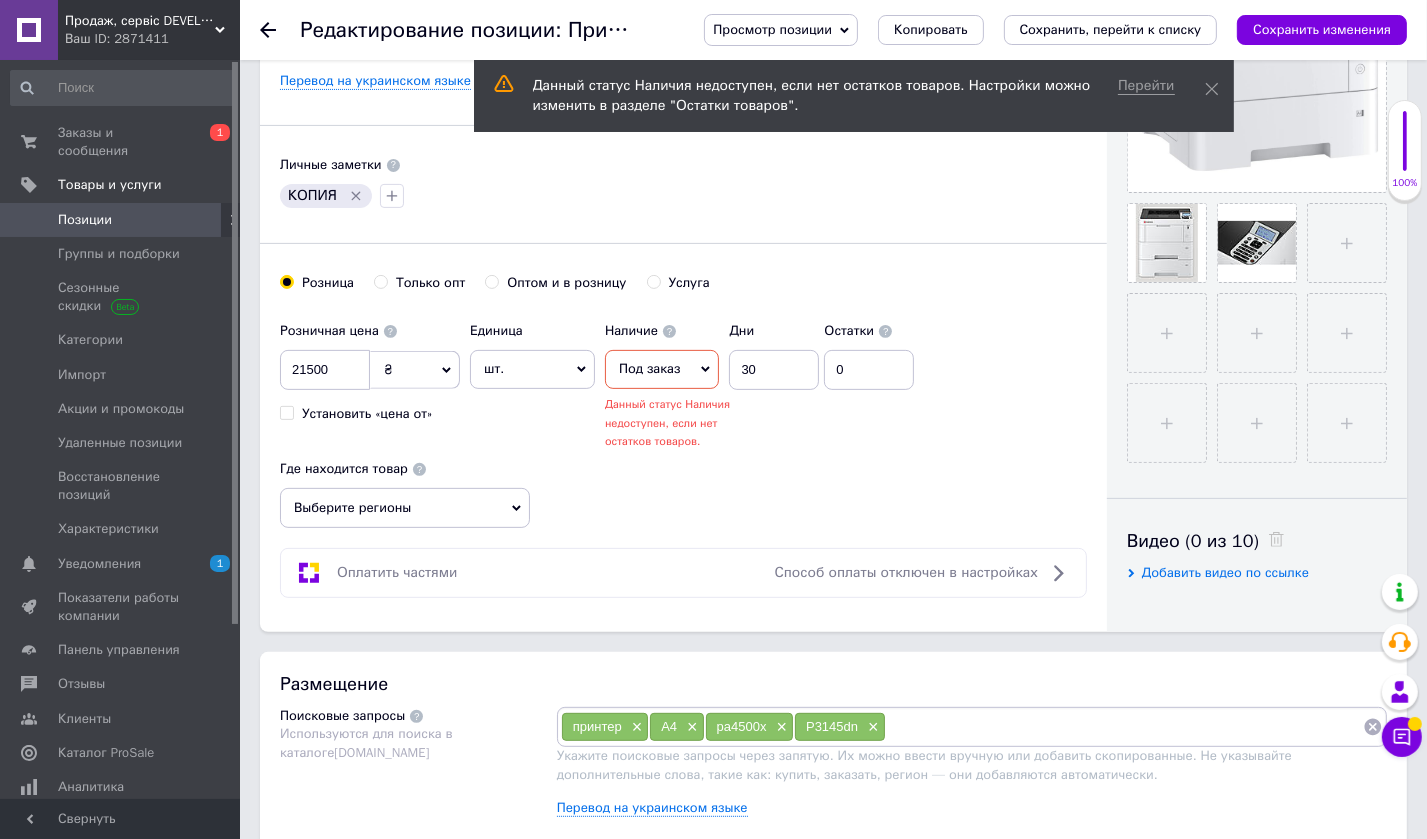 click on "Под заказ" at bounding box center [662, 369] 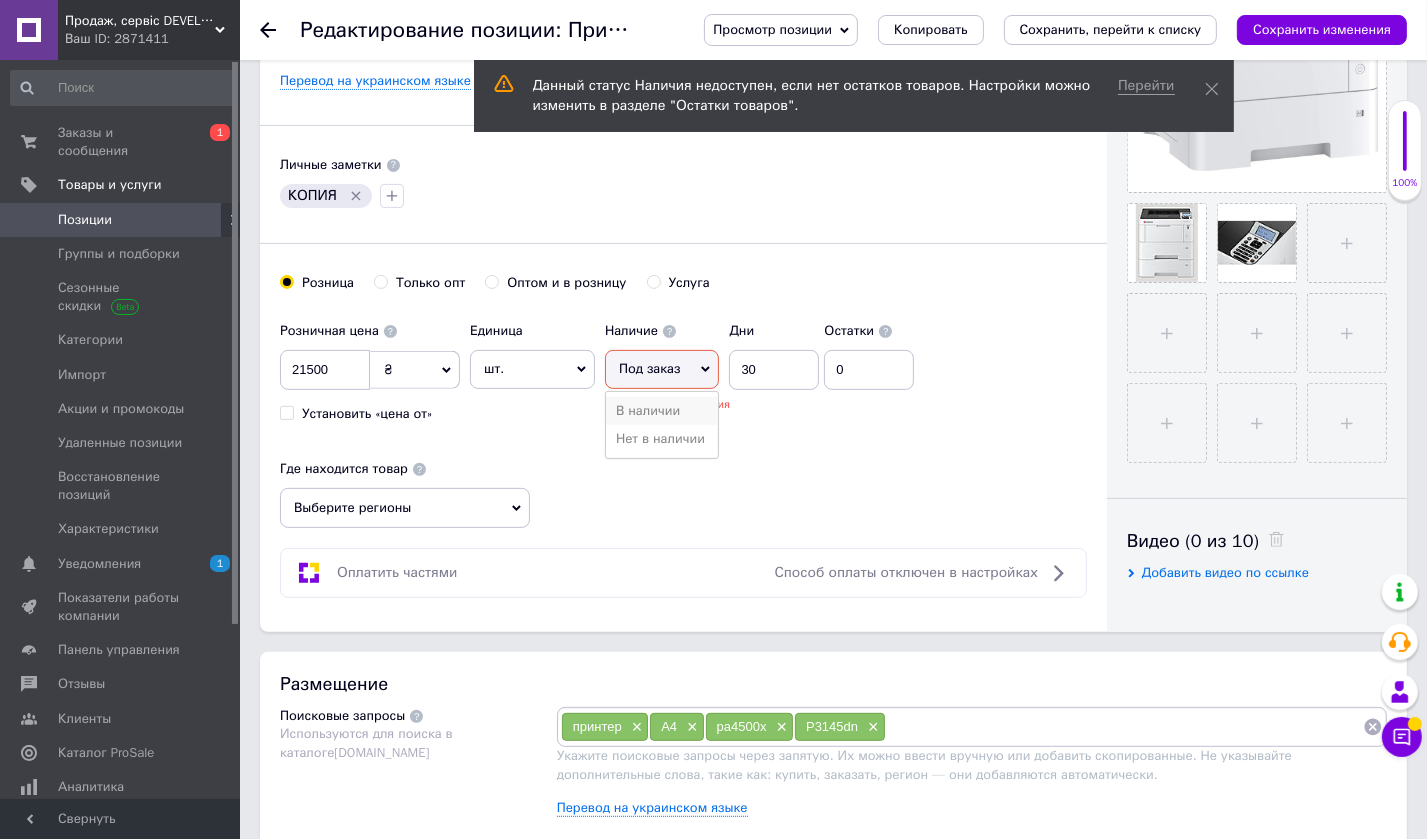 click on "В наличии" at bounding box center [662, 411] 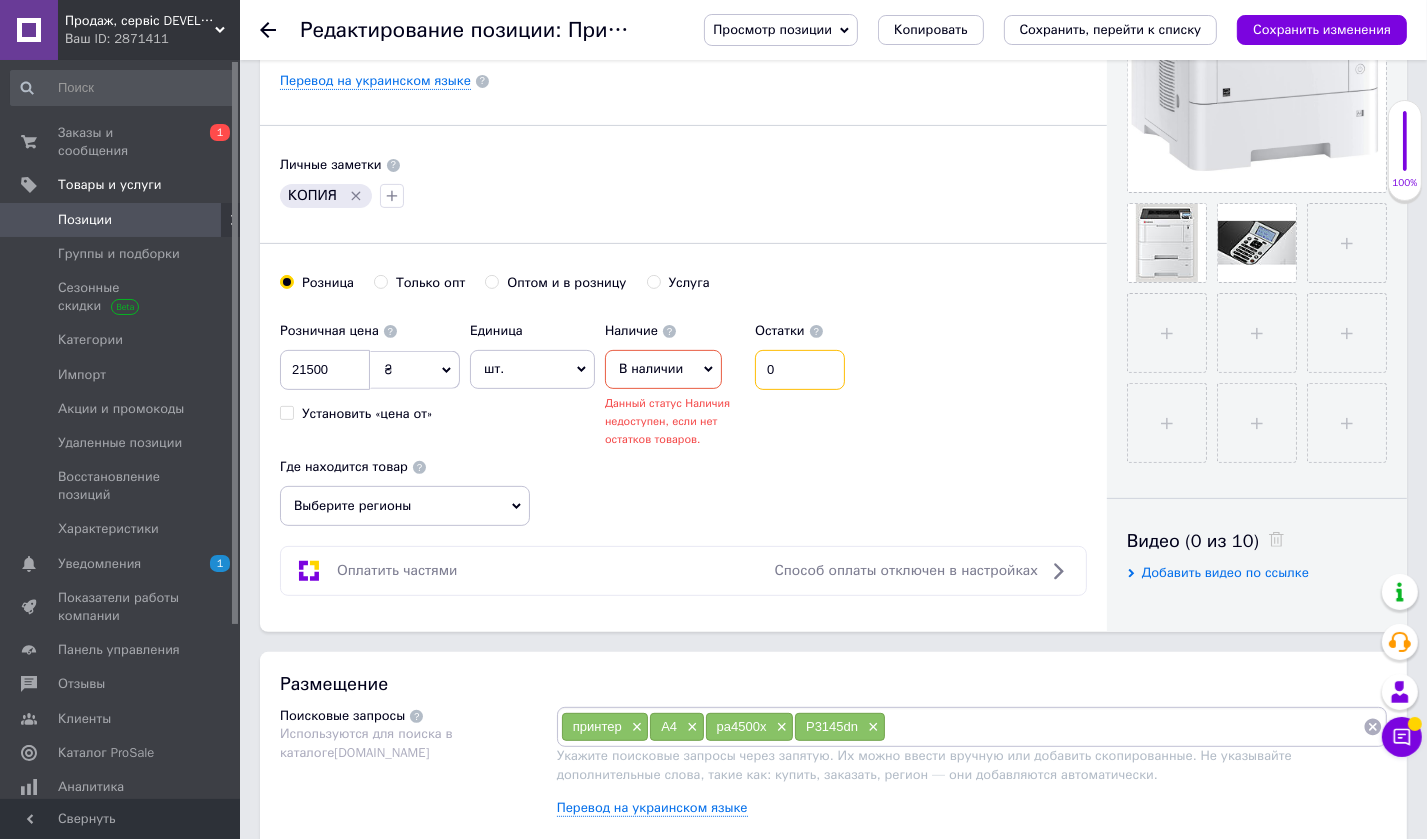 click on "0" at bounding box center [800, 370] 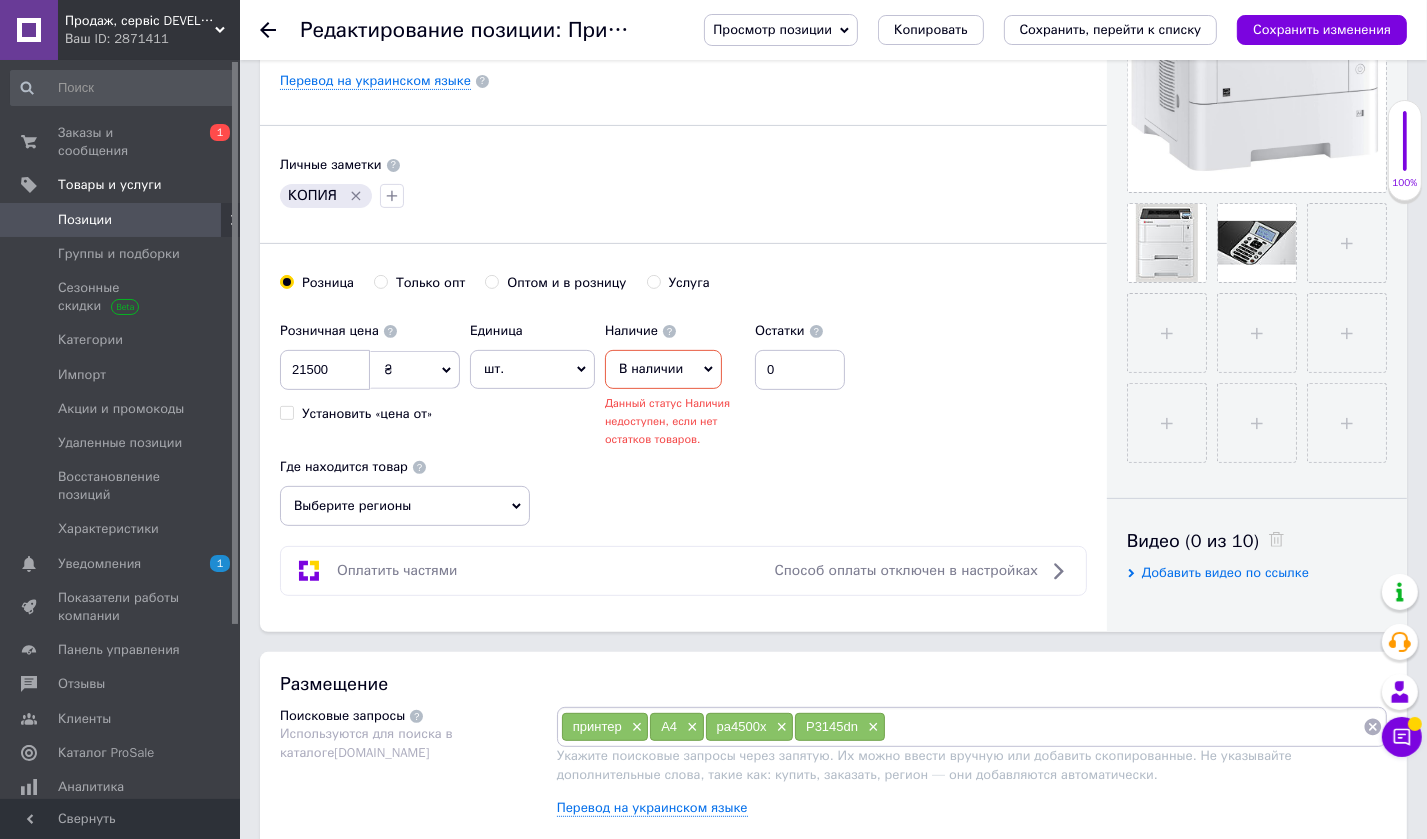 click on "В наличии" at bounding box center [663, 369] 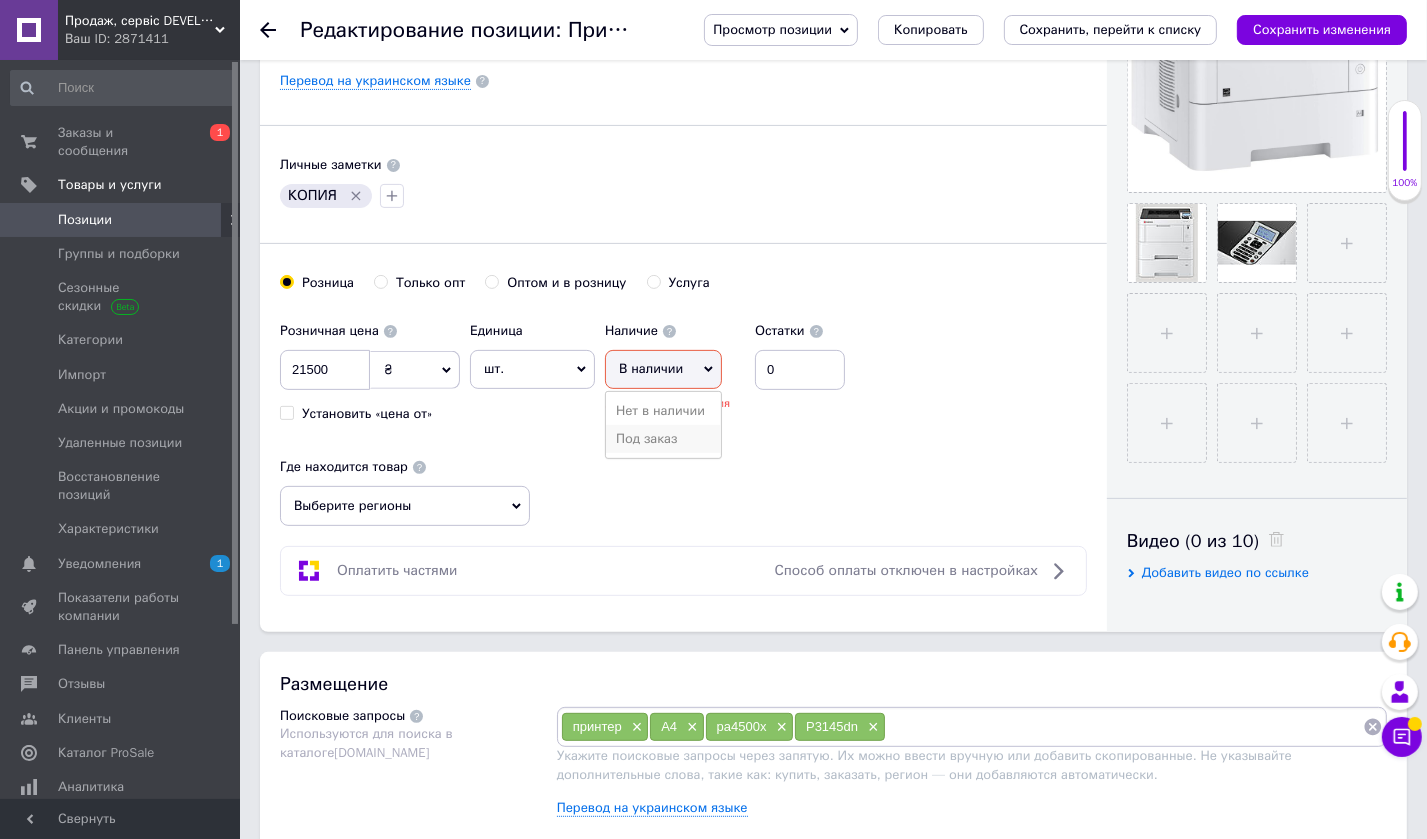 click on "Под заказ" at bounding box center (663, 439) 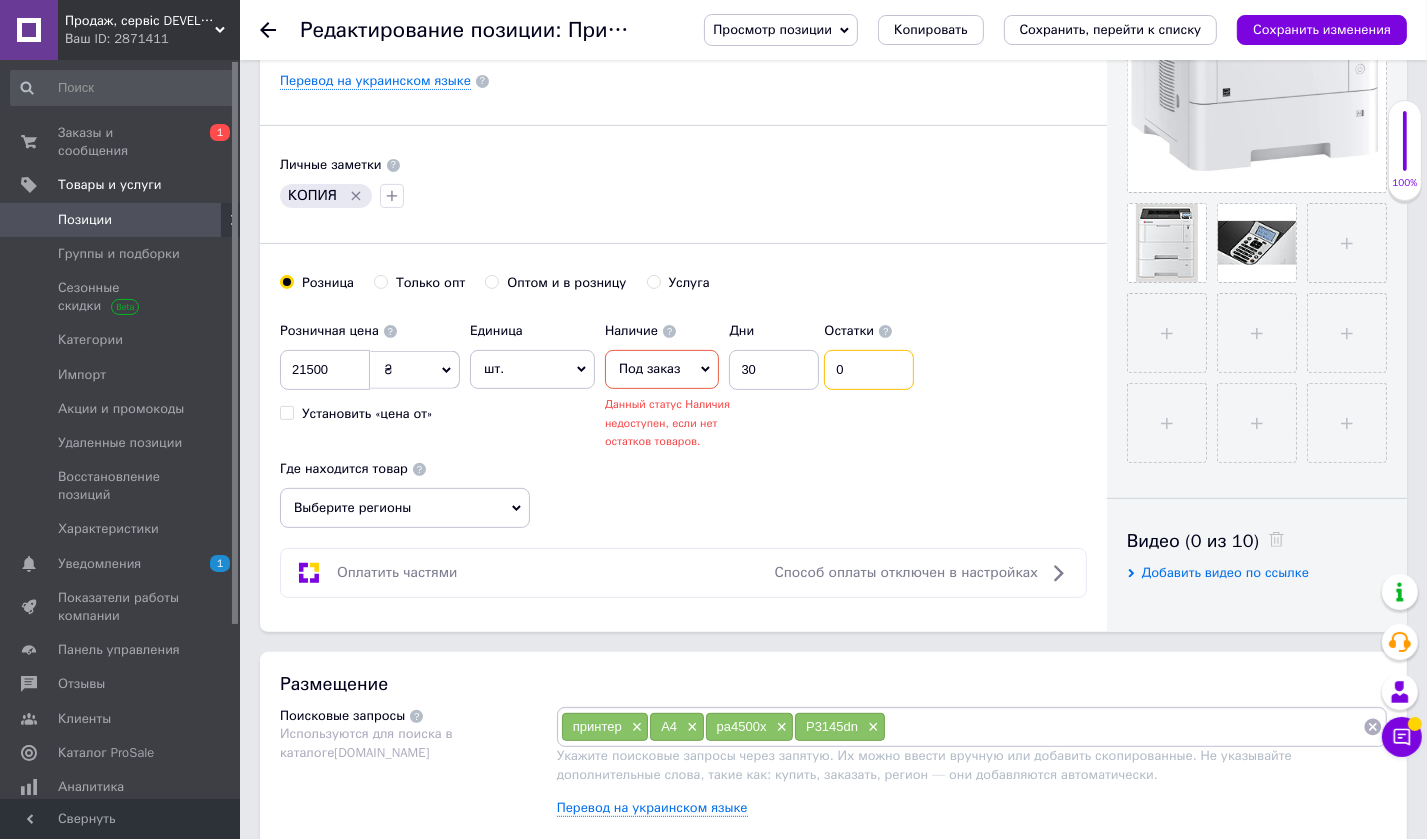 drag, startPoint x: 840, startPoint y: 365, endPoint x: 804, endPoint y: 355, distance: 37.363083 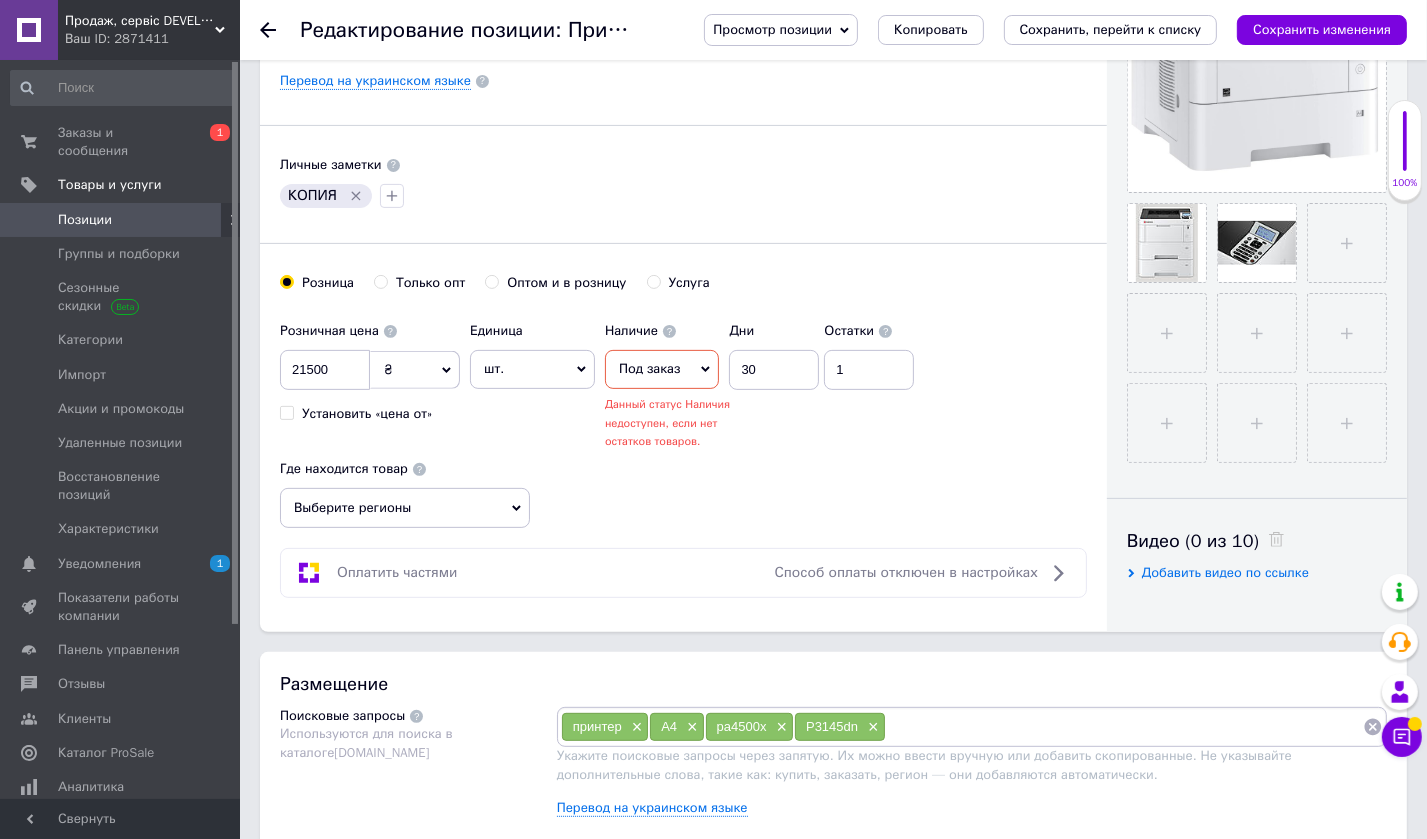 click on "Сохранить изменения" at bounding box center [1322, 29] 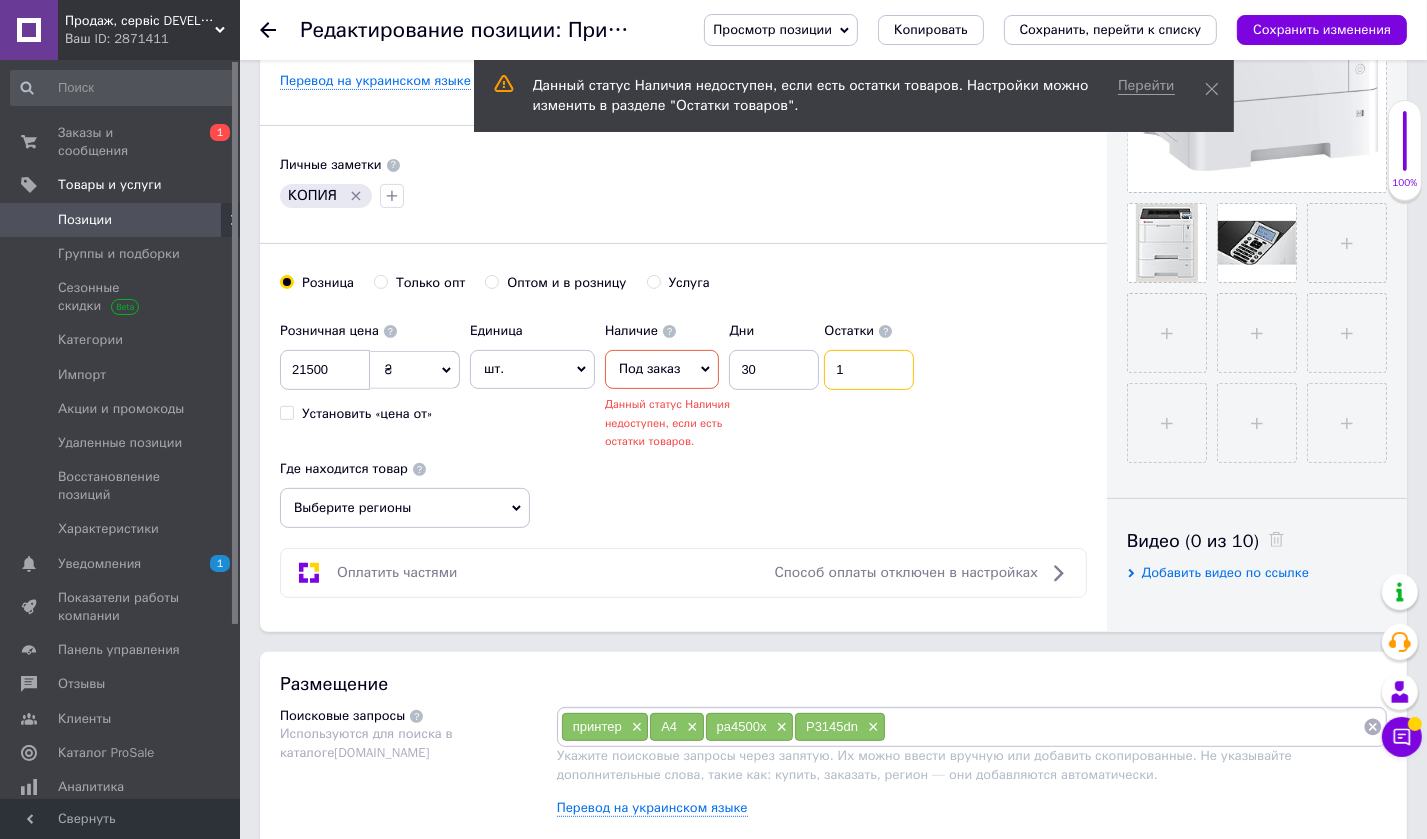 drag, startPoint x: 845, startPoint y: 367, endPoint x: 816, endPoint y: 355, distance: 31.38471 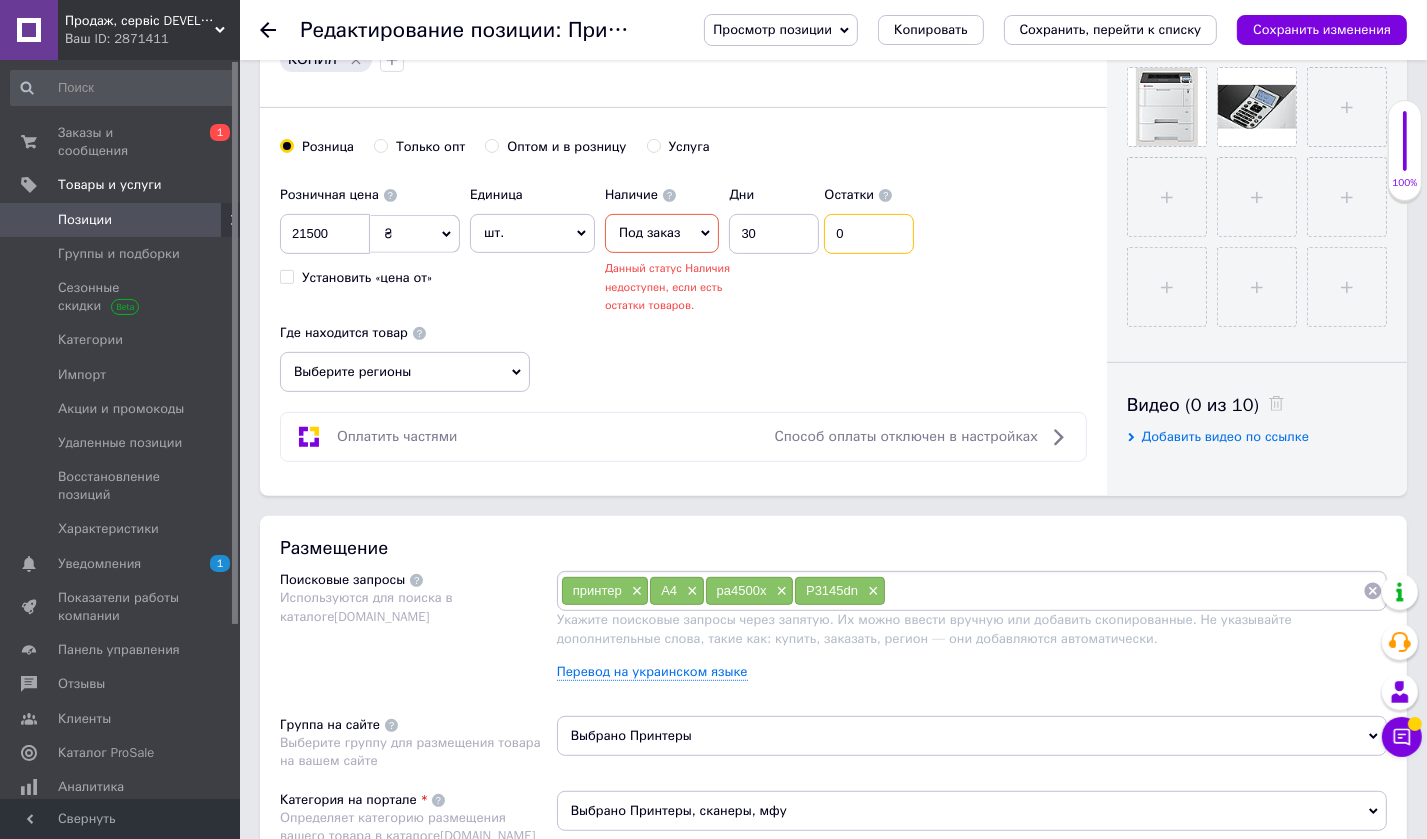 scroll, scrollTop: 800, scrollLeft: 0, axis: vertical 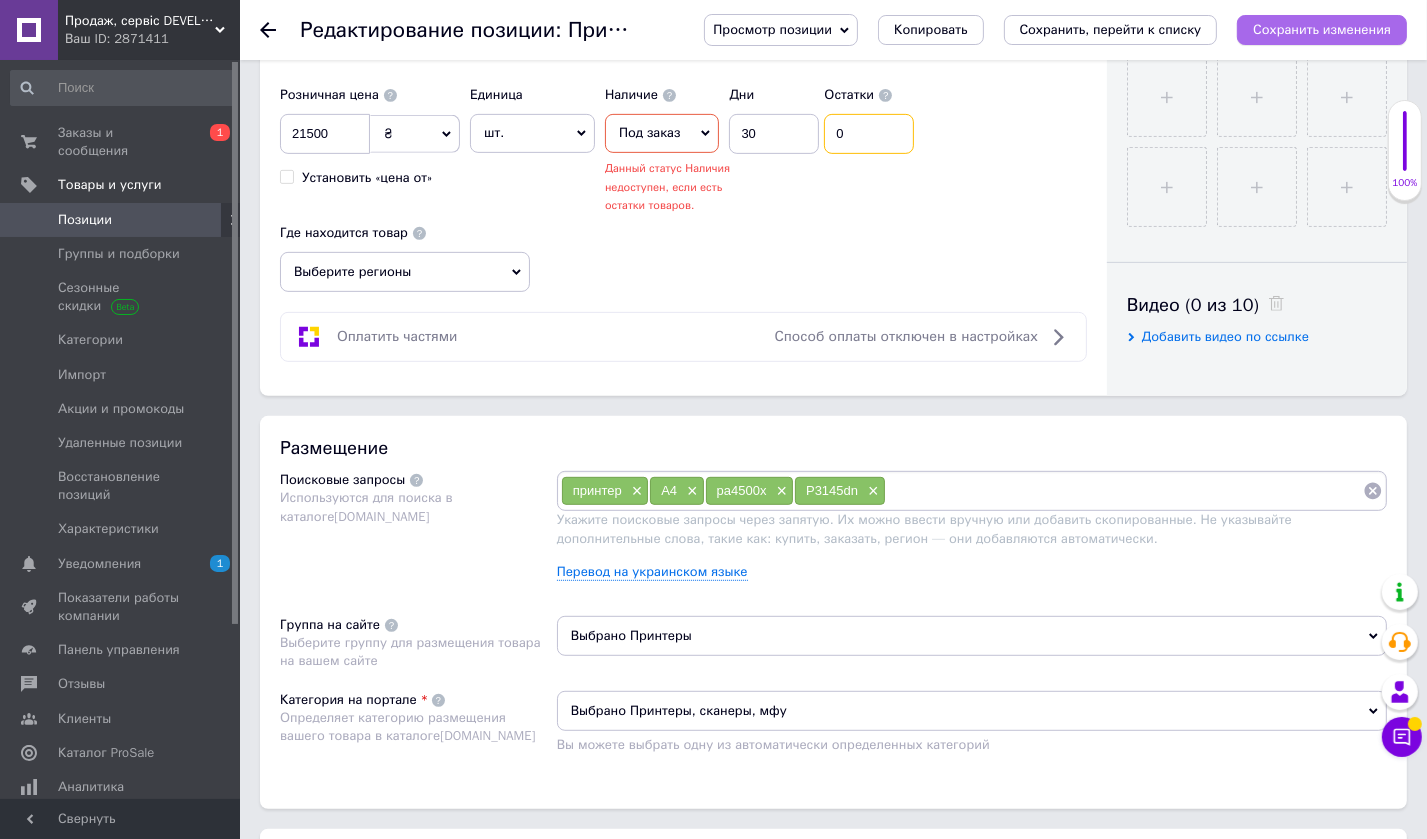 type on "0" 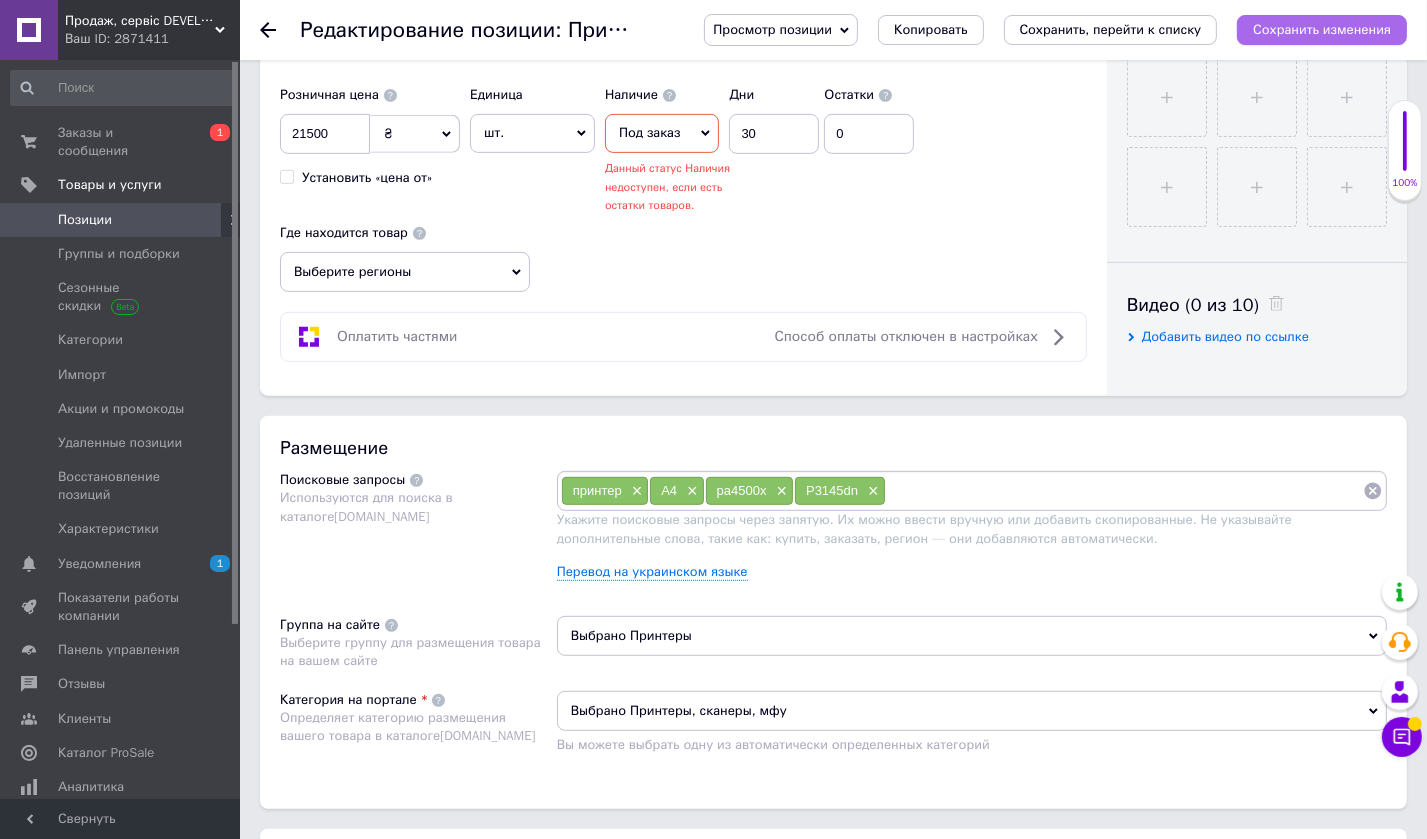 click on "Сохранить изменения" at bounding box center (1322, 29) 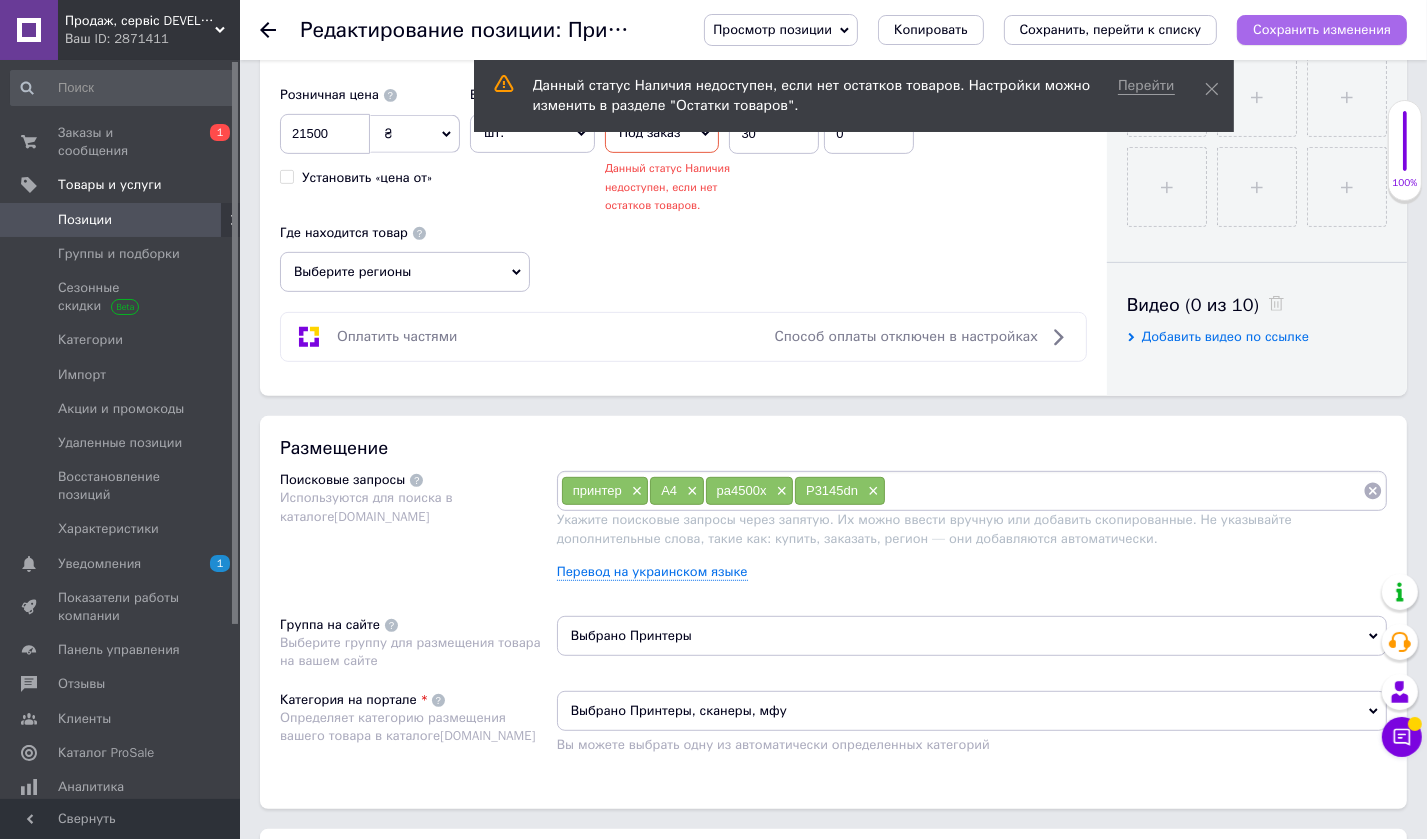 scroll, scrollTop: 564, scrollLeft: 0, axis: vertical 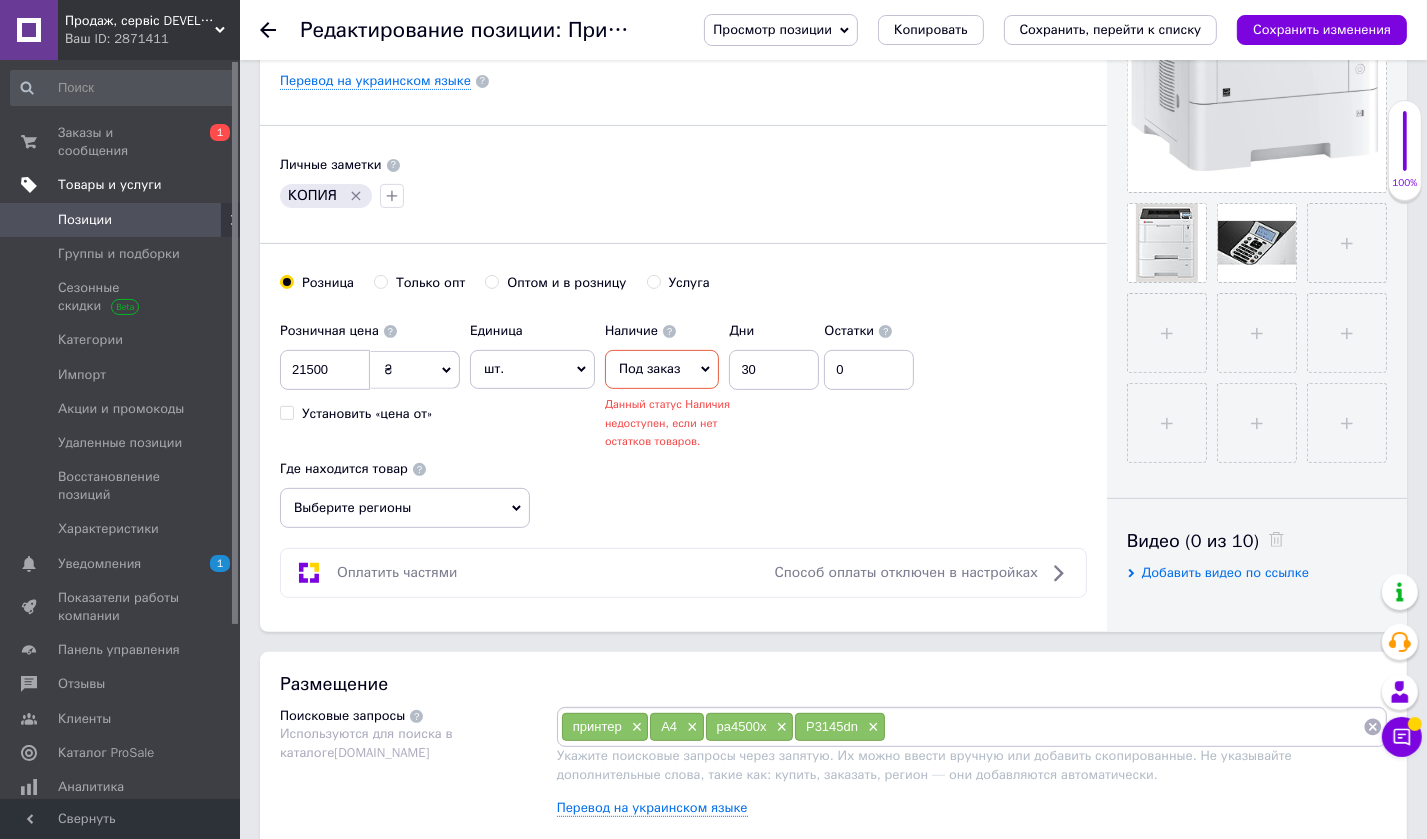 click on "Товары и услуги" at bounding box center (110, 185) 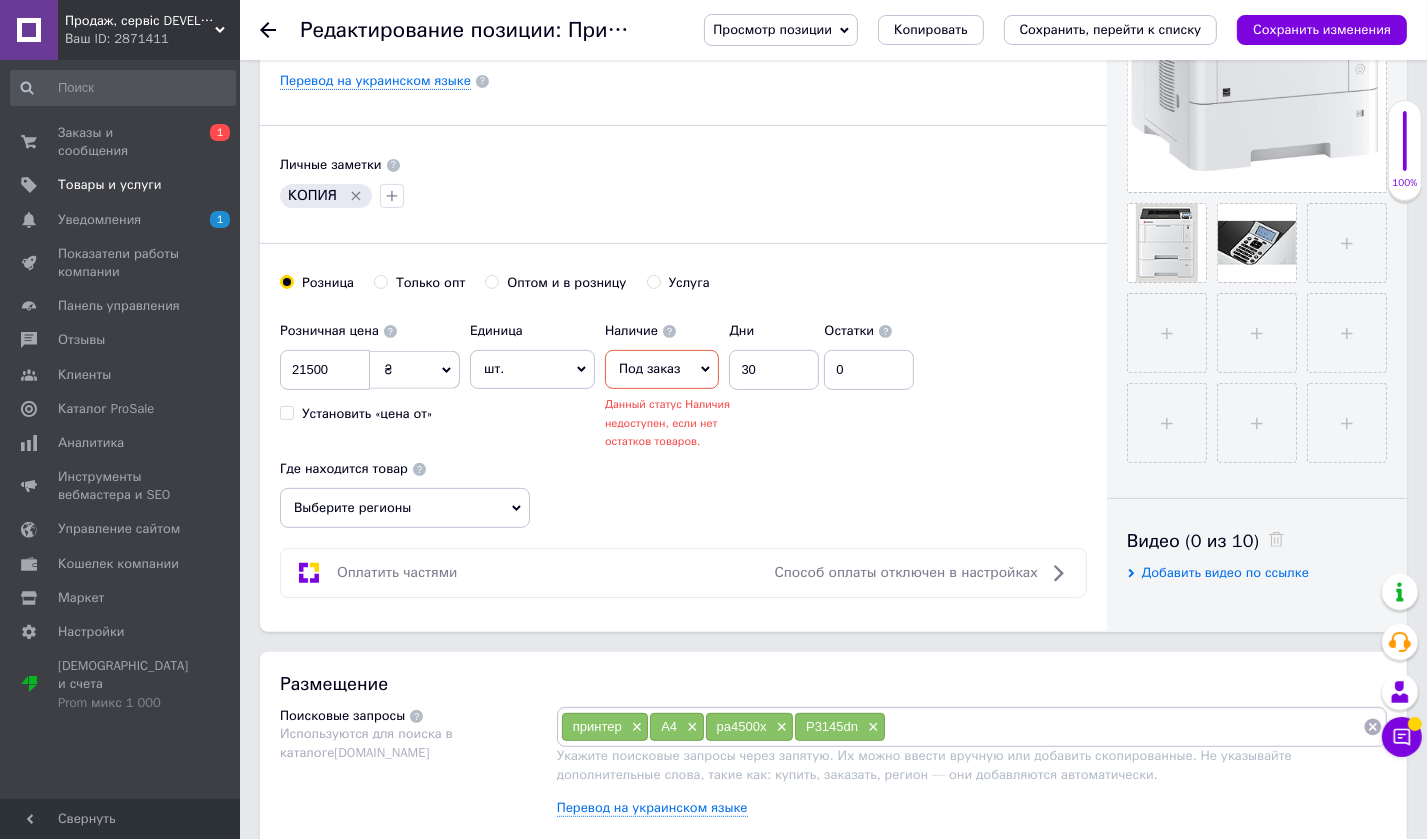 scroll, scrollTop: 664, scrollLeft: 0, axis: vertical 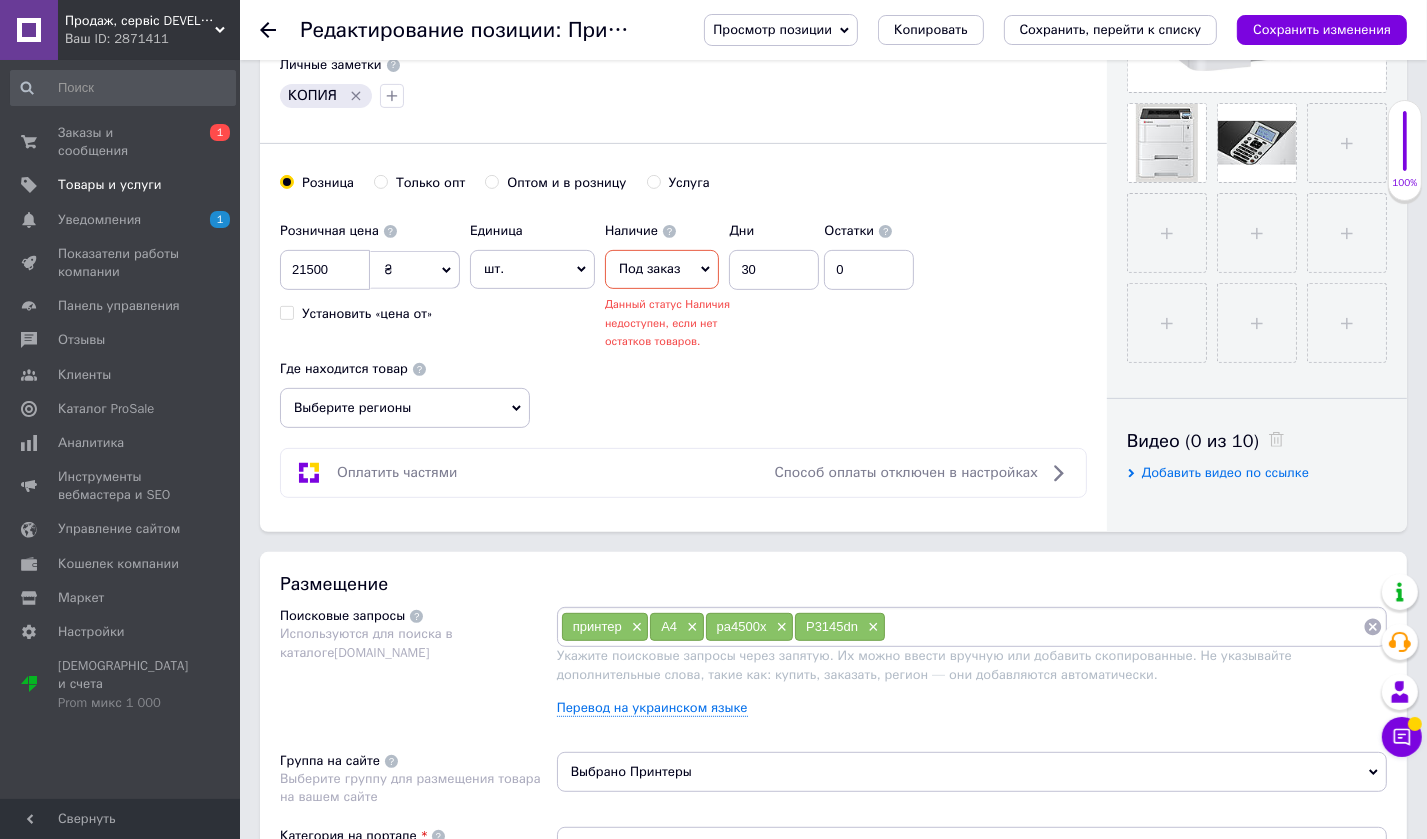 click on "Выберите регионы" at bounding box center [405, 408] 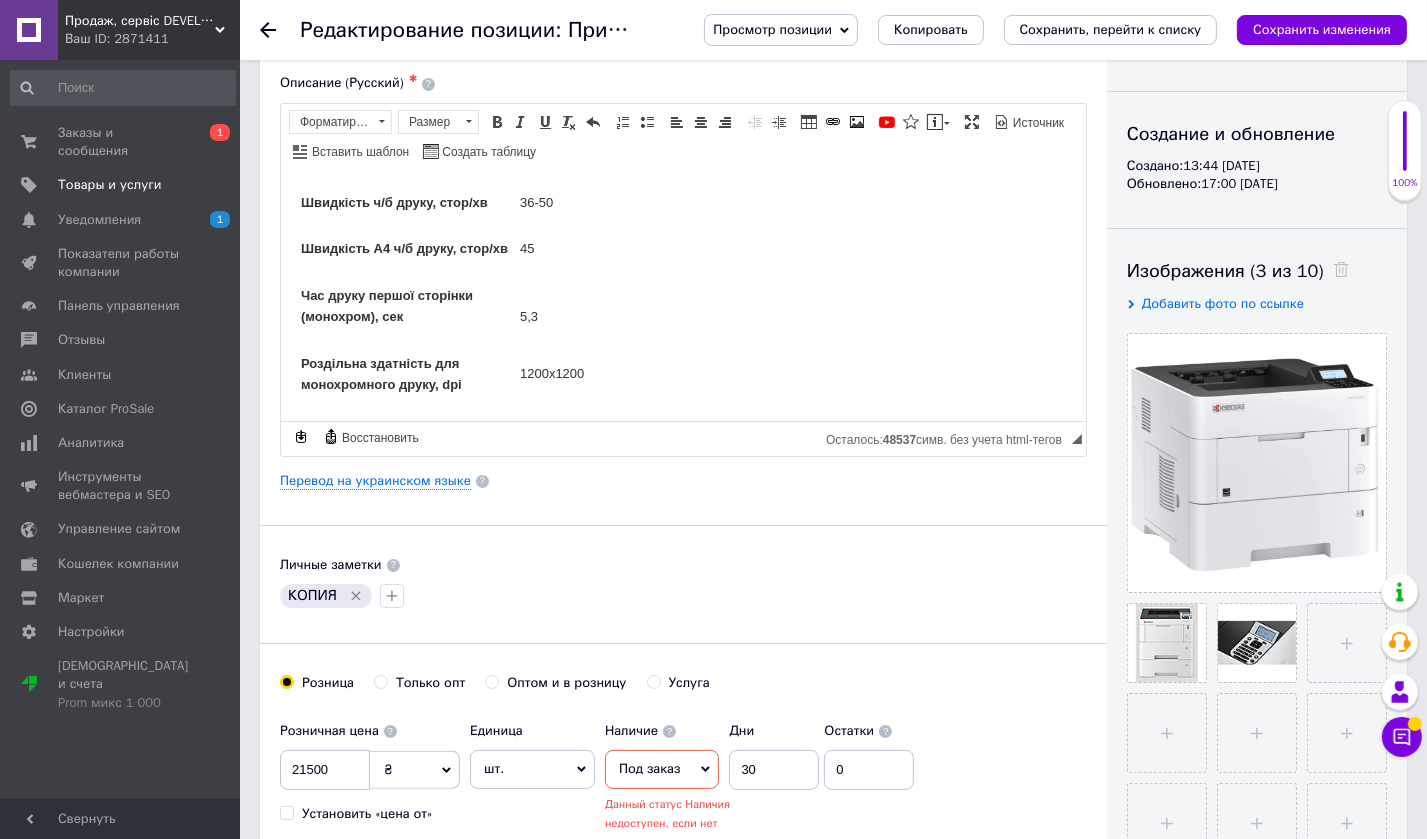 scroll, scrollTop: 64, scrollLeft: 0, axis: vertical 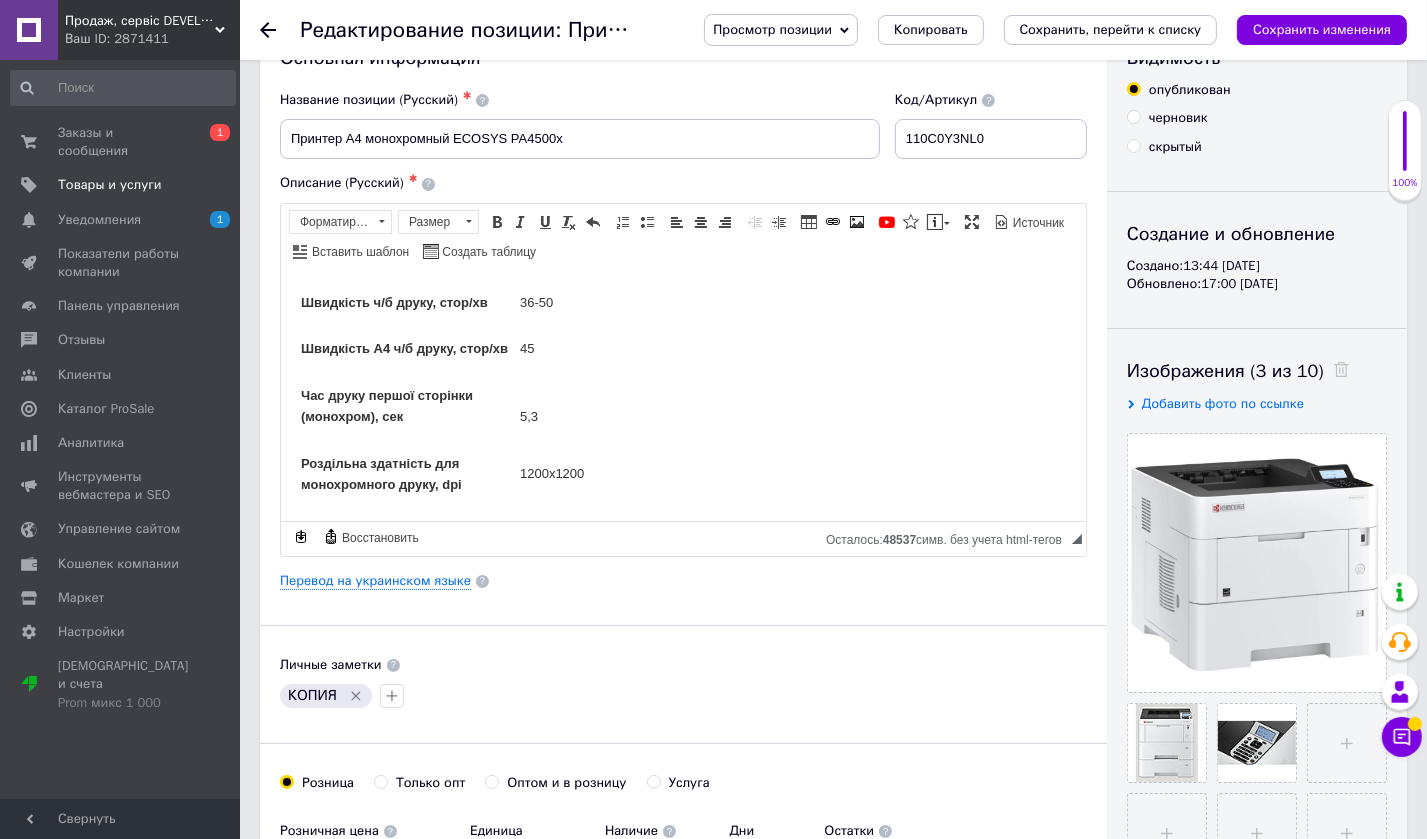 click 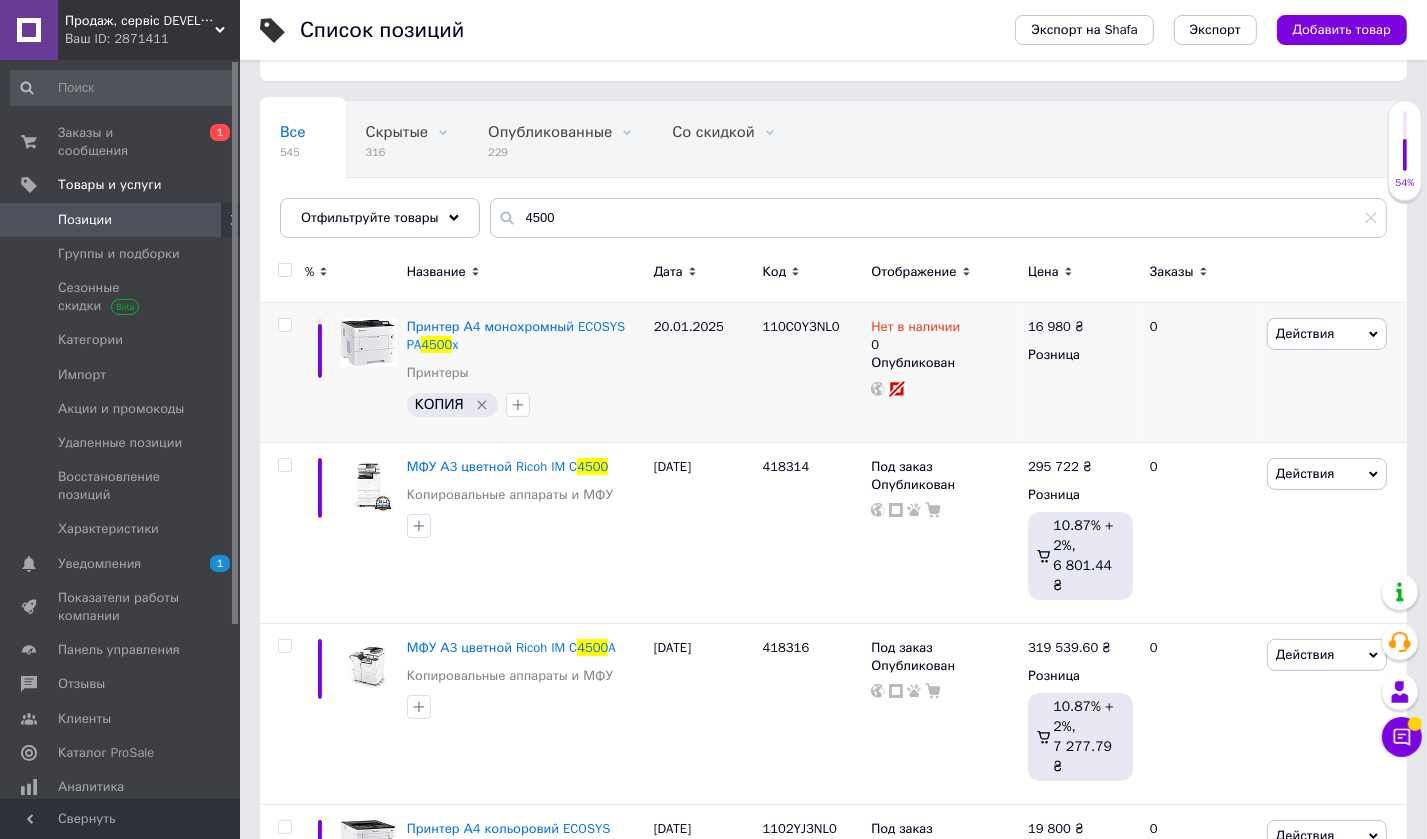 scroll, scrollTop: 0, scrollLeft: 0, axis: both 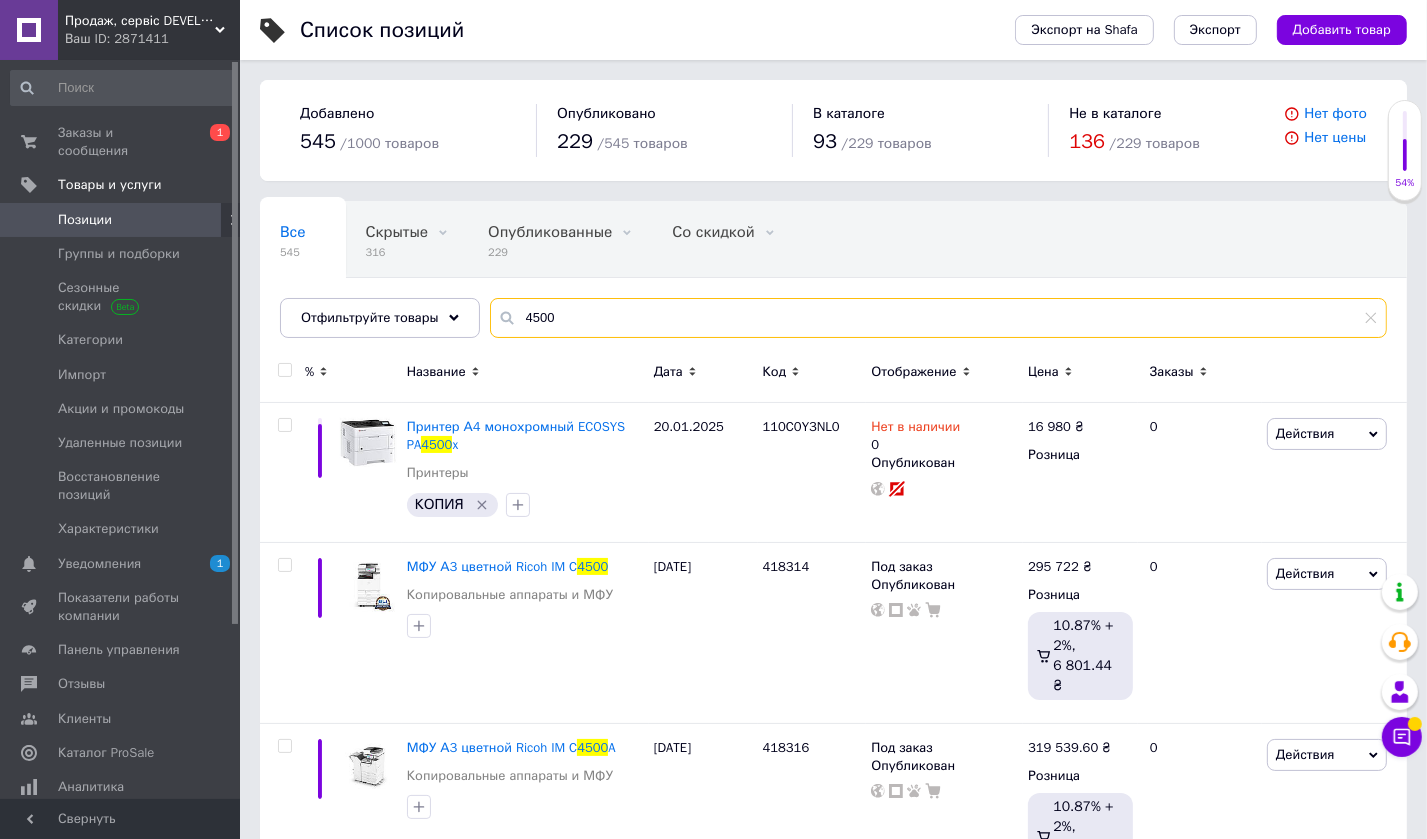 click on "4500" at bounding box center (938, 318) 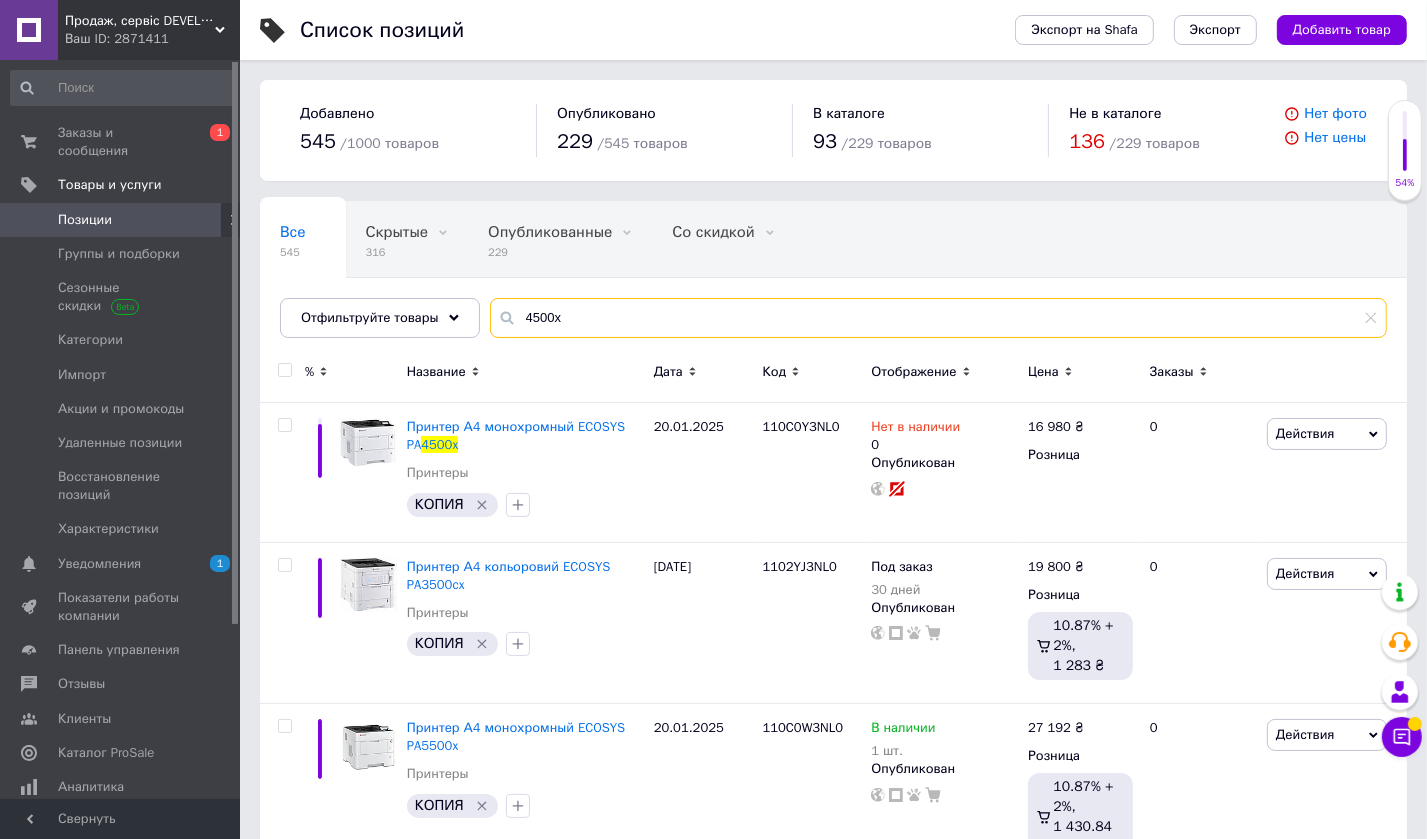 scroll, scrollTop: 44, scrollLeft: 0, axis: vertical 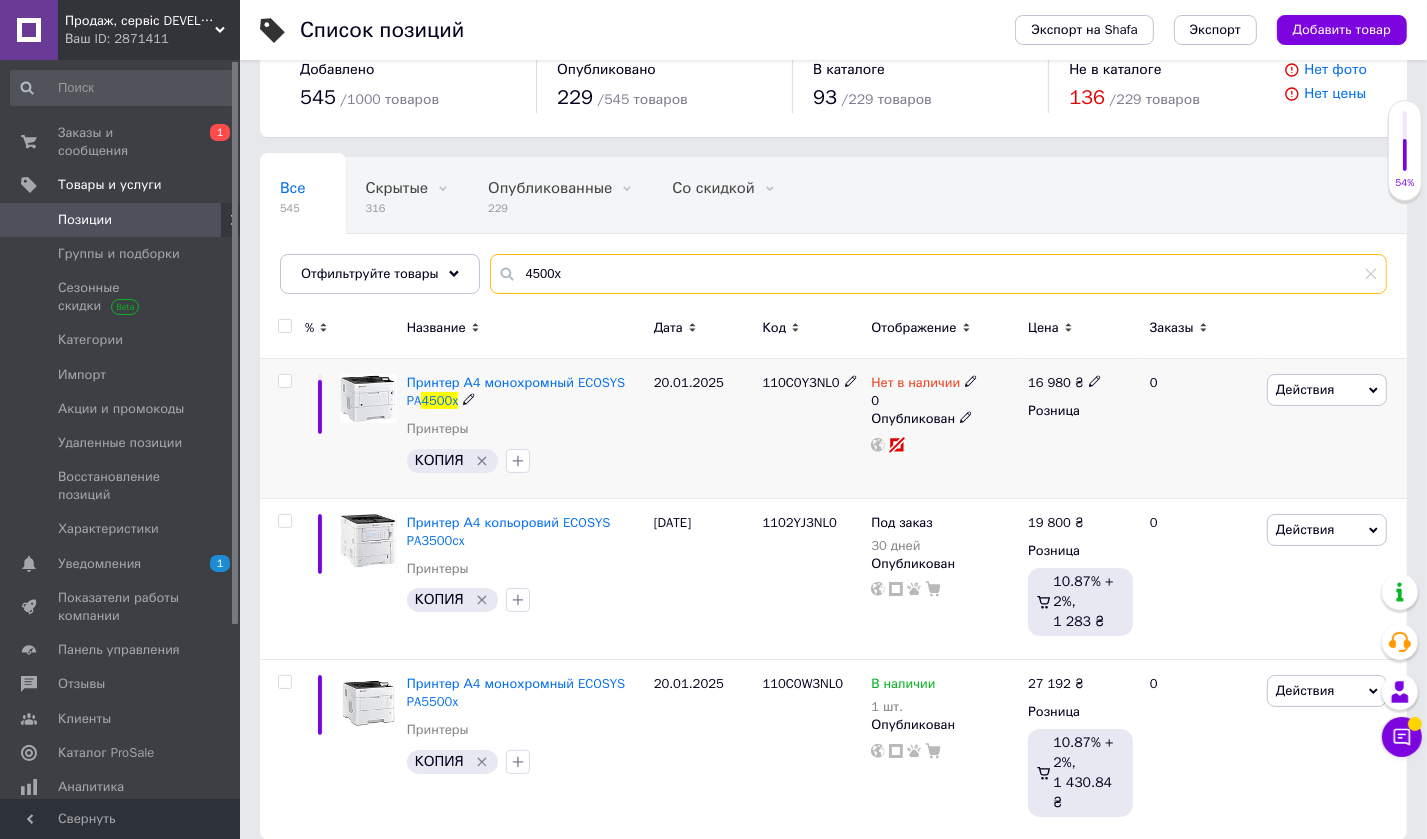 type on "4500x" 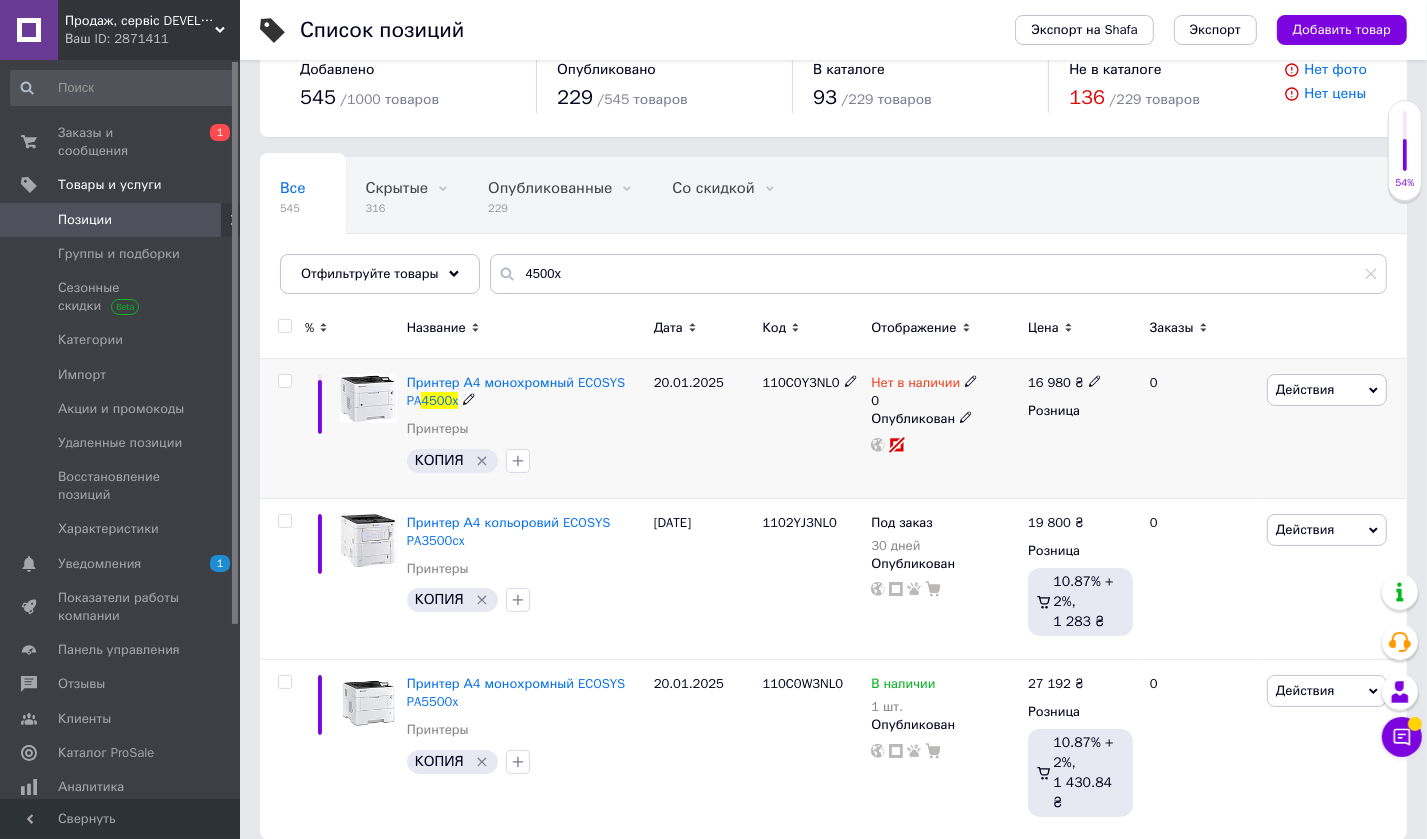 click 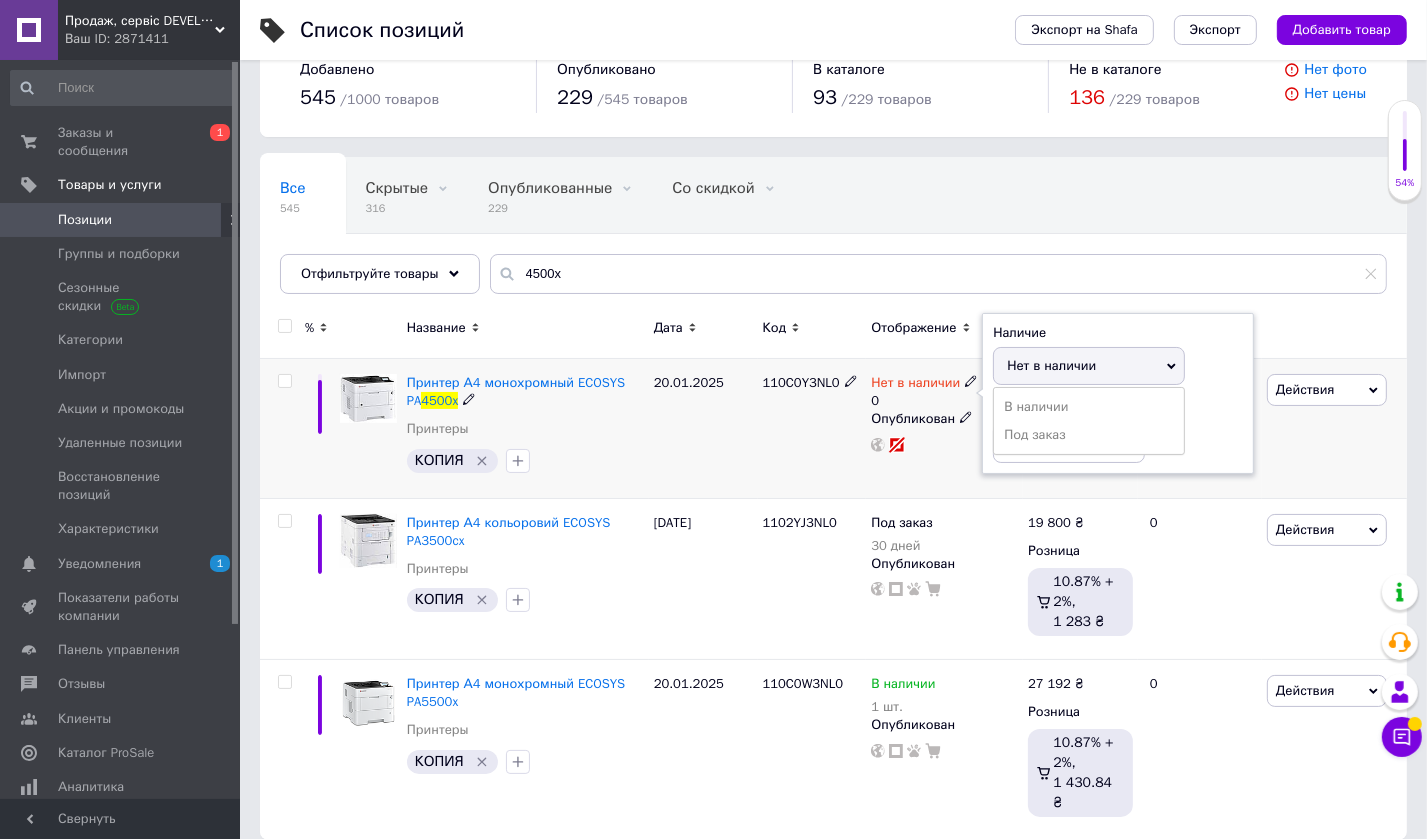 click on "Нет в наличии" at bounding box center (1089, 366) 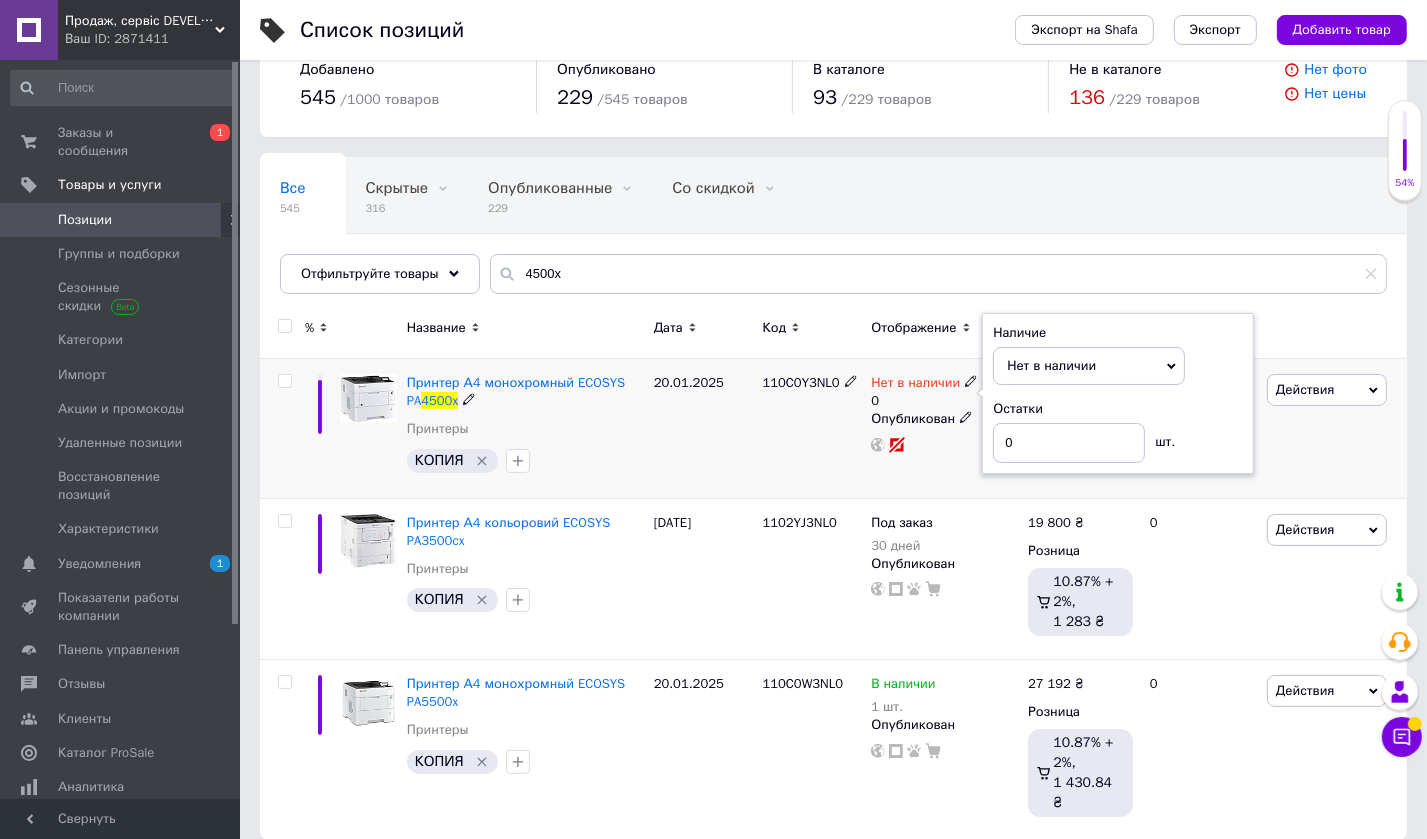 click on "Нет в наличии" at bounding box center [1089, 366] 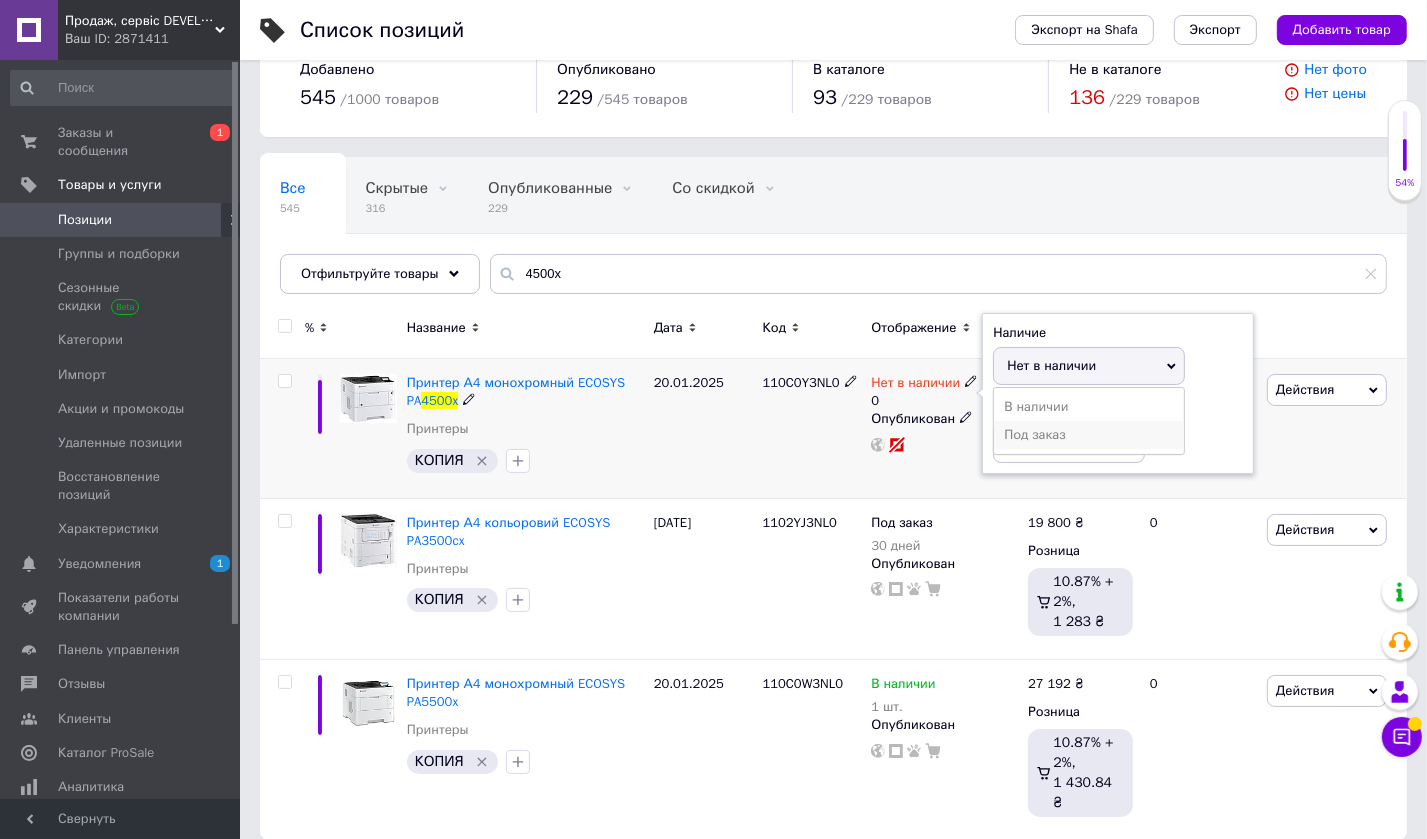 click on "Под заказ" at bounding box center [1089, 435] 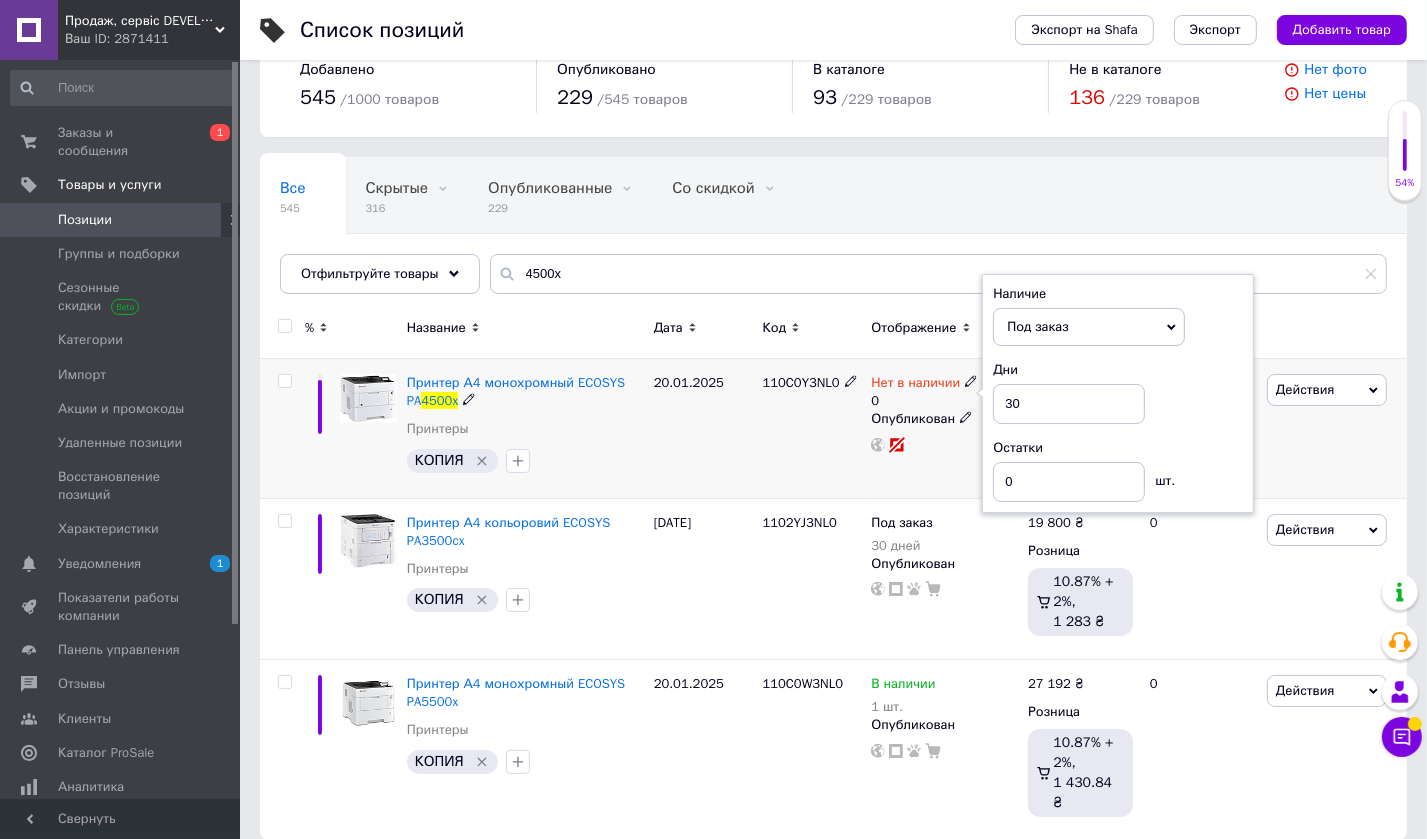 click on "20.01.2025" at bounding box center [703, 429] 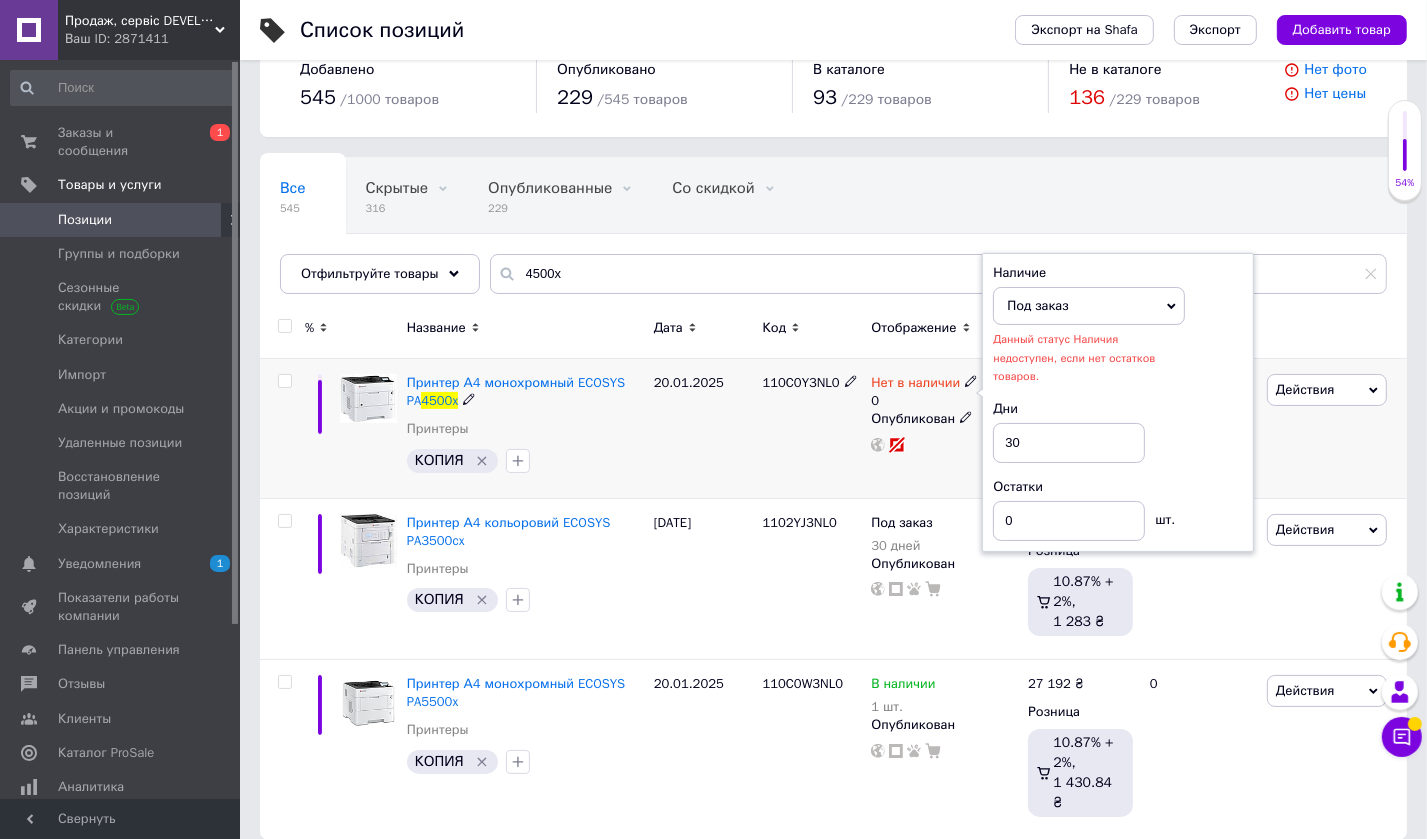 click on "110C0Y3NL0" at bounding box center (812, 429) 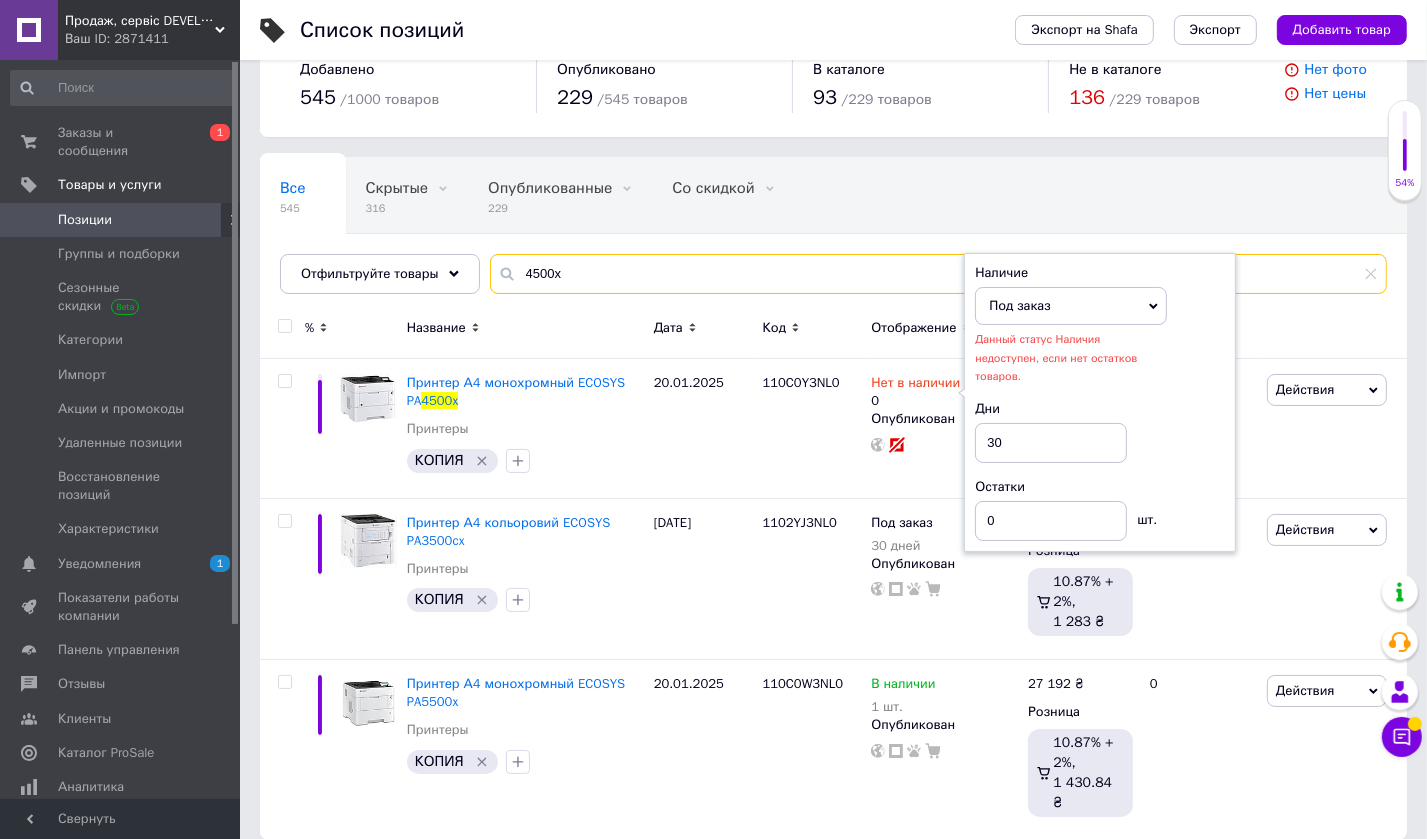 click on "4500x" at bounding box center (938, 274) 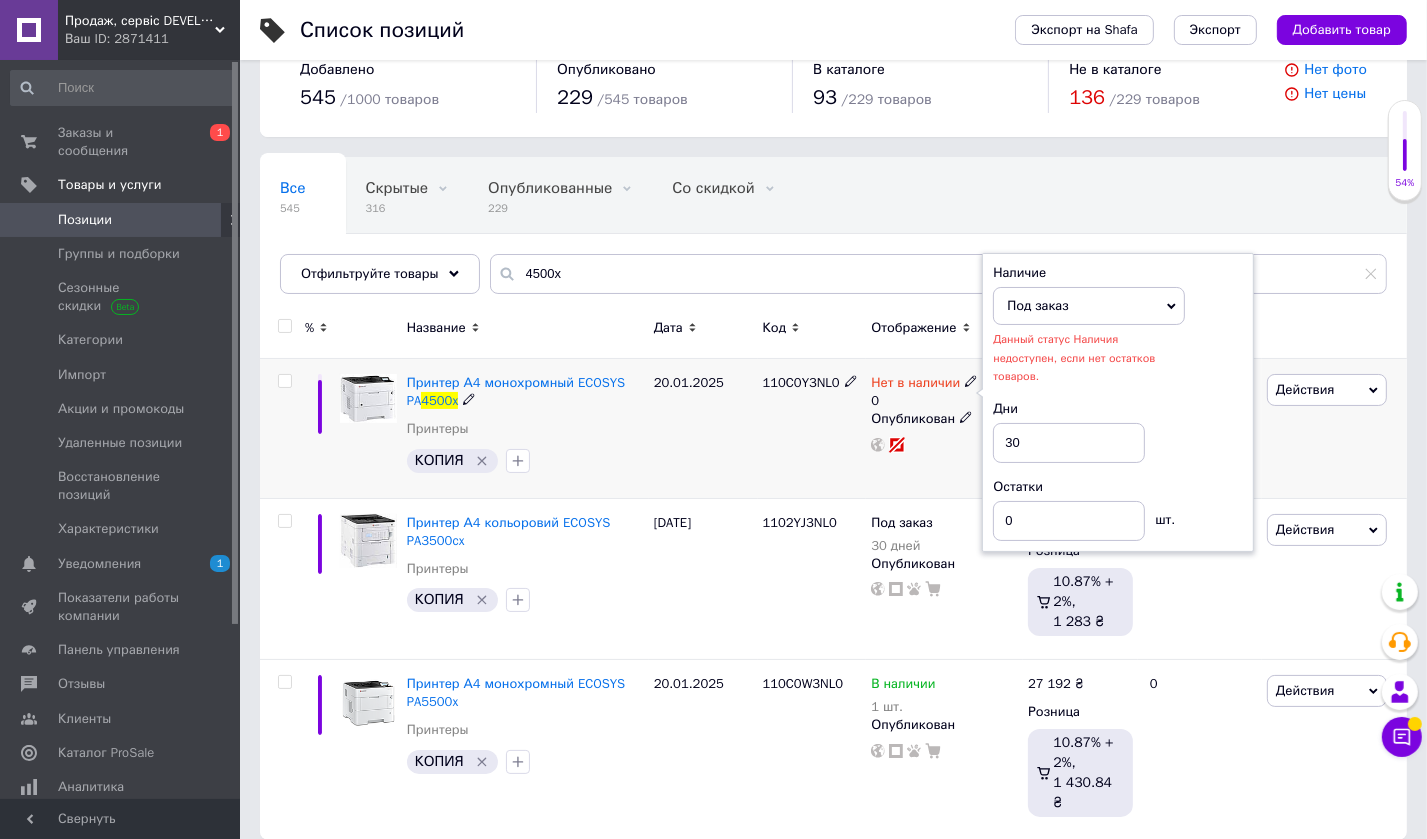 click on "Действия Редактировать Поднять в начало группы Копировать Скидка Подарок Сопутствующие Скрыть Ярлык Добавить на витрину Добавить в кампанию Каталог ProSale Удалить" at bounding box center (1334, 429) 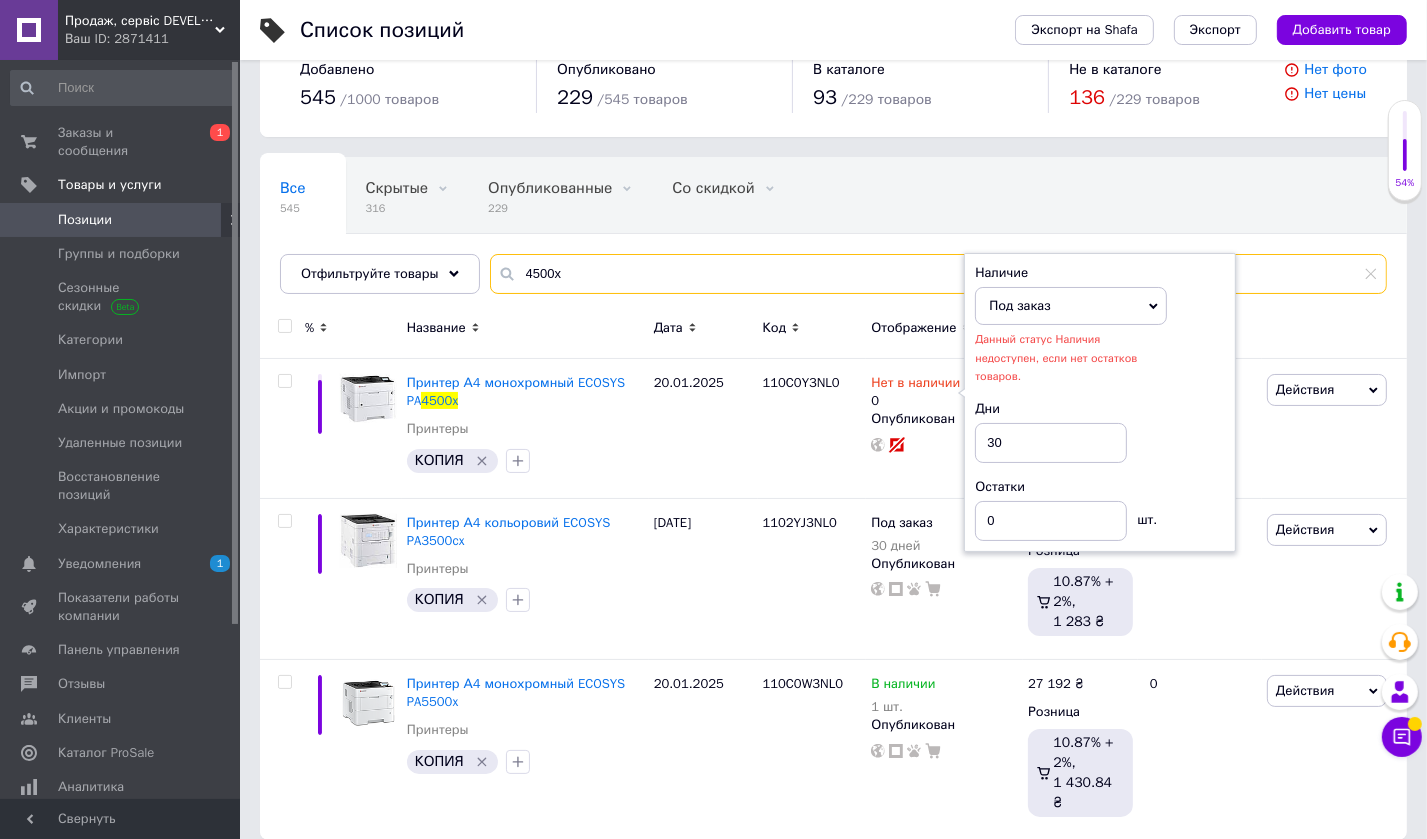 click on "4500x" at bounding box center (938, 274) 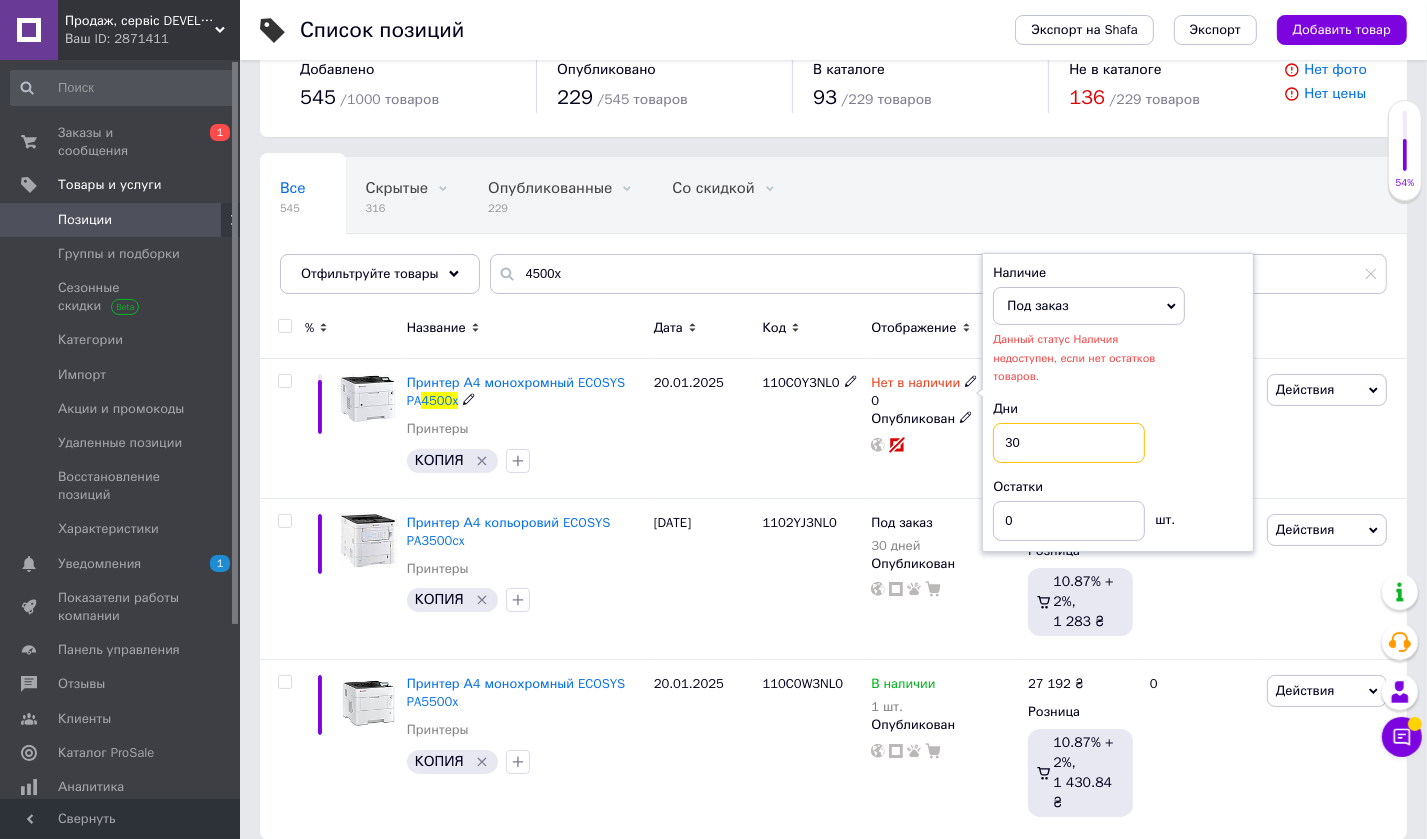 click on "30" at bounding box center [1069, 443] 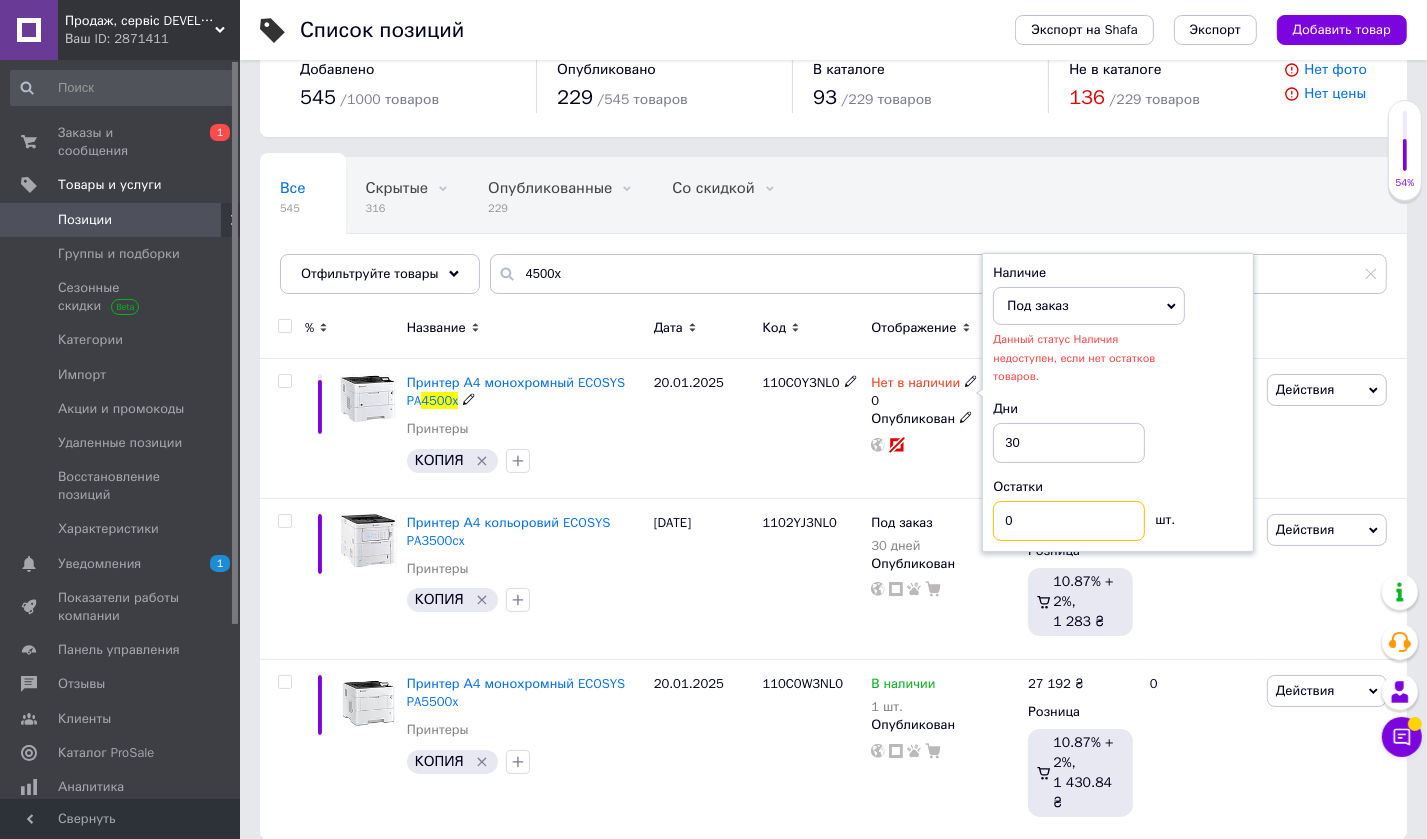 click on "0" at bounding box center (1069, 521) 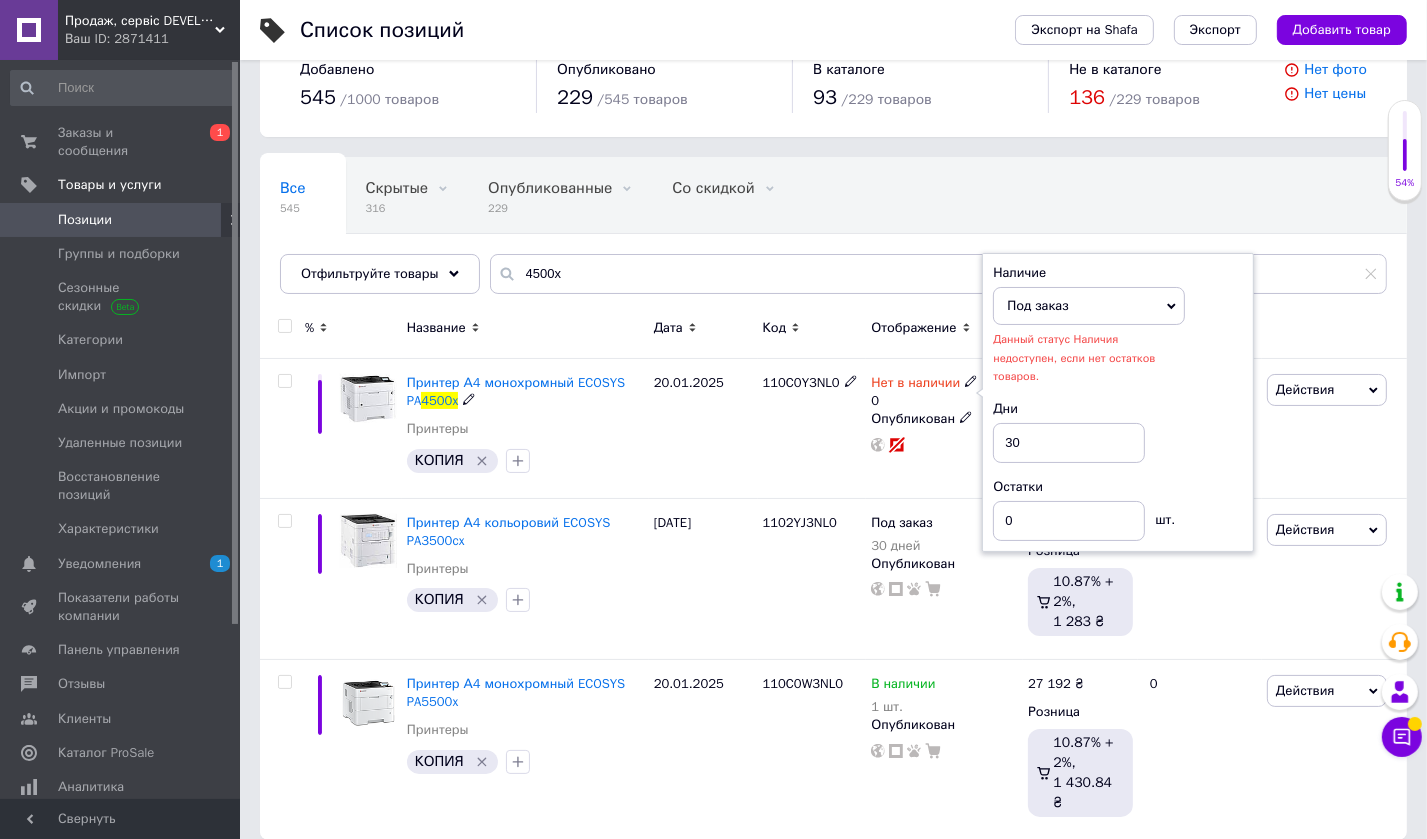 drag, startPoint x: 950, startPoint y: 471, endPoint x: 927, endPoint y: 479, distance: 24.351591 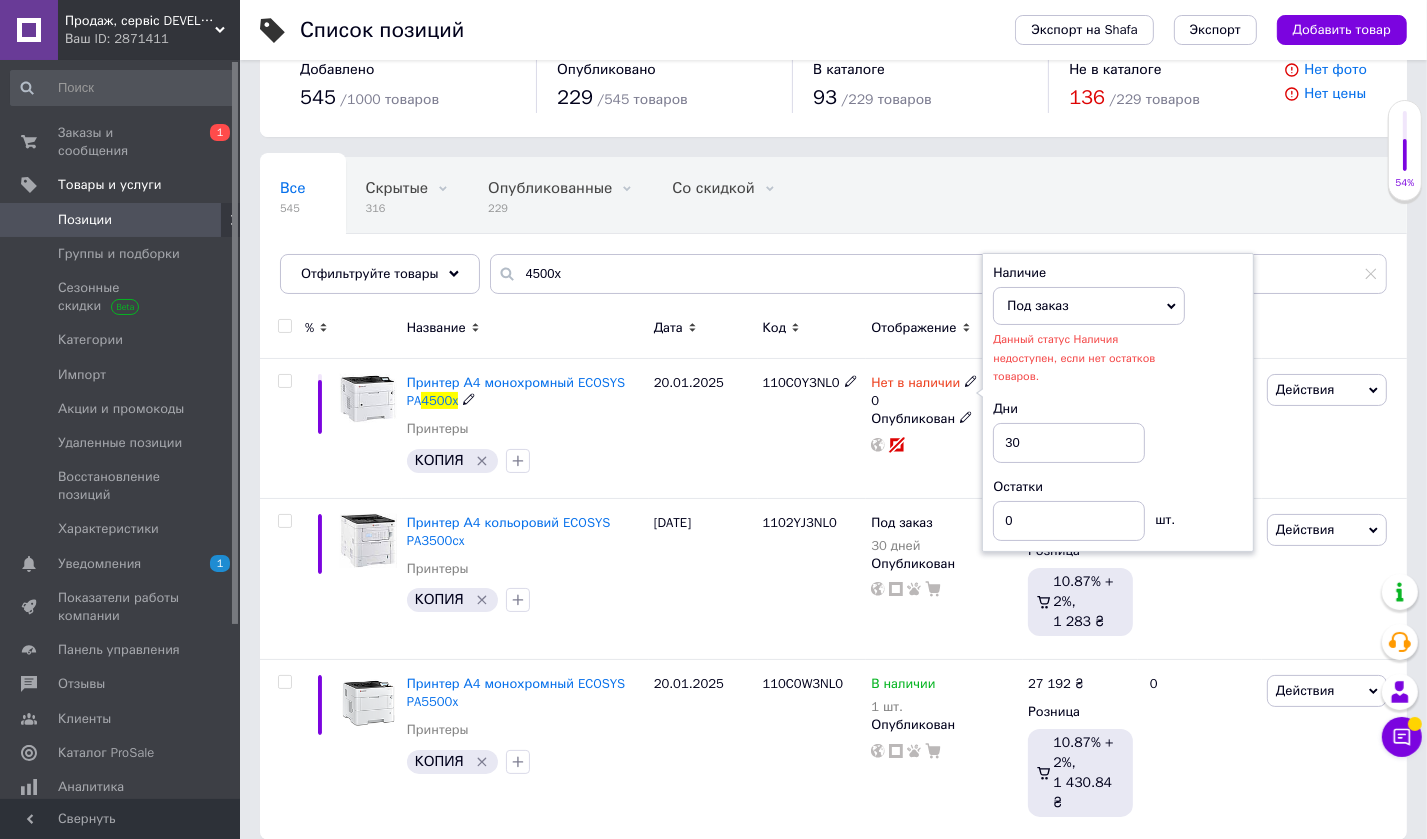 click on "Нет в наличии 0 Наличие Под заказ В наличии Нет в наличии Данный статус Наличия недоступен, если нет остатков товаров. Дни 30 Остатки 0 шт. Опубликован" at bounding box center (944, 429) 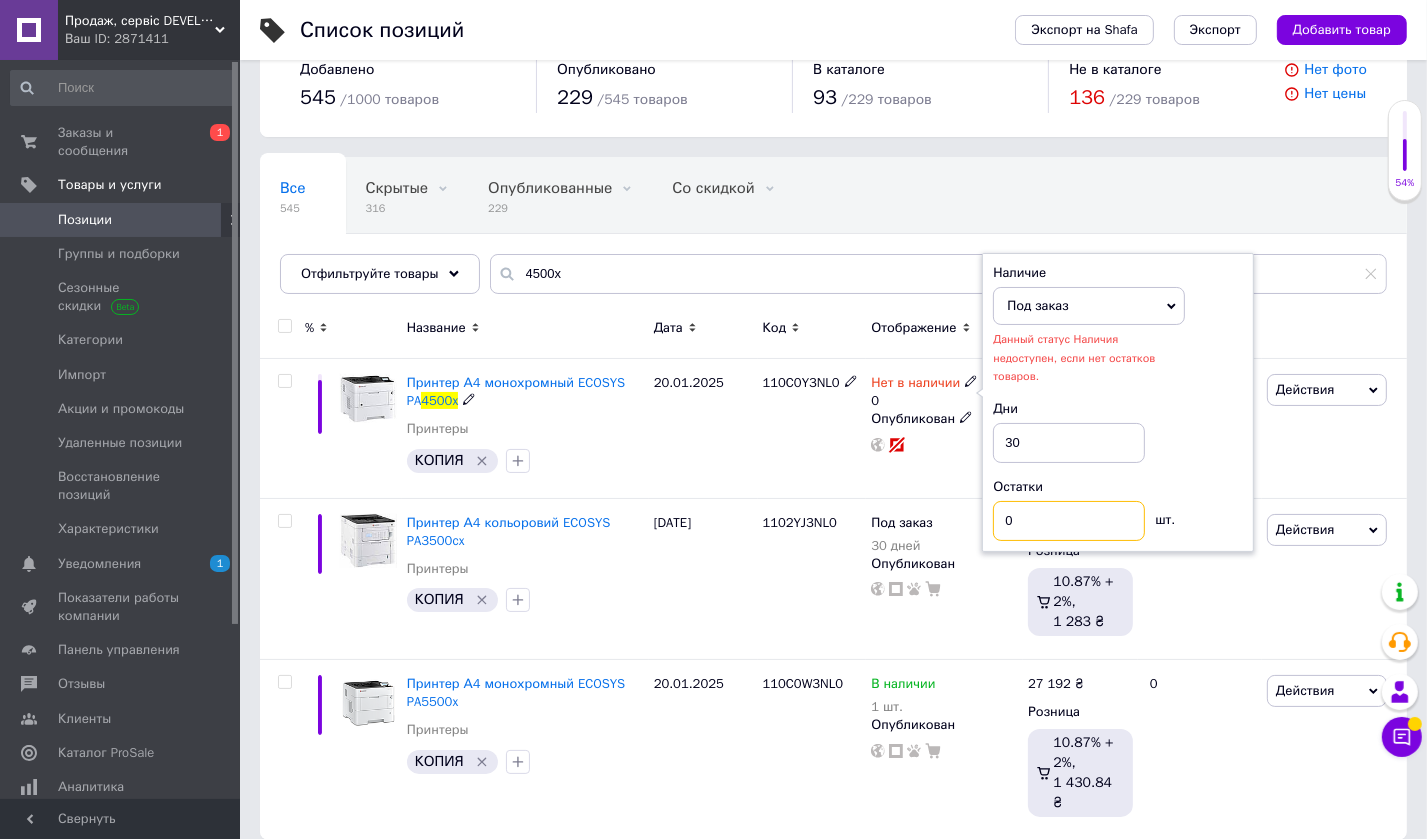 click on "0" at bounding box center [1069, 521] 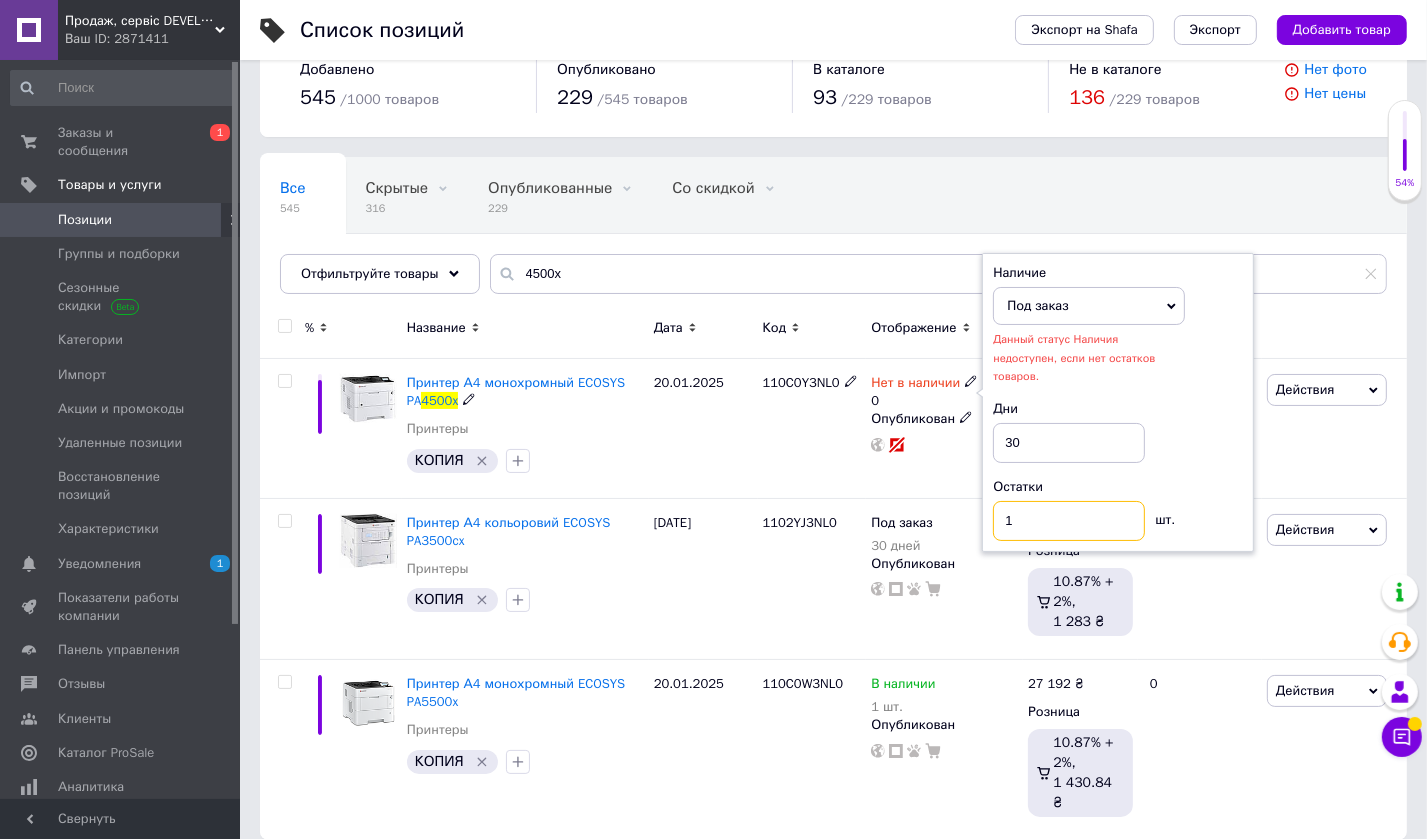 type on "1" 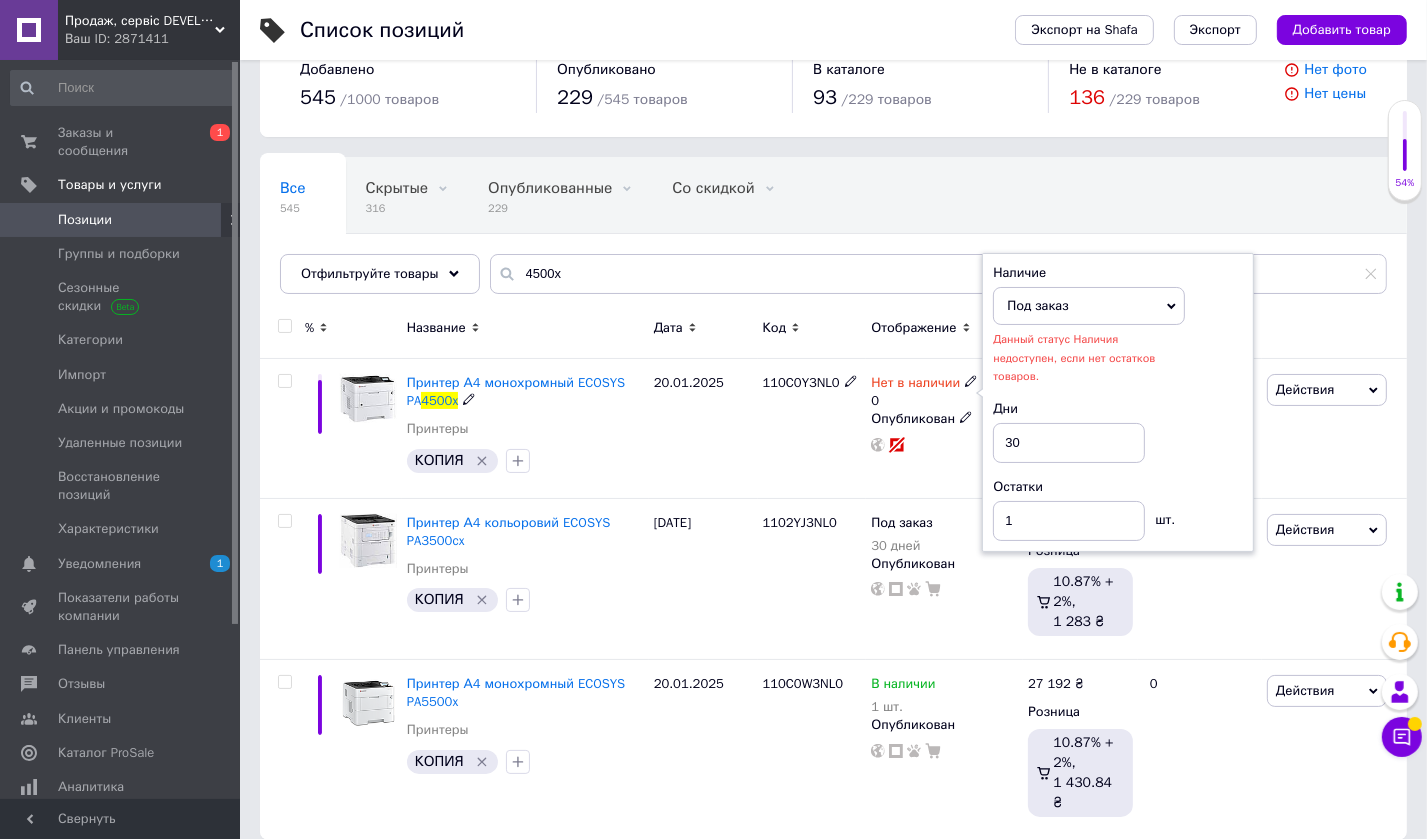 click on "20.01.2025" at bounding box center [703, 429] 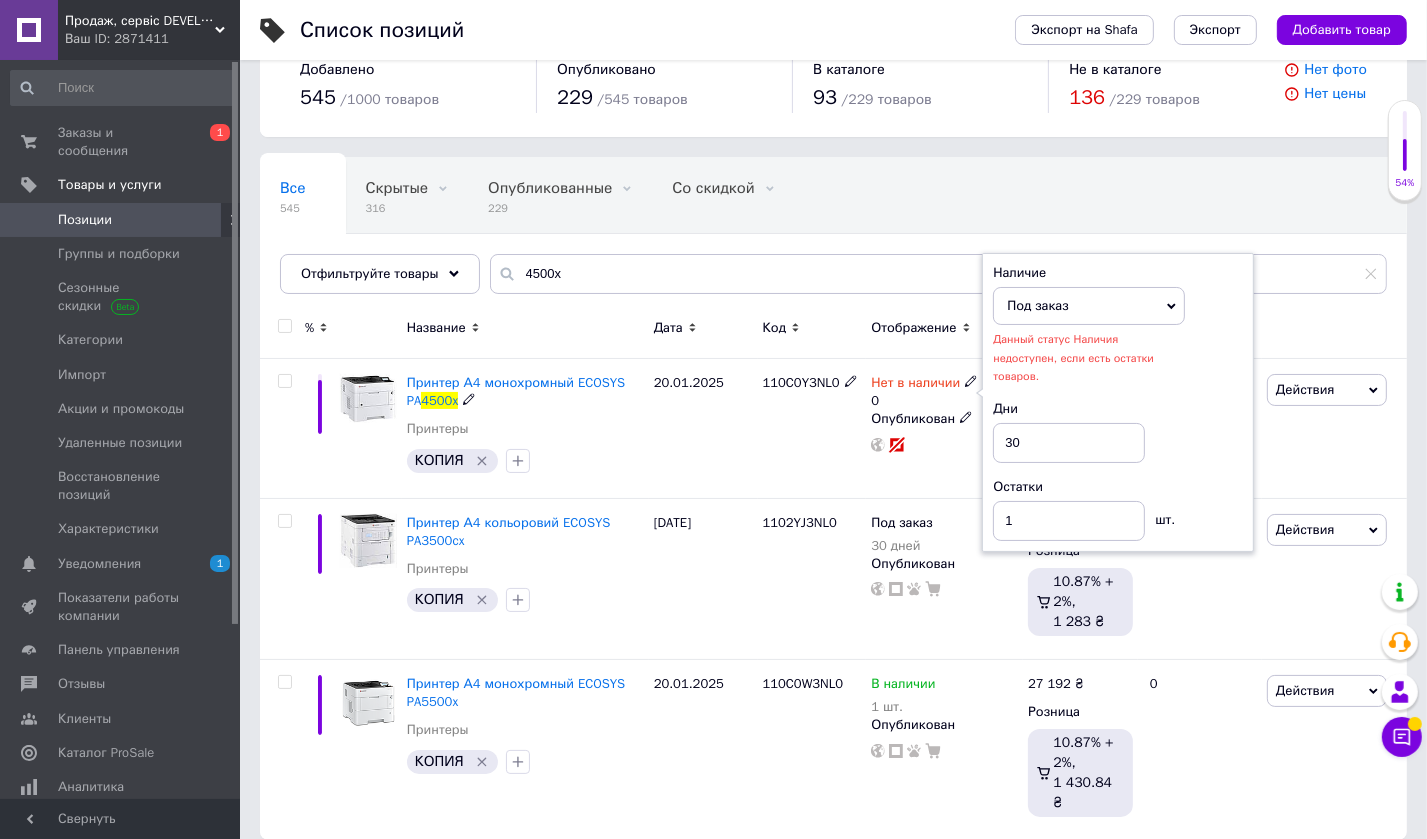 click 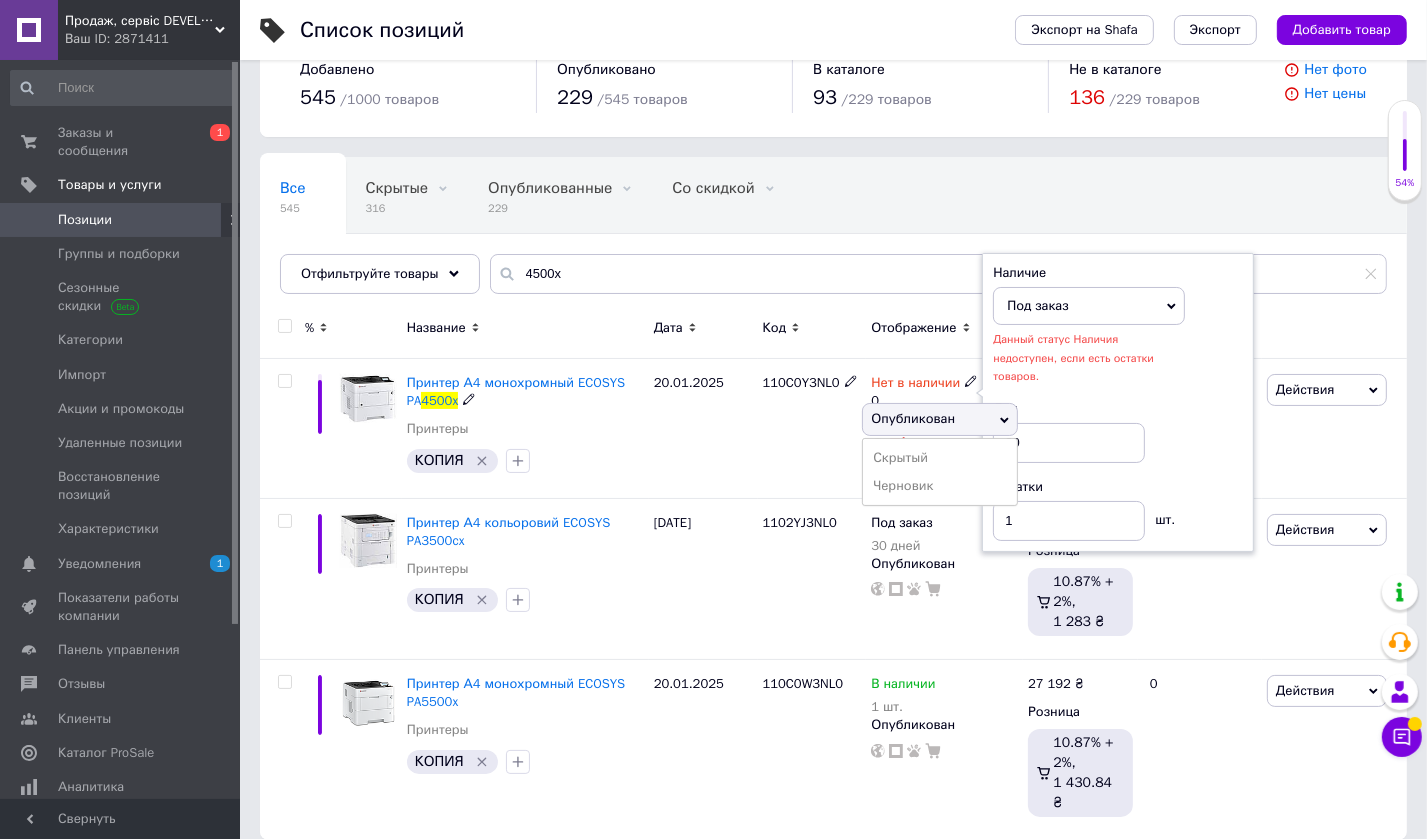 click on "Опубликован" at bounding box center (913, 418) 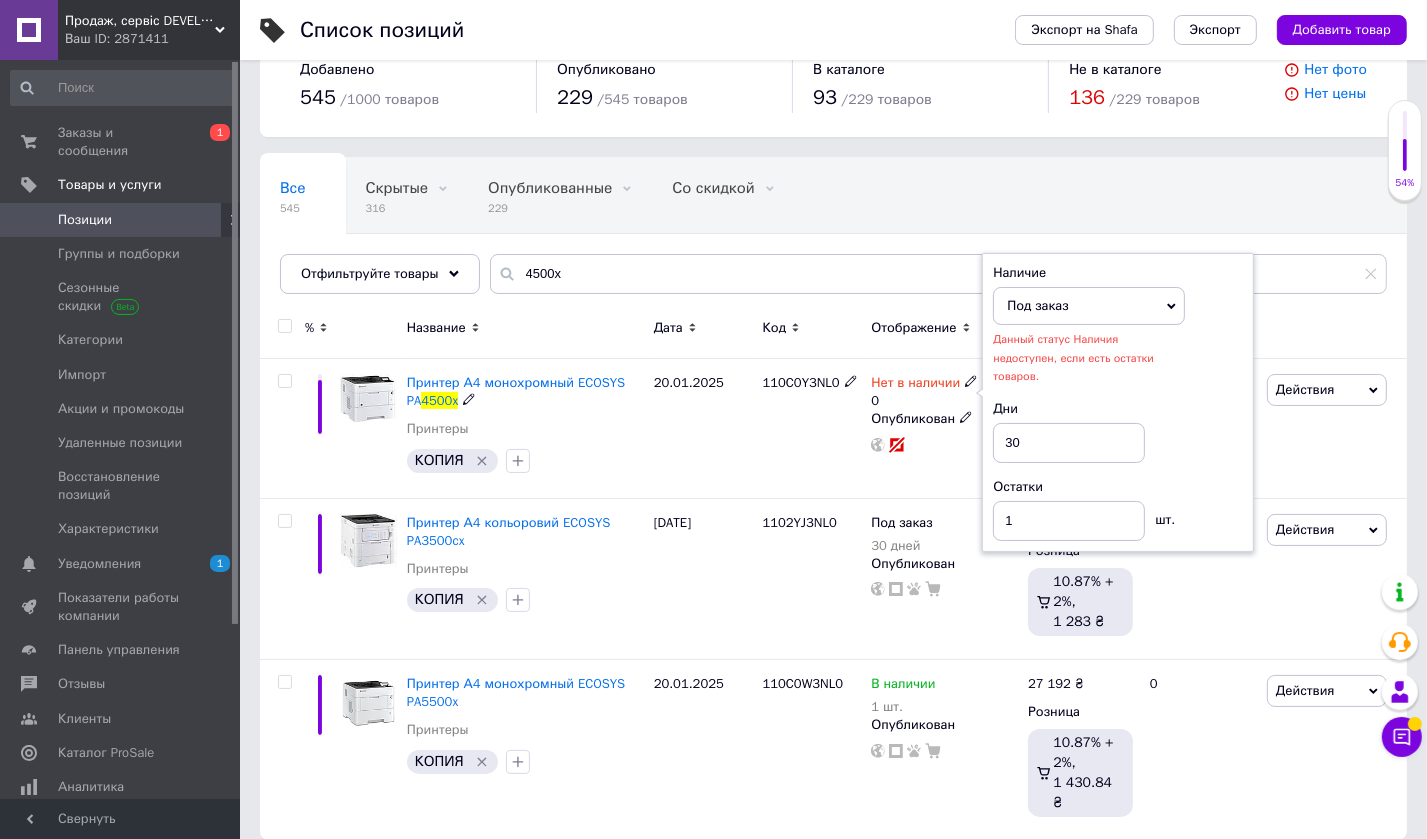 click on "Нет в наличии" at bounding box center (915, 385) 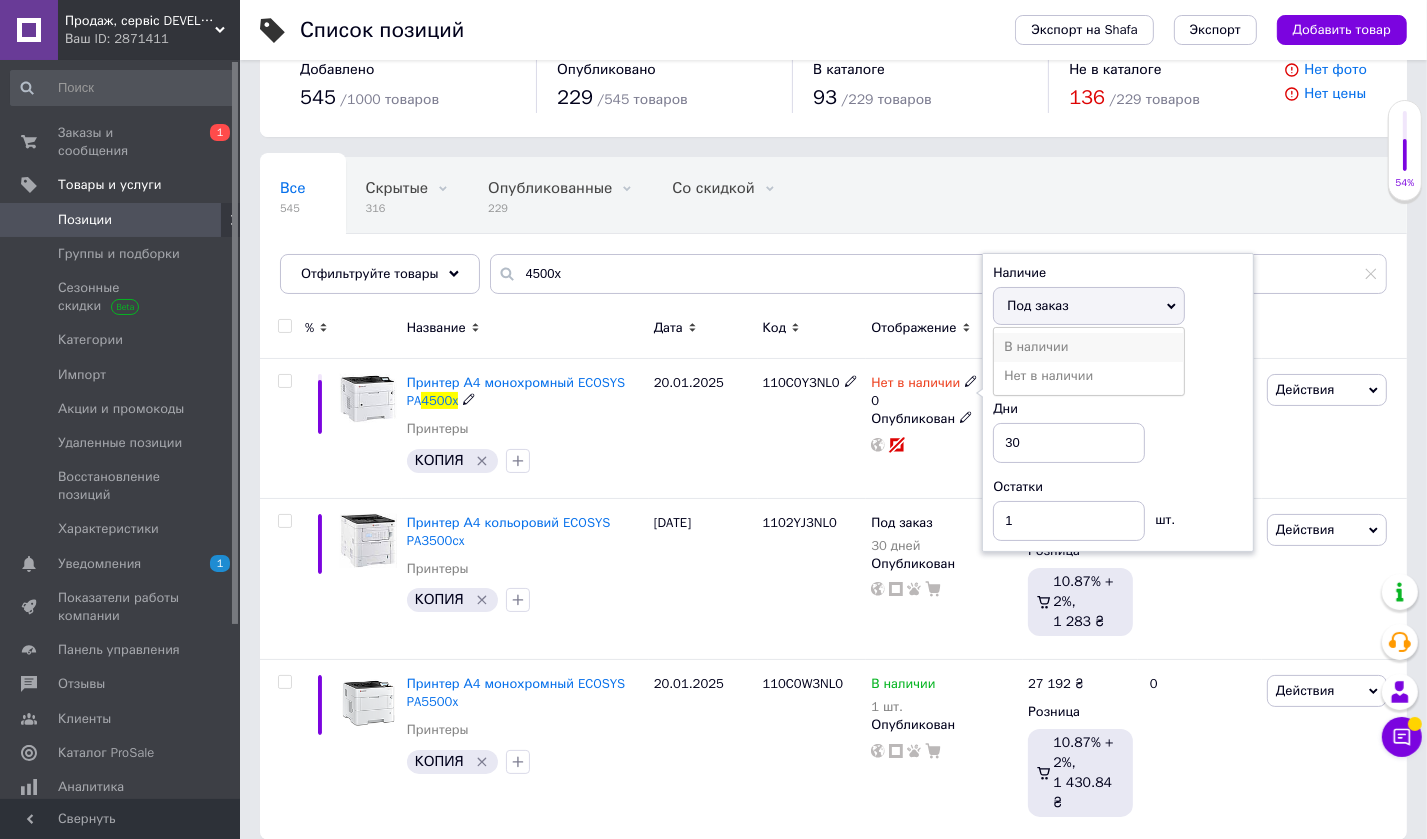 click on "В наличии" at bounding box center [1089, 347] 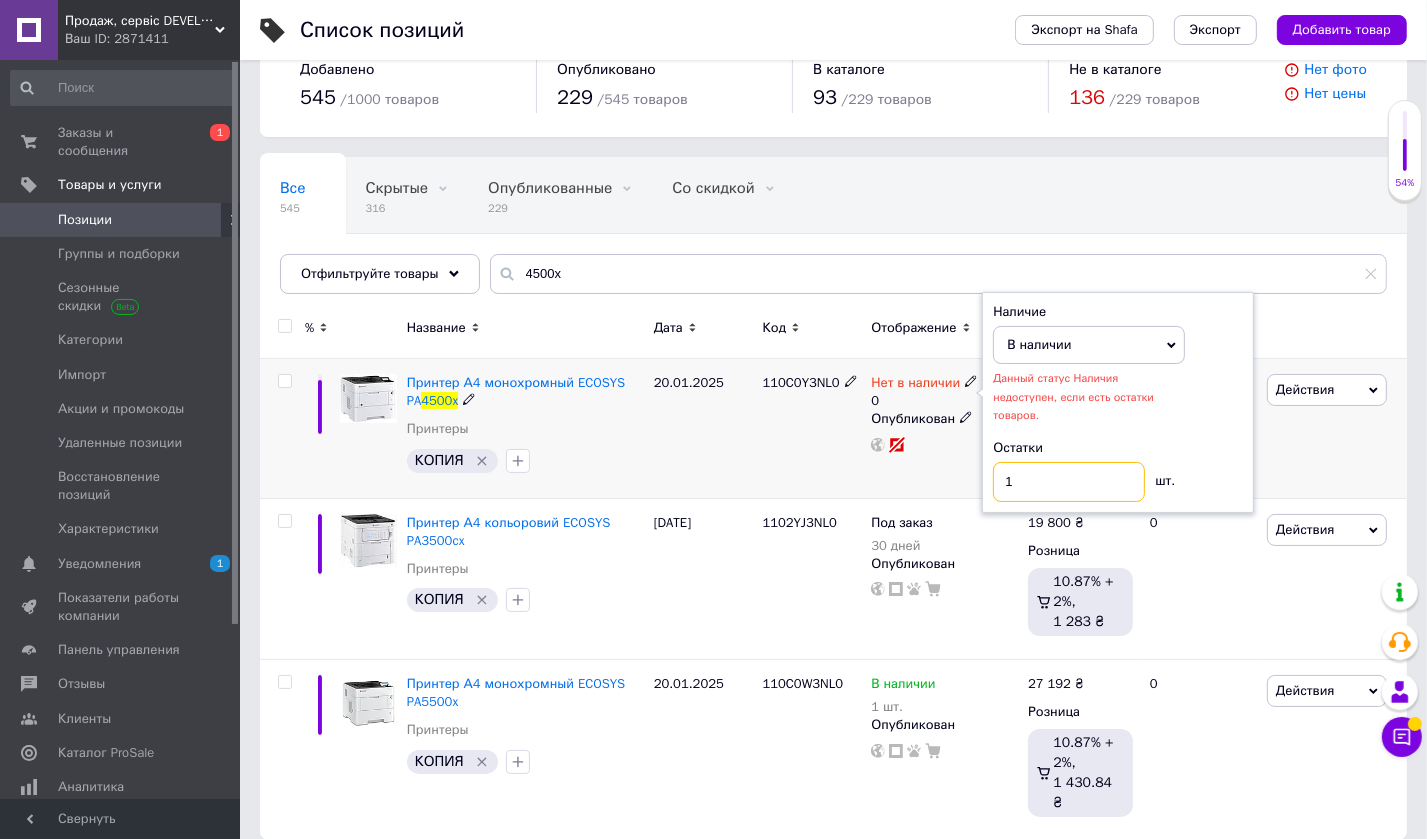 click on "1" at bounding box center (1069, 482) 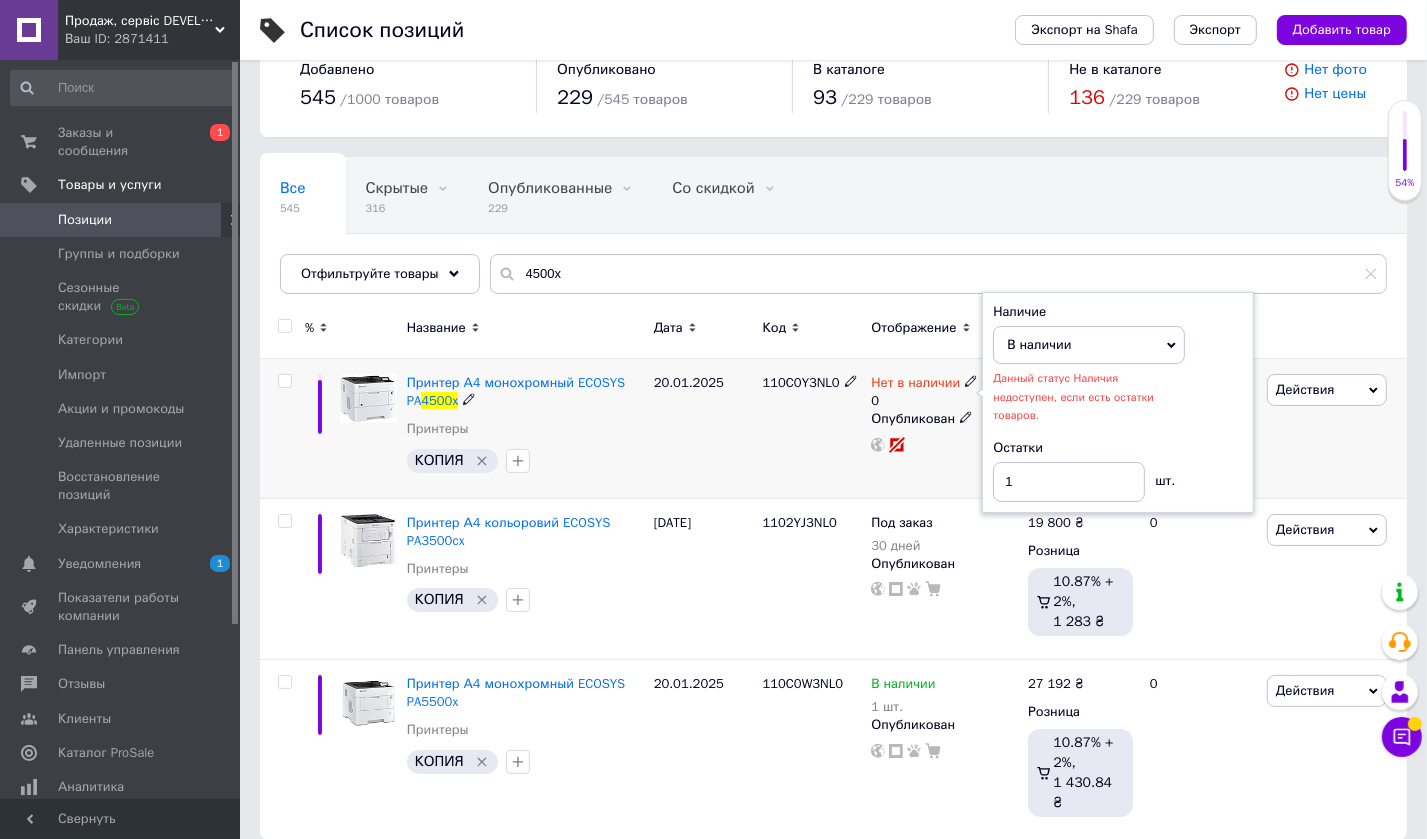 click on "Действия Редактировать Поднять в начало группы Копировать Скидка Подарок Сопутствующие Скрыть Ярлык Добавить на витрину Добавить в кампанию Каталог ProSale Удалить" at bounding box center (1334, 429) 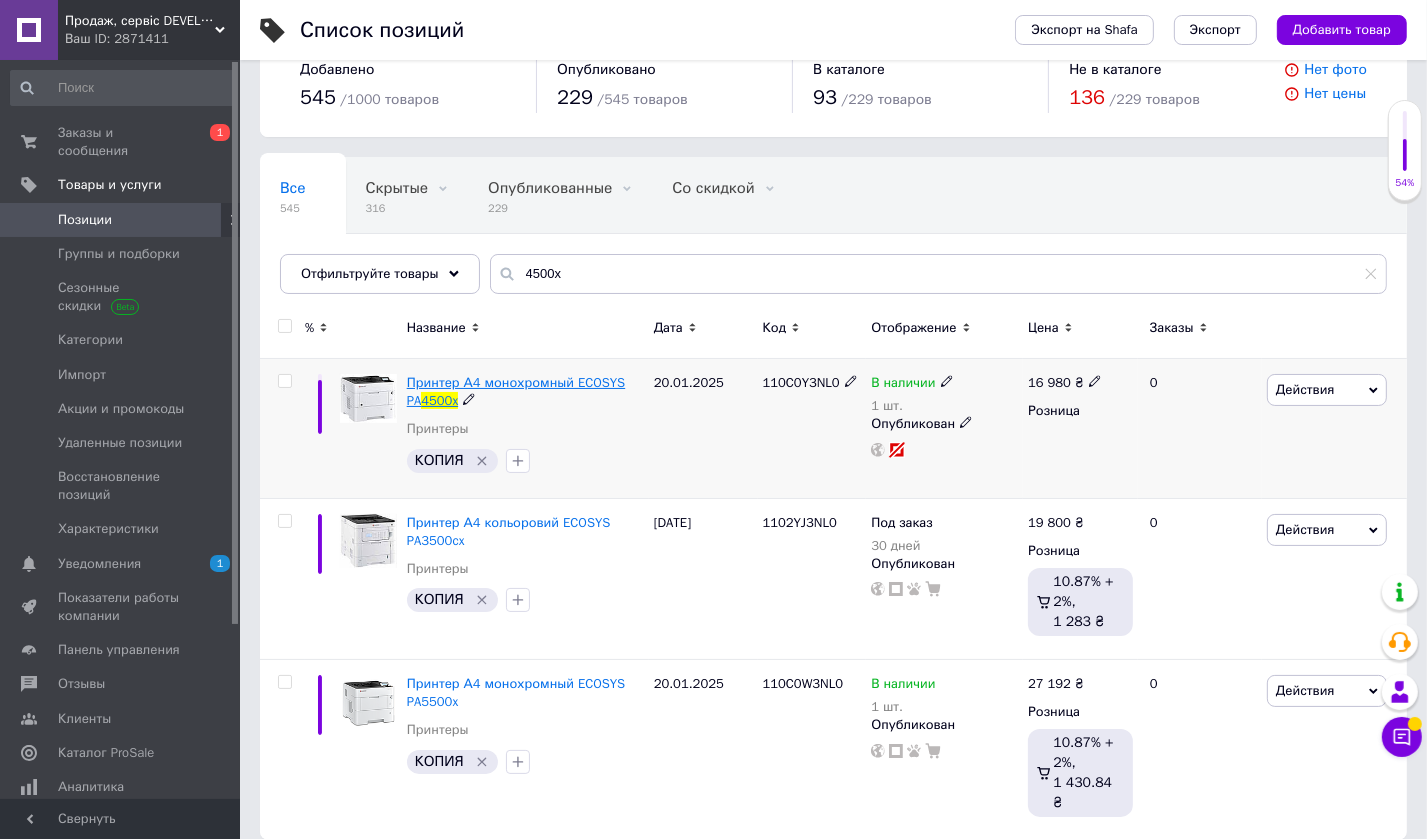 click on "Принтер А4 монохромный ECOSYS PA" at bounding box center [516, 391] 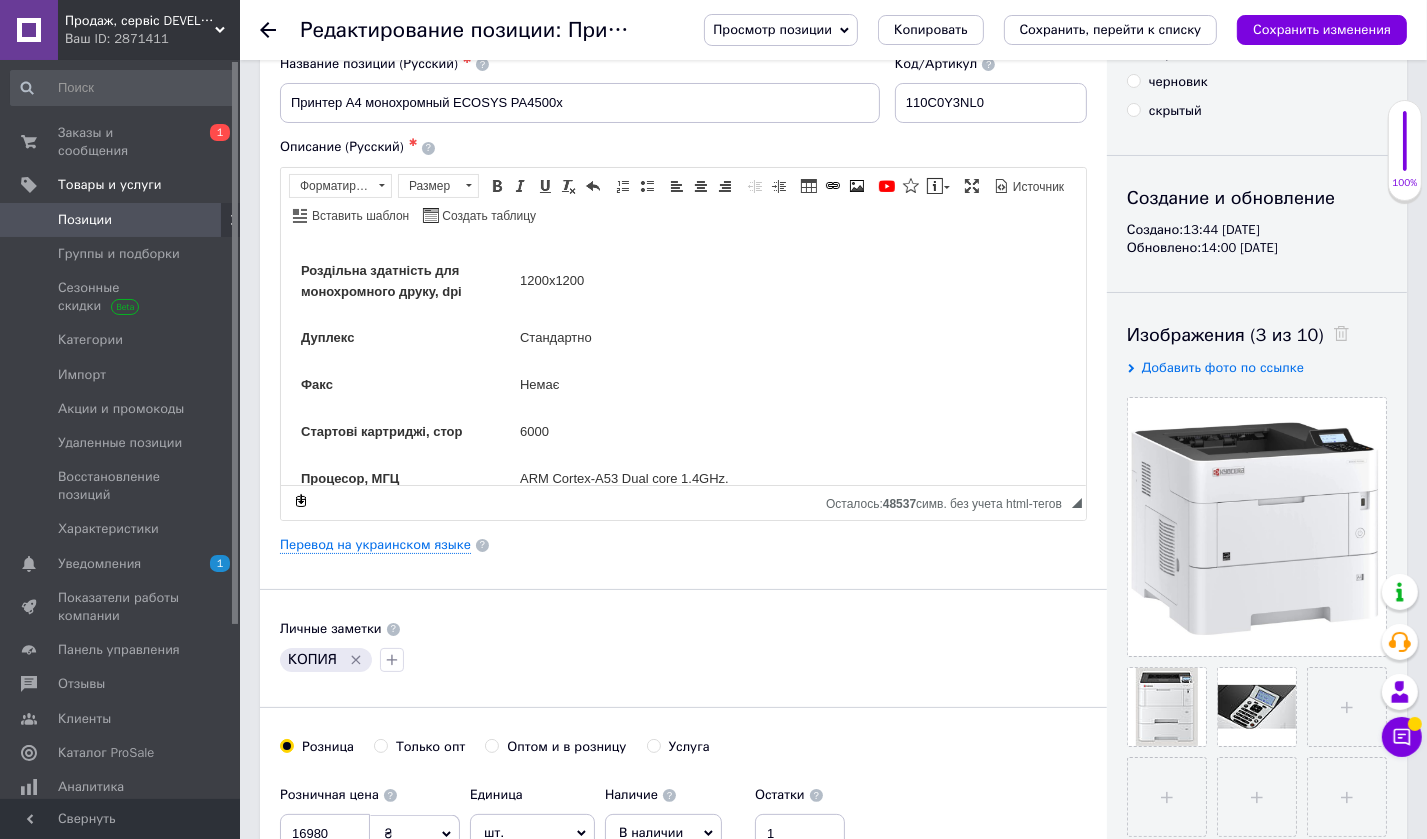 scroll, scrollTop: 300, scrollLeft: 0, axis: vertical 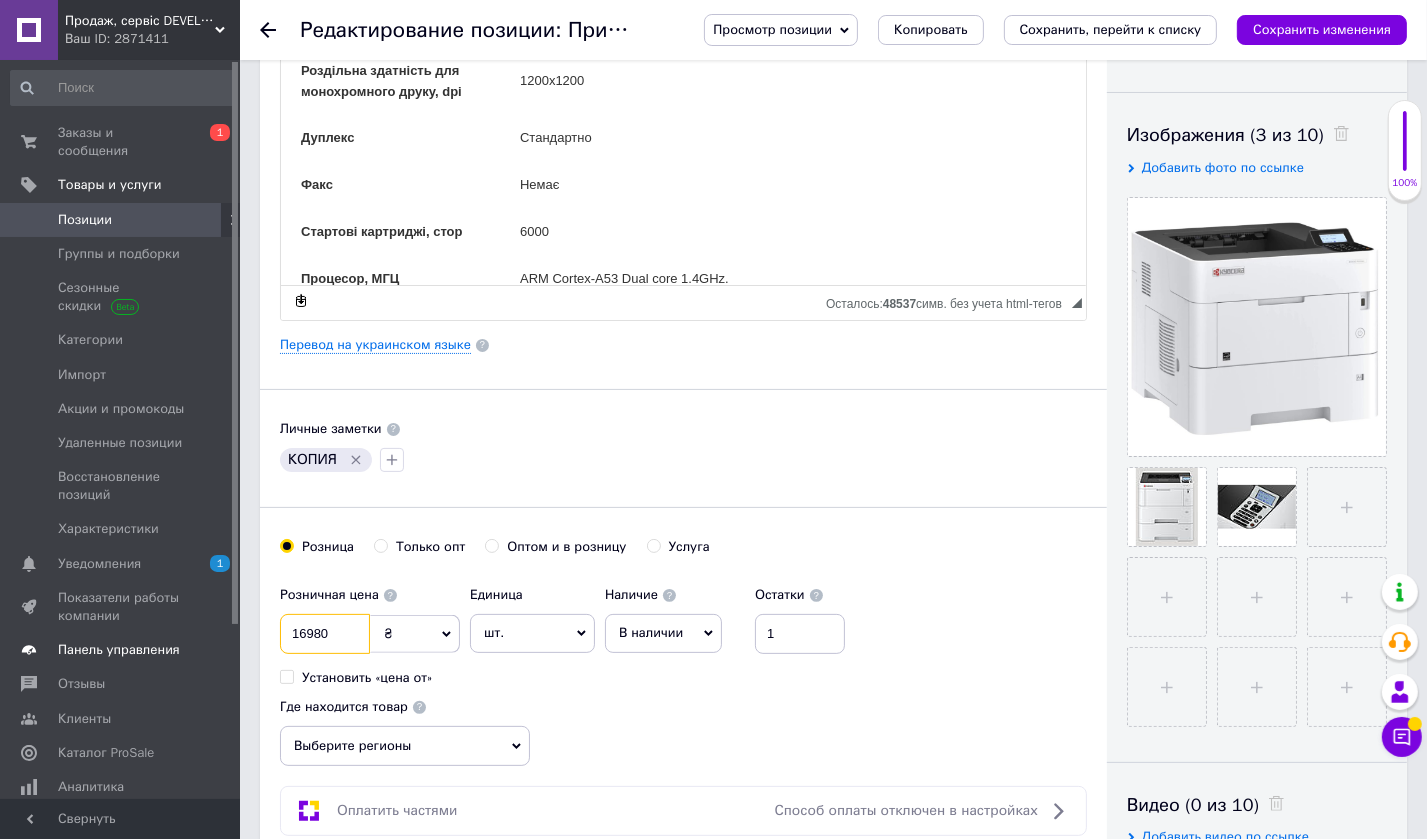 drag, startPoint x: 352, startPoint y: 621, endPoint x: 203, endPoint y: 616, distance: 149.08386 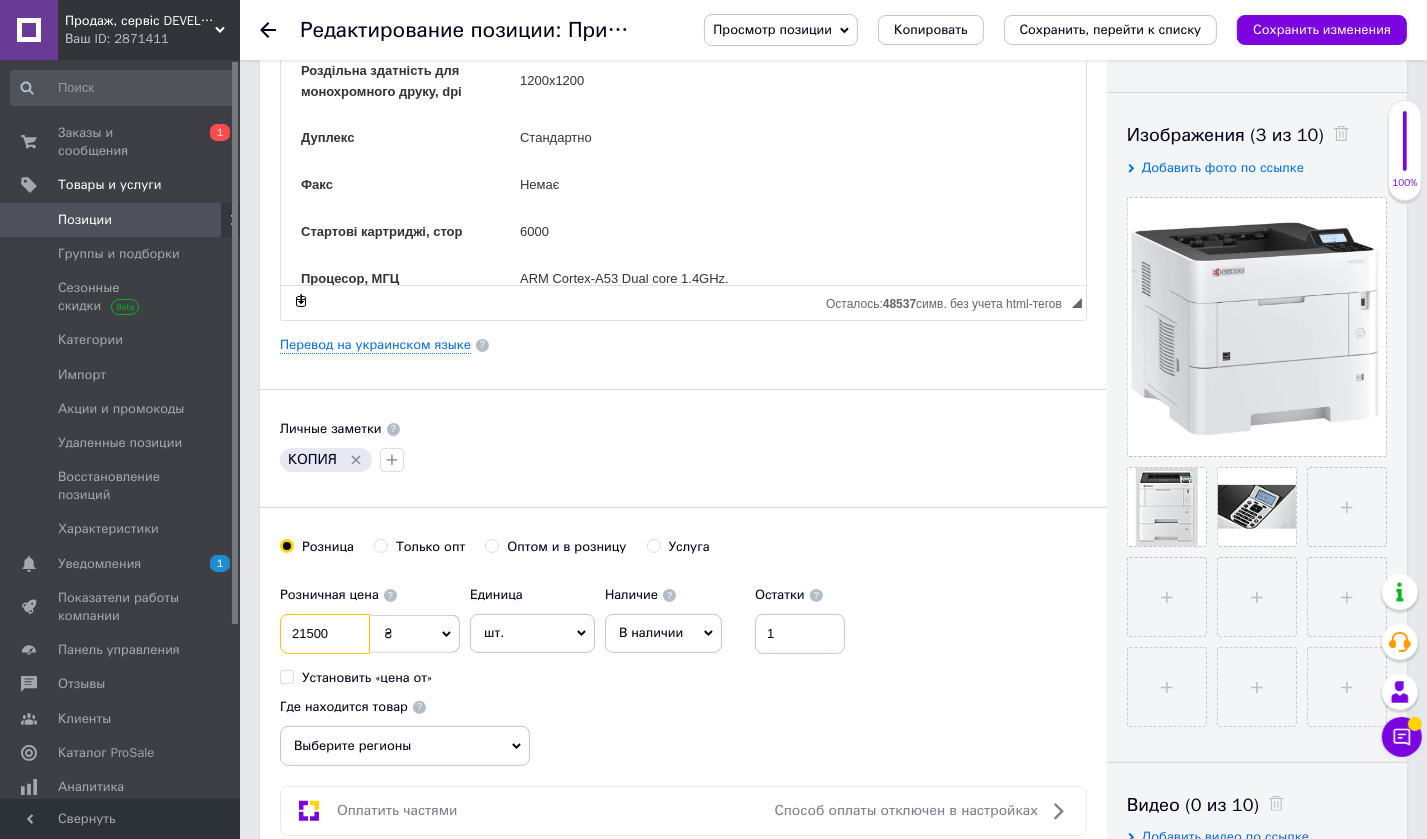 type on "21500" 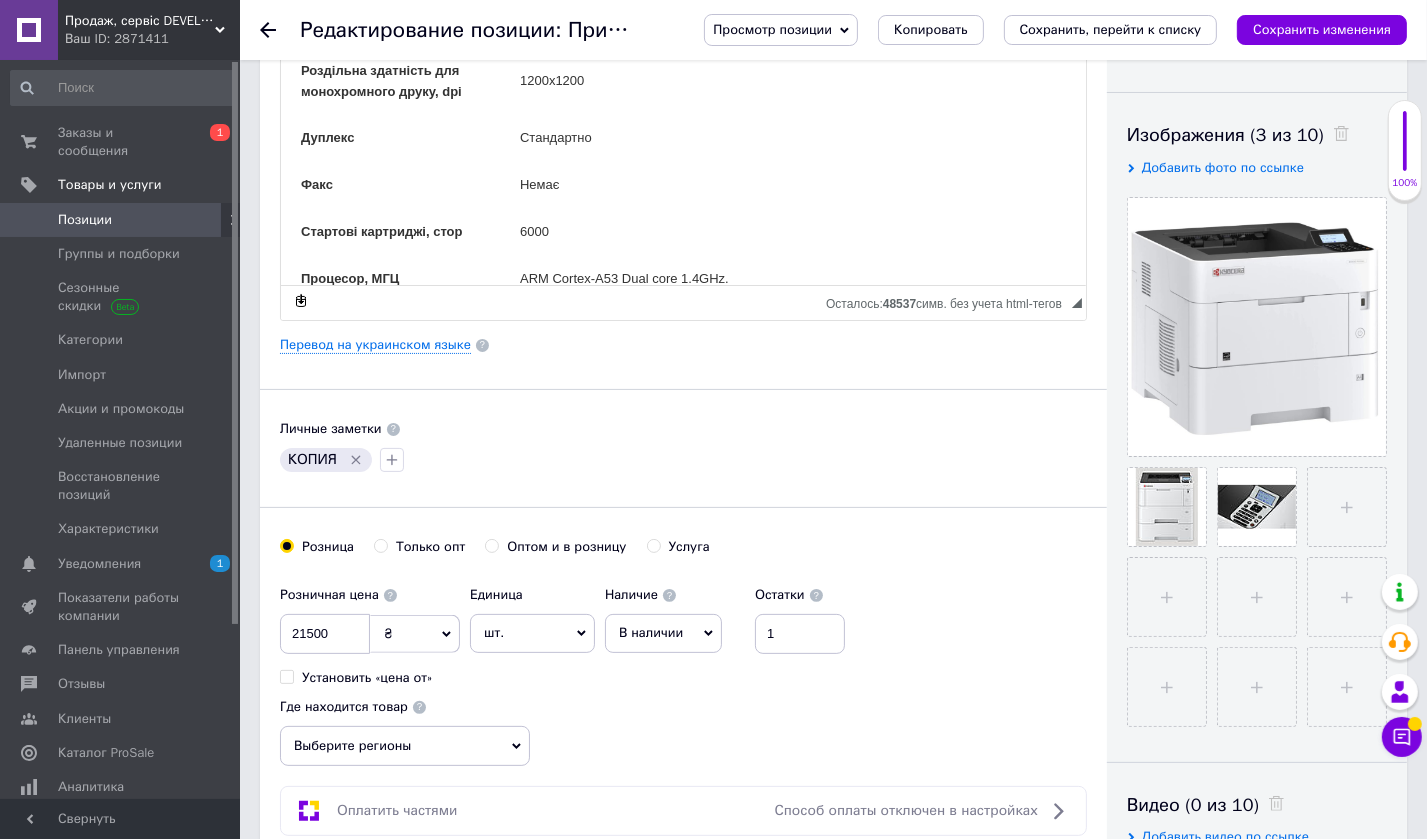 click on "В наличии" at bounding box center (651, 632) 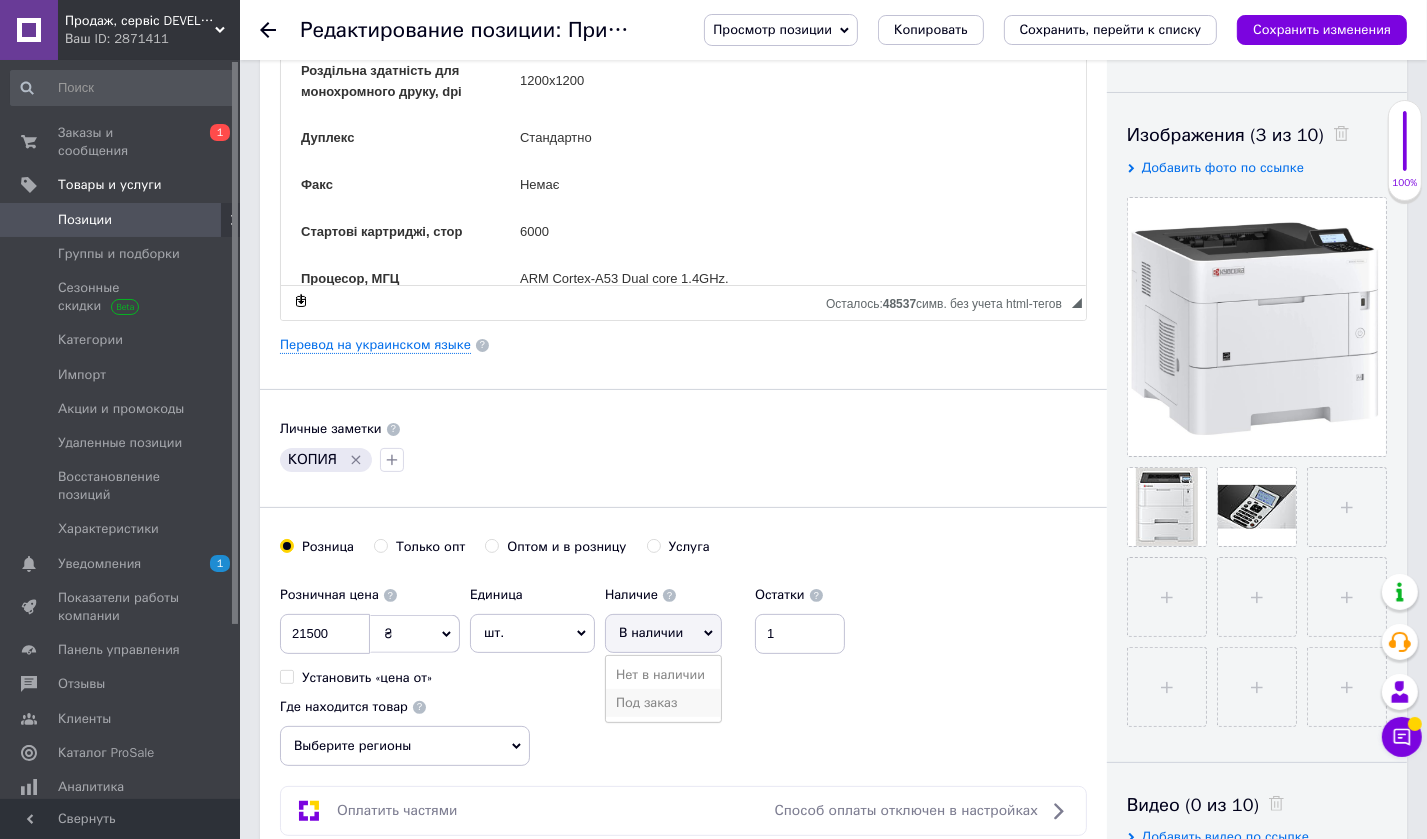 click on "Под заказ" at bounding box center (663, 703) 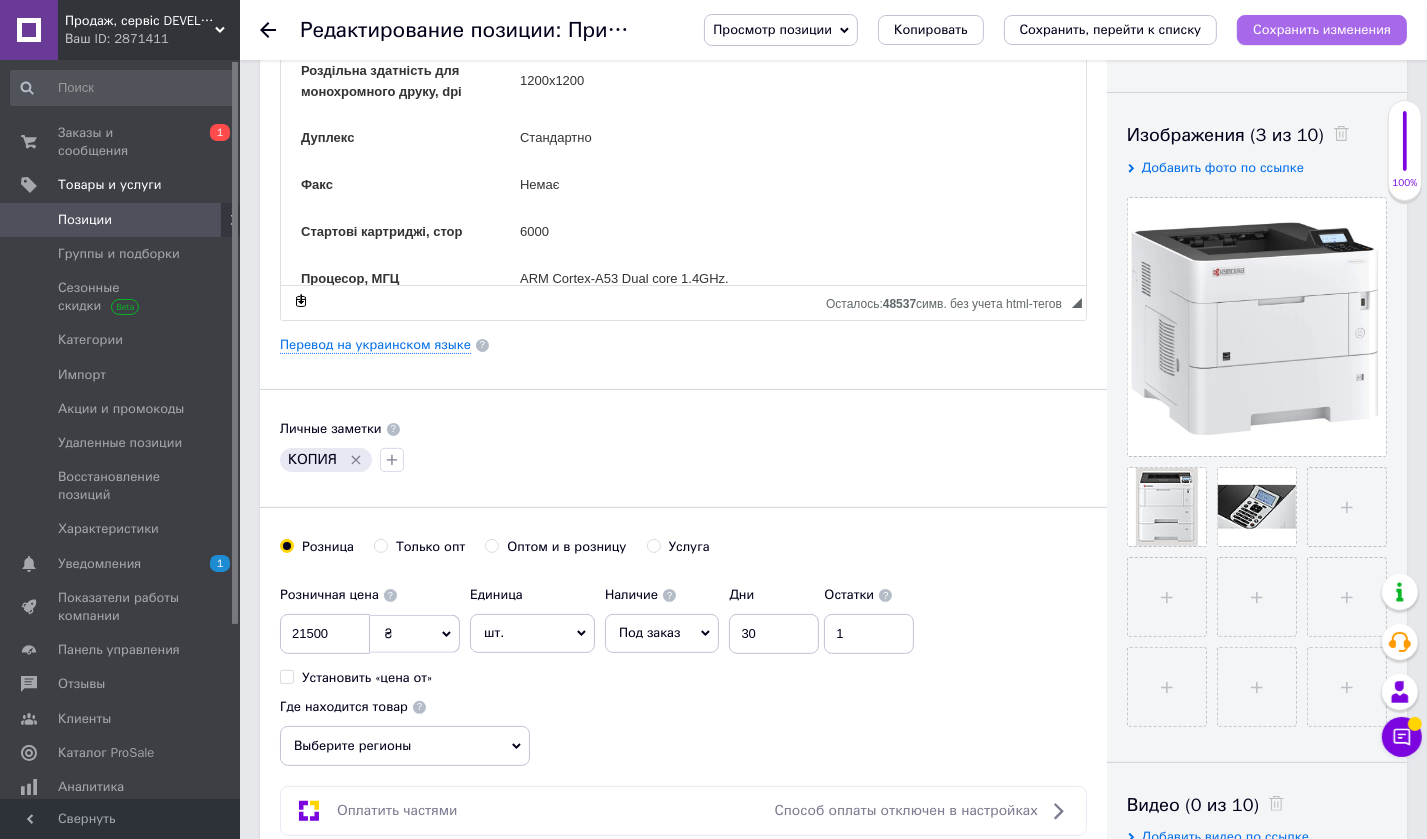 click on "Сохранить изменения" at bounding box center (1322, 29) 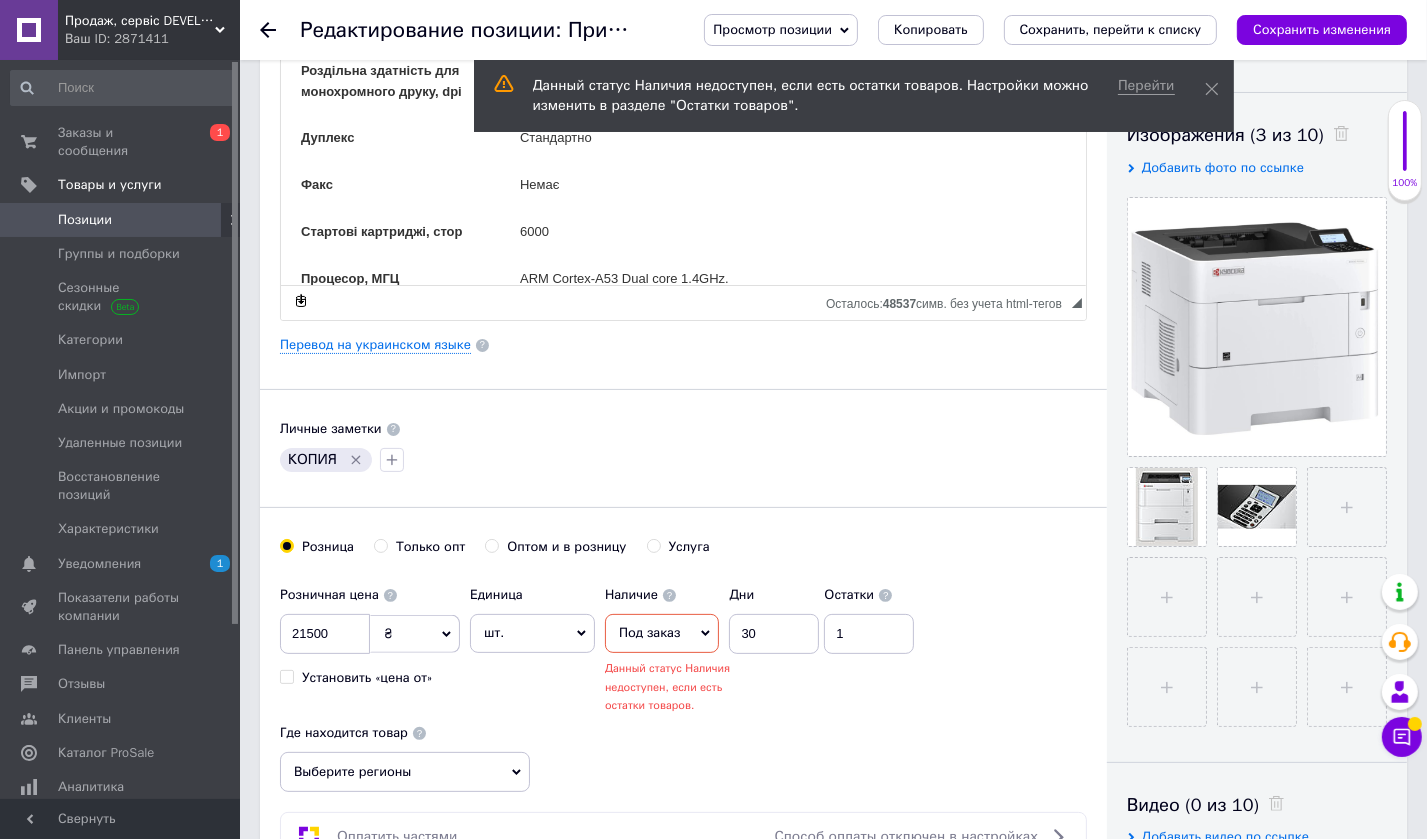 scroll, scrollTop: 564, scrollLeft: 0, axis: vertical 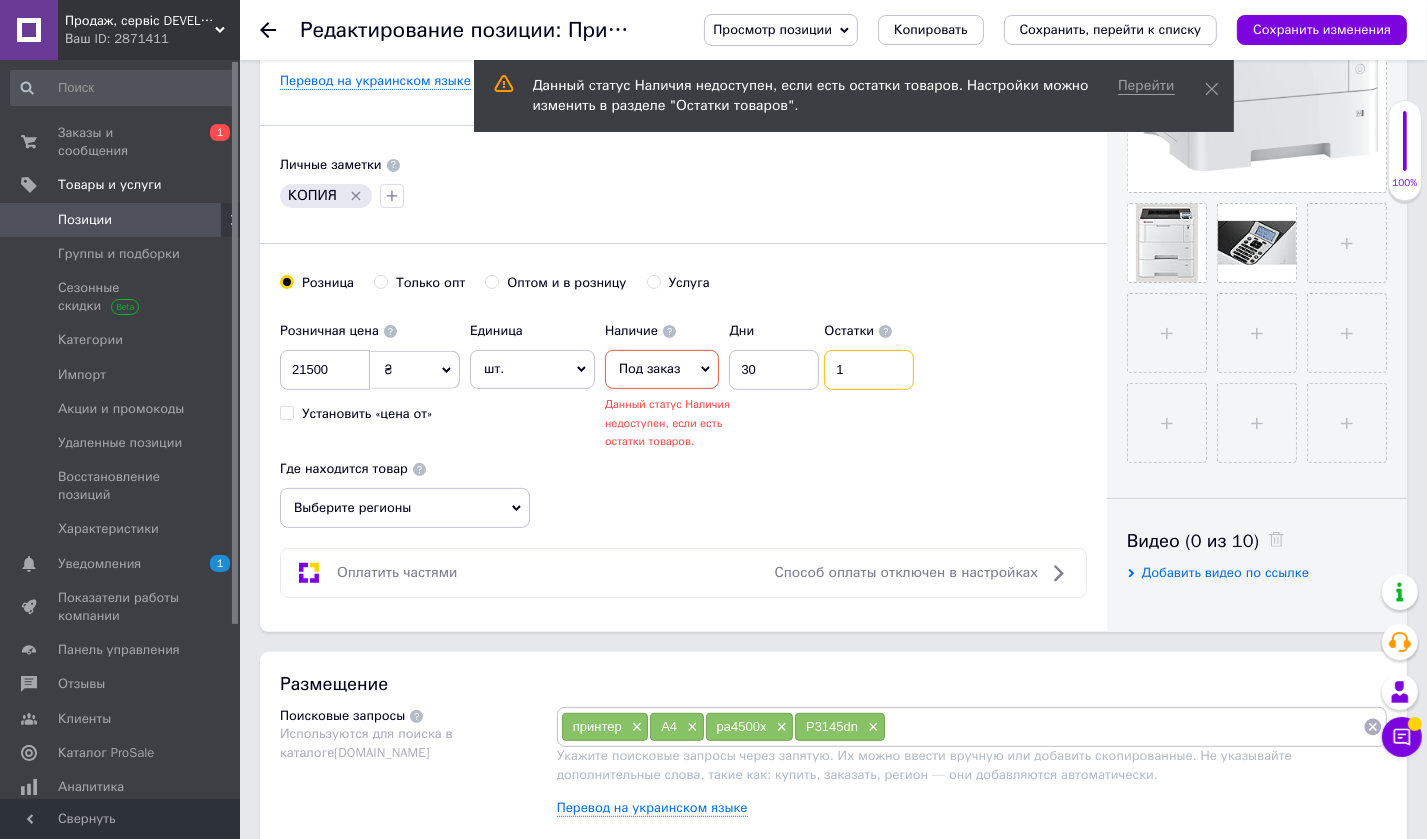 click on "1" at bounding box center [869, 370] 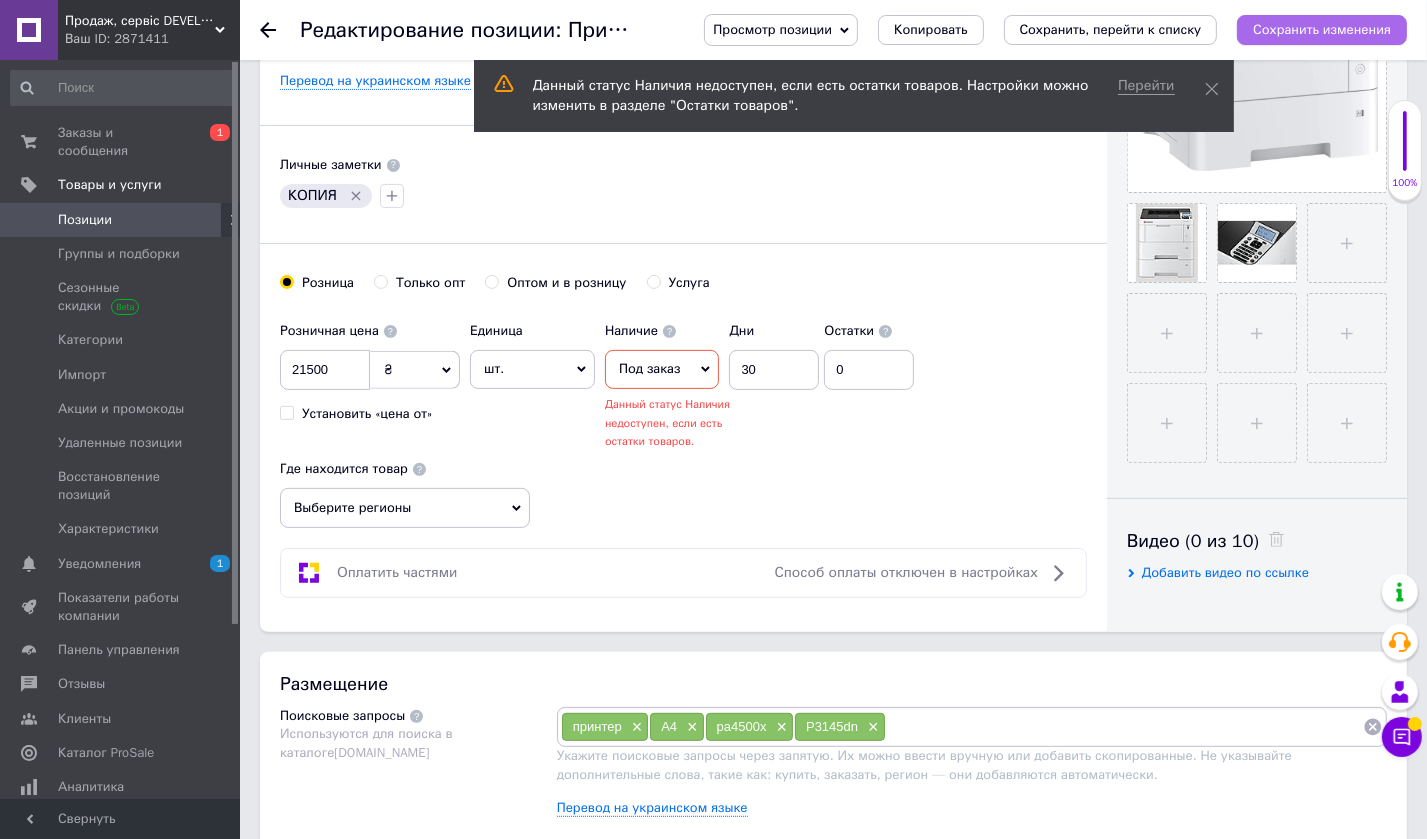 click on "Сохранить изменения" at bounding box center (1322, 29) 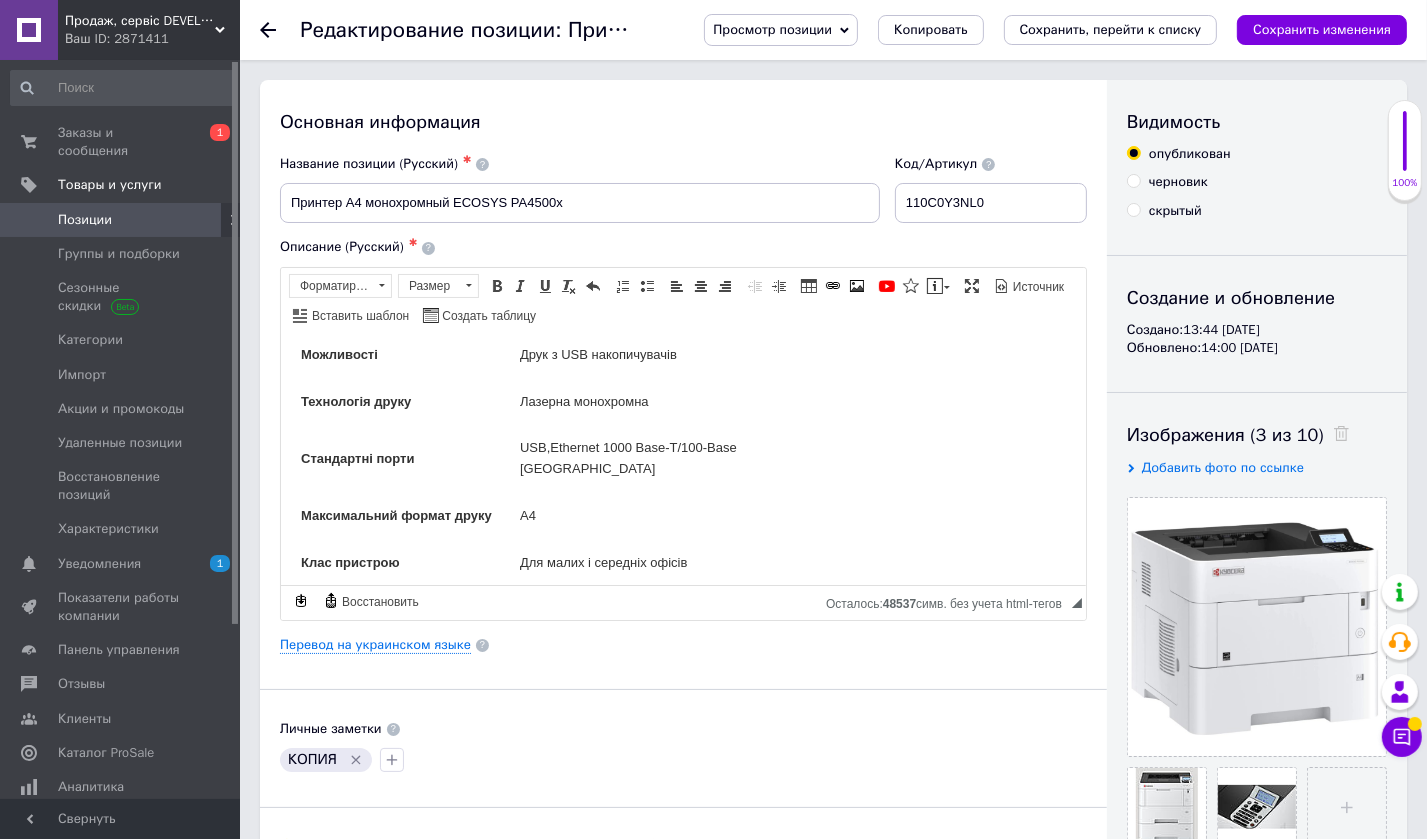 scroll, scrollTop: 0, scrollLeft: 0, axis: both 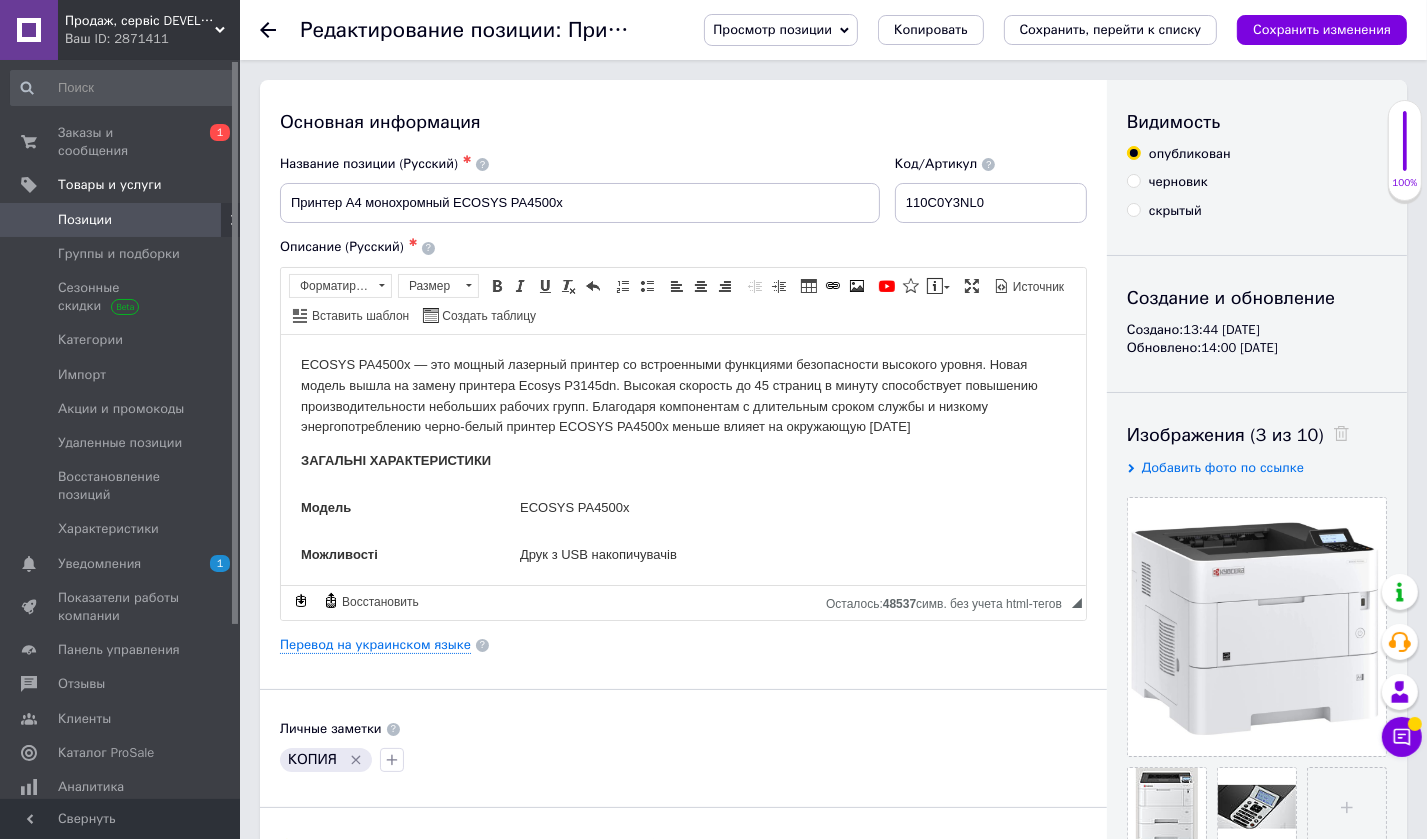 click on "Просмотр позиции" at bounding box center [781, 30] 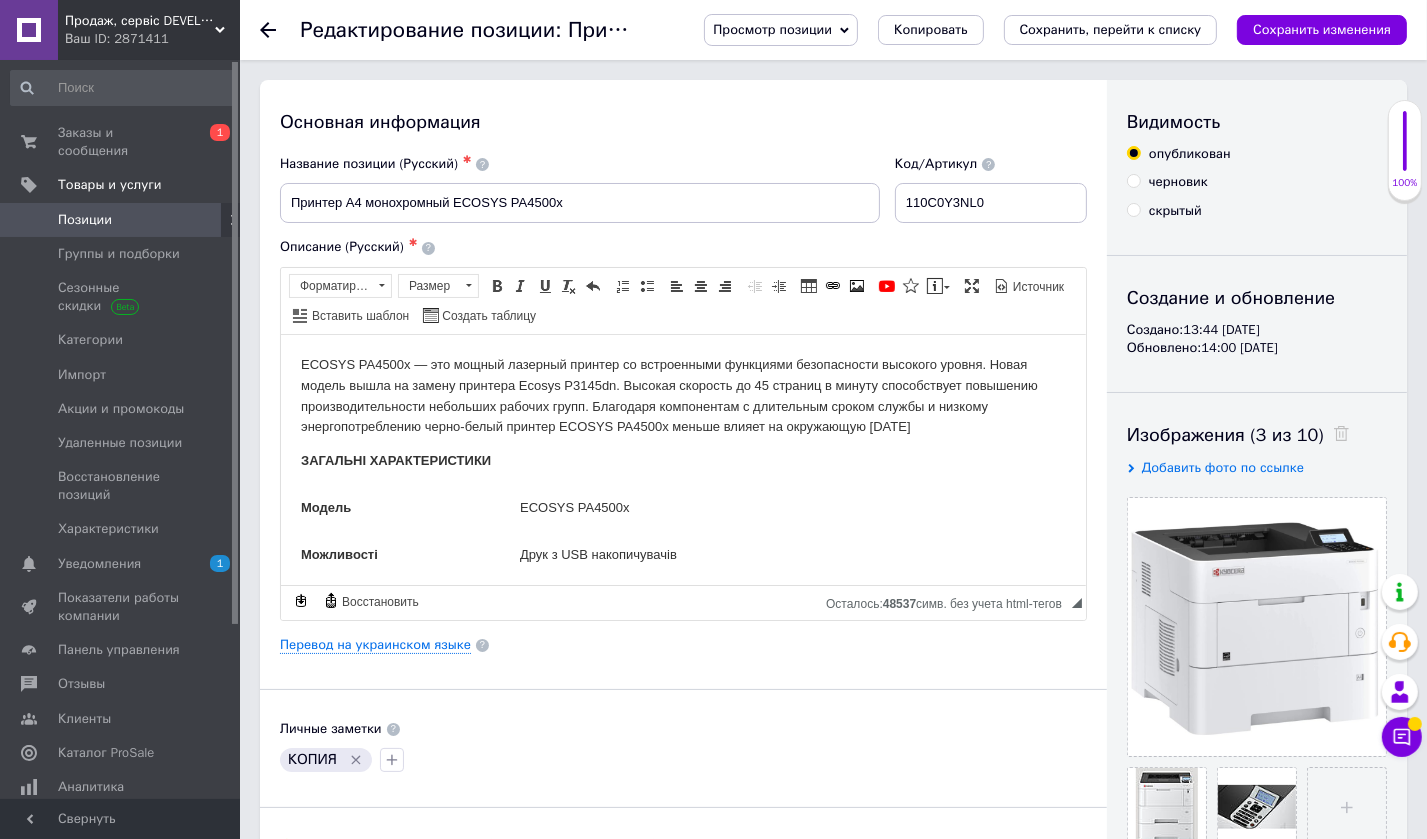 click on "Видимость опубликован черновик скрытый Создание и обновление Создано:  13:44 [DATE] Обновлено:  14:00 [DATE] Изображения (3 из 10) Добавить фото по ссылке Видео (0 из 10) Добавить видео по ссылке" at bounding box center [1257, 638] 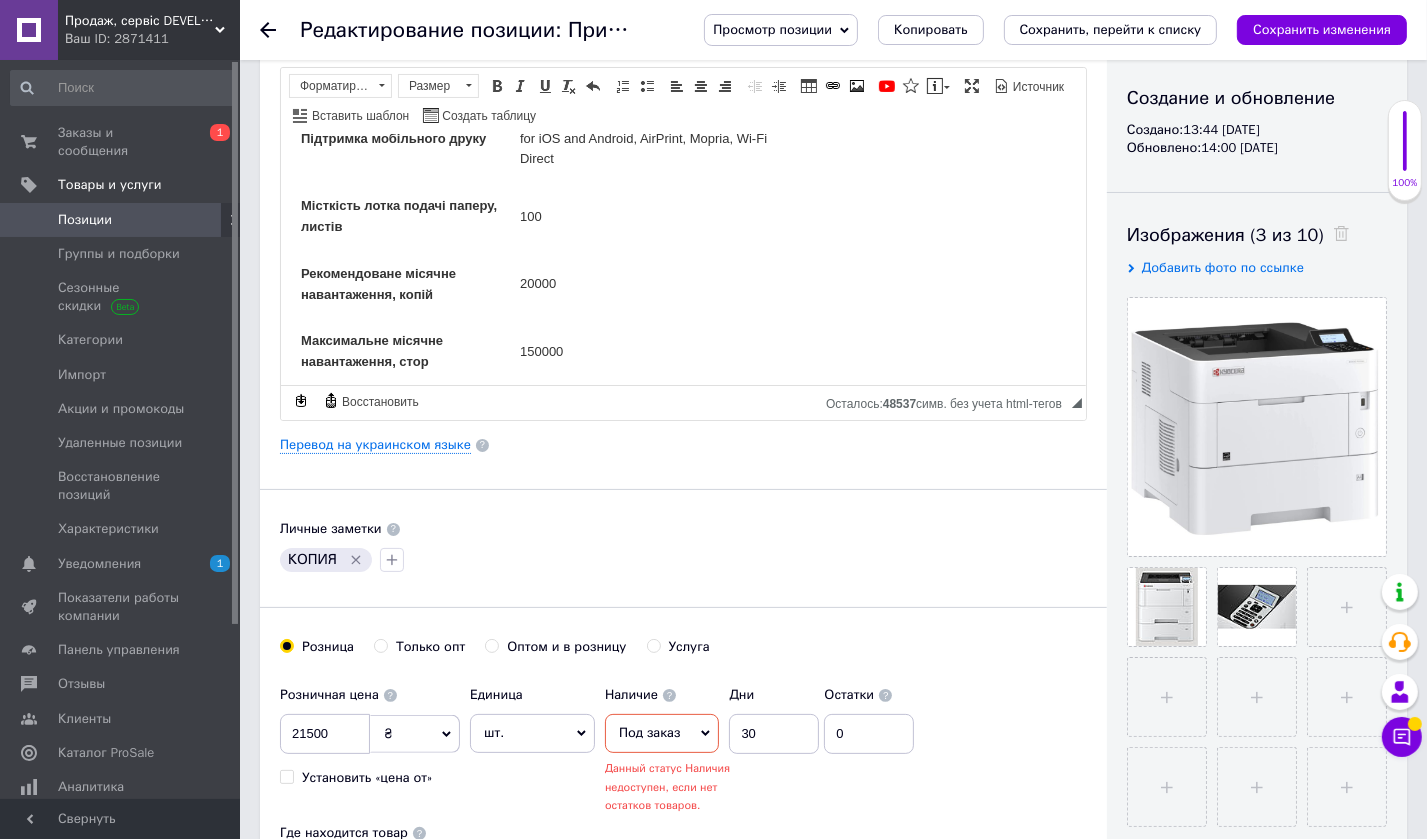 scroll, scrollTop: 300, scrollLeft: 0, axis: vertical 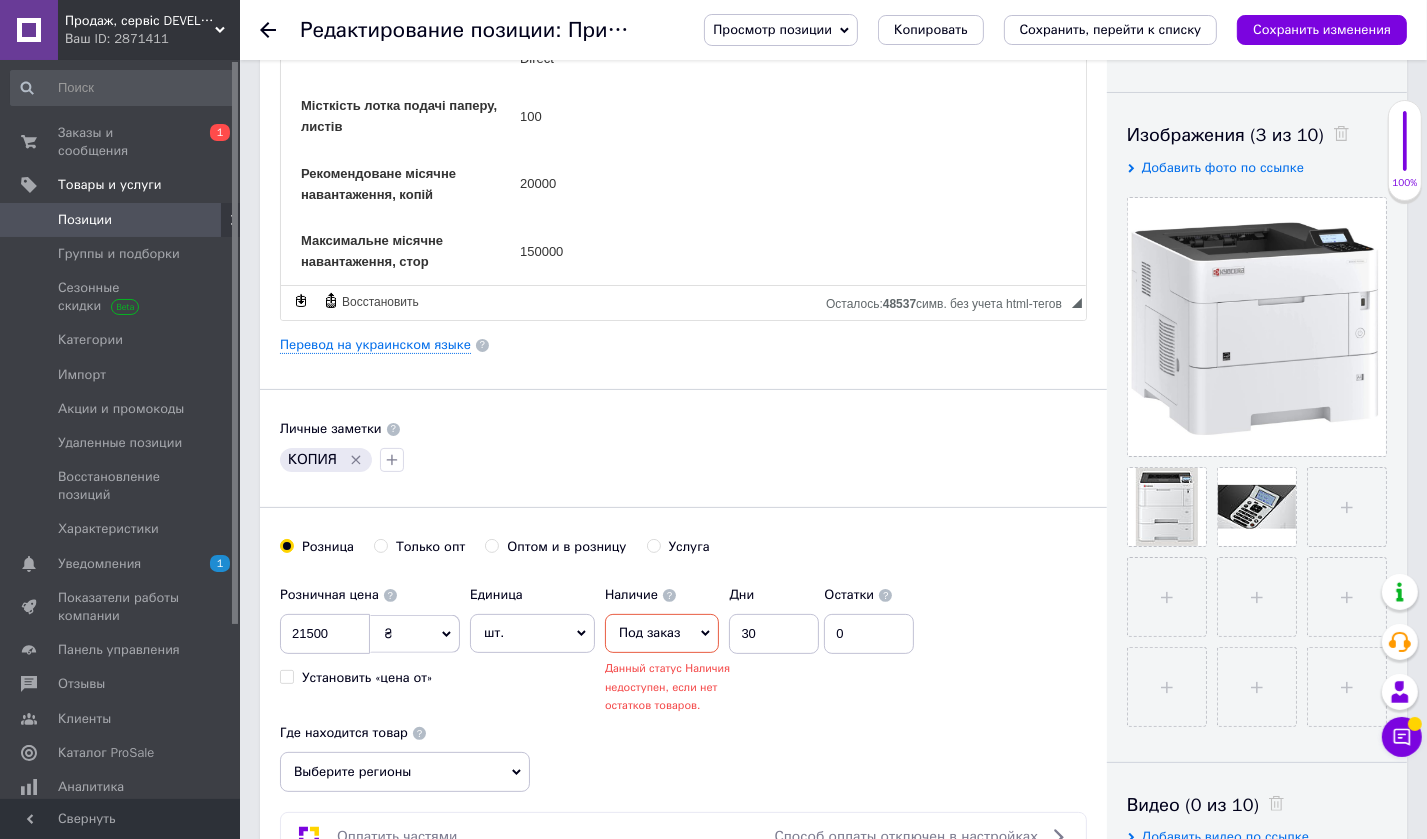 click on "Под заказ" at bounding box center [662, 633] 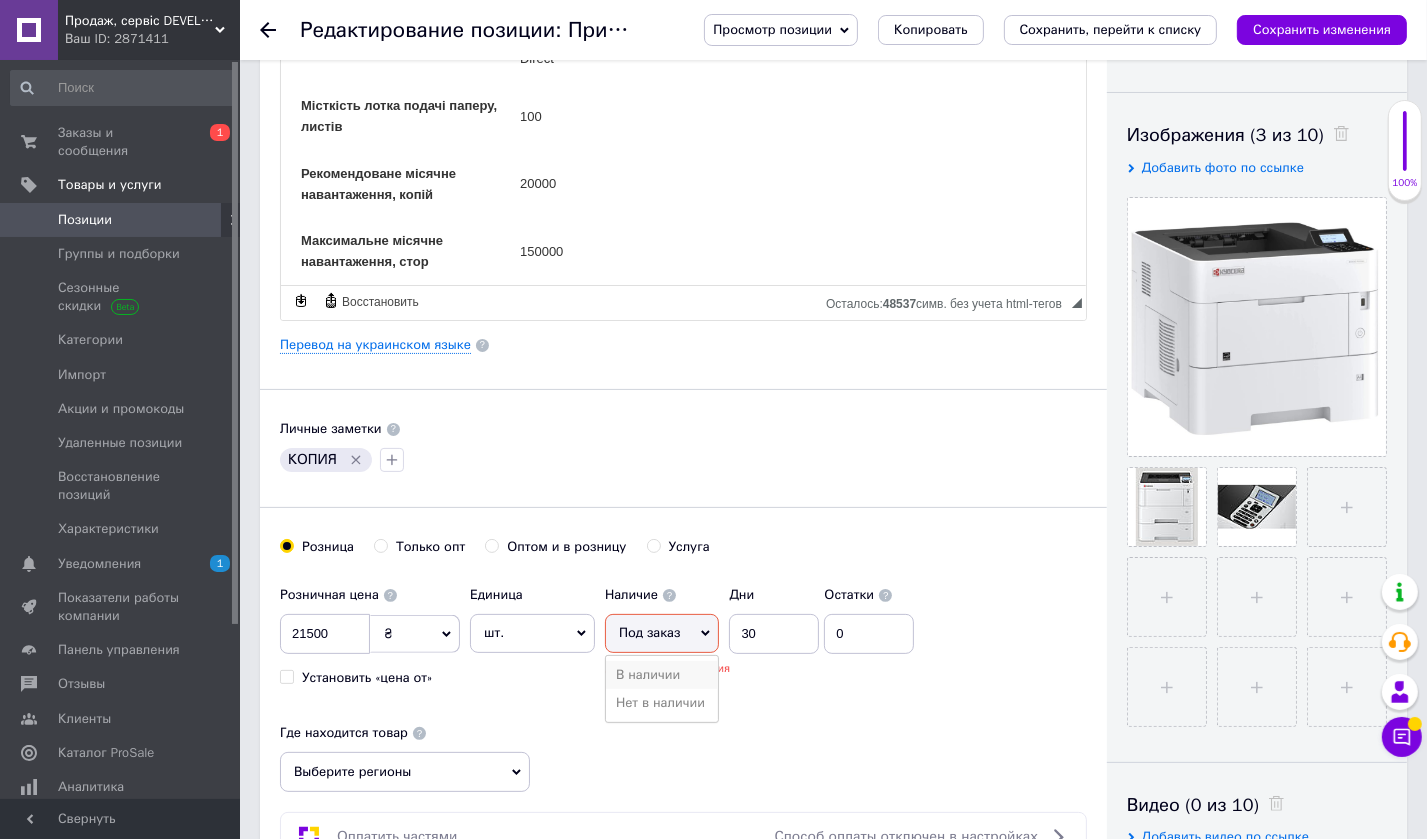 click on "В наличии" at bounding box center (662, 675) 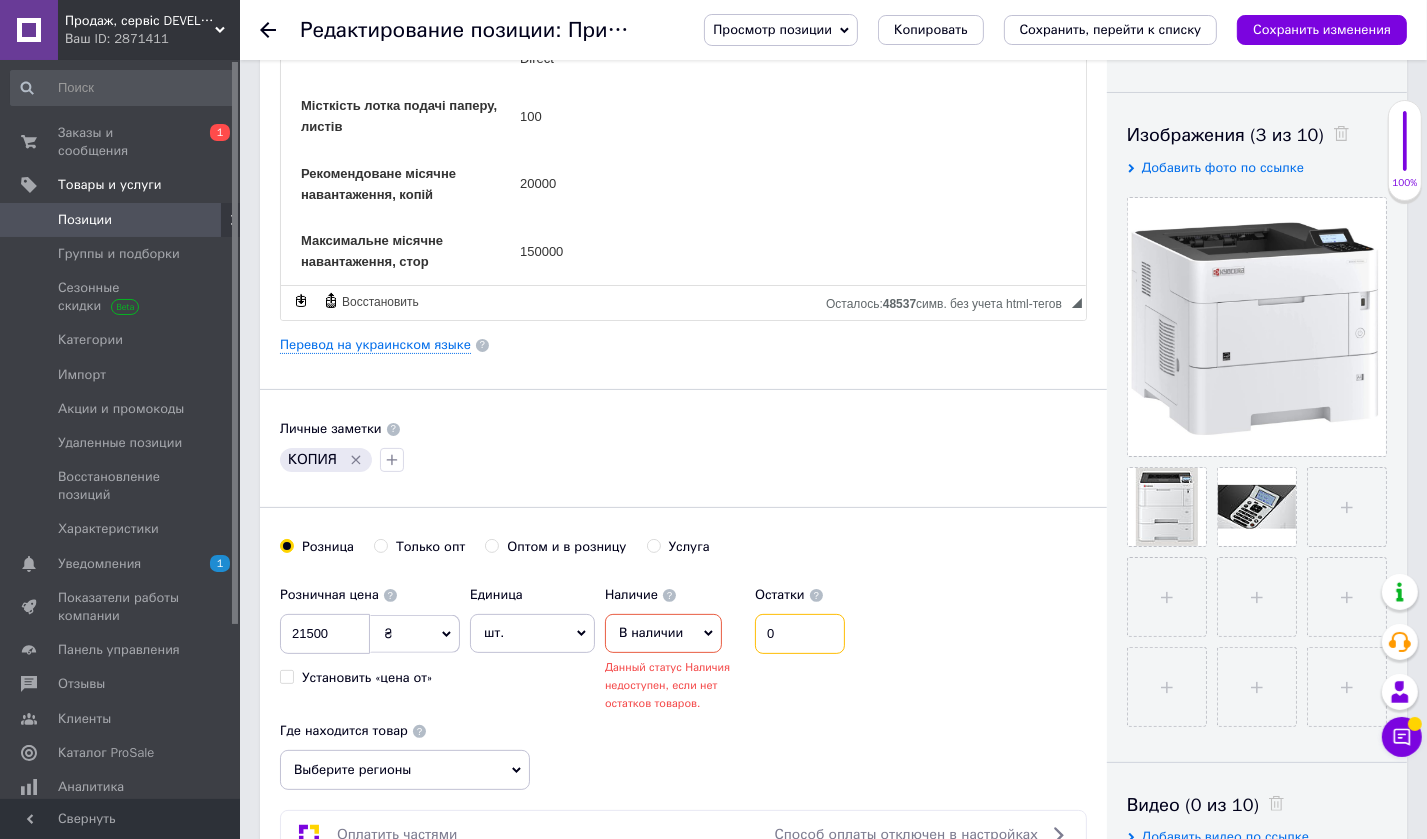 drag, startPoint x: 781, startPoint y: 625, endPoint x: 752, endPoint y: 609, distance: 33.12099 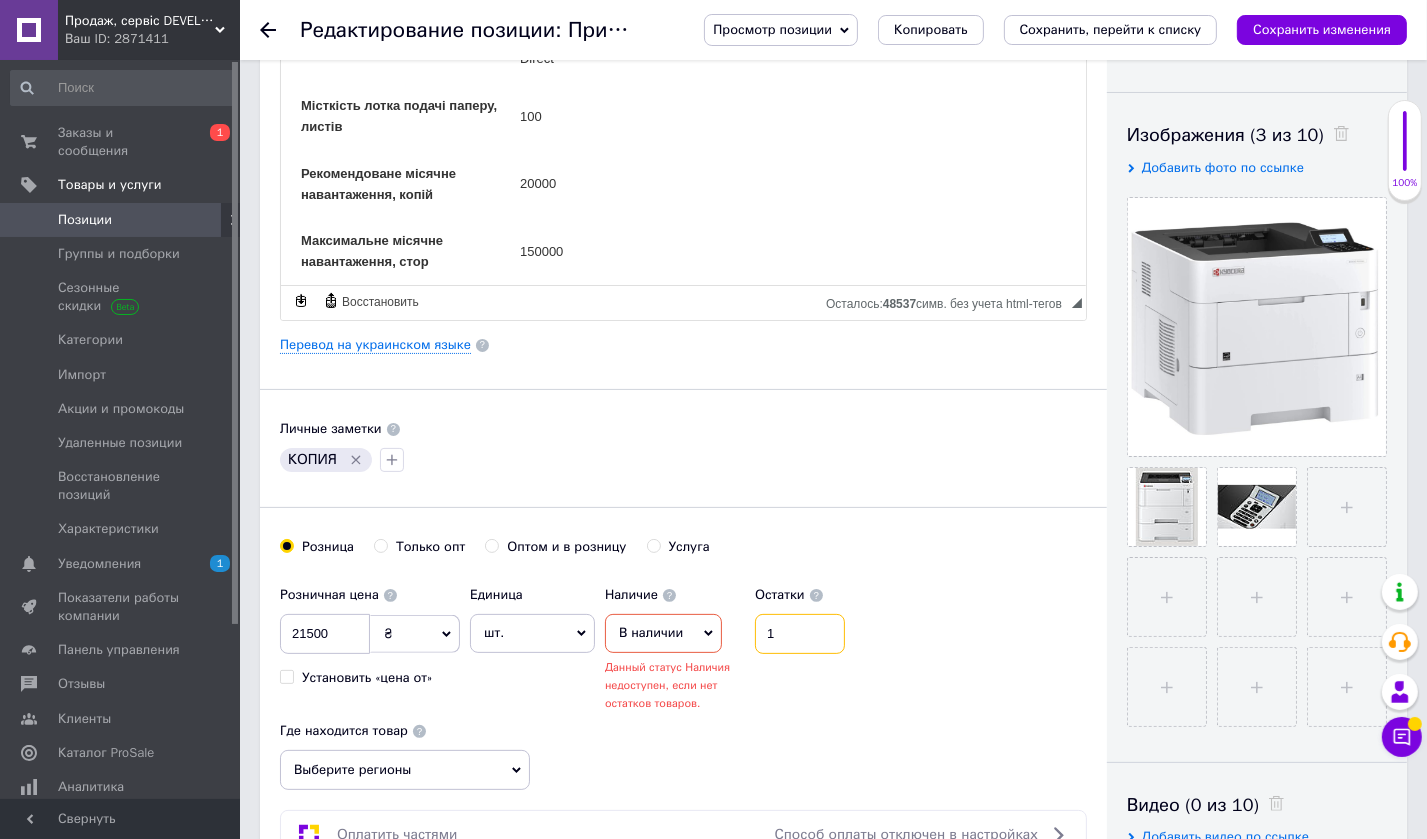 scroll, scrollTop: 500, scrollLeft: 0, axis: vertical 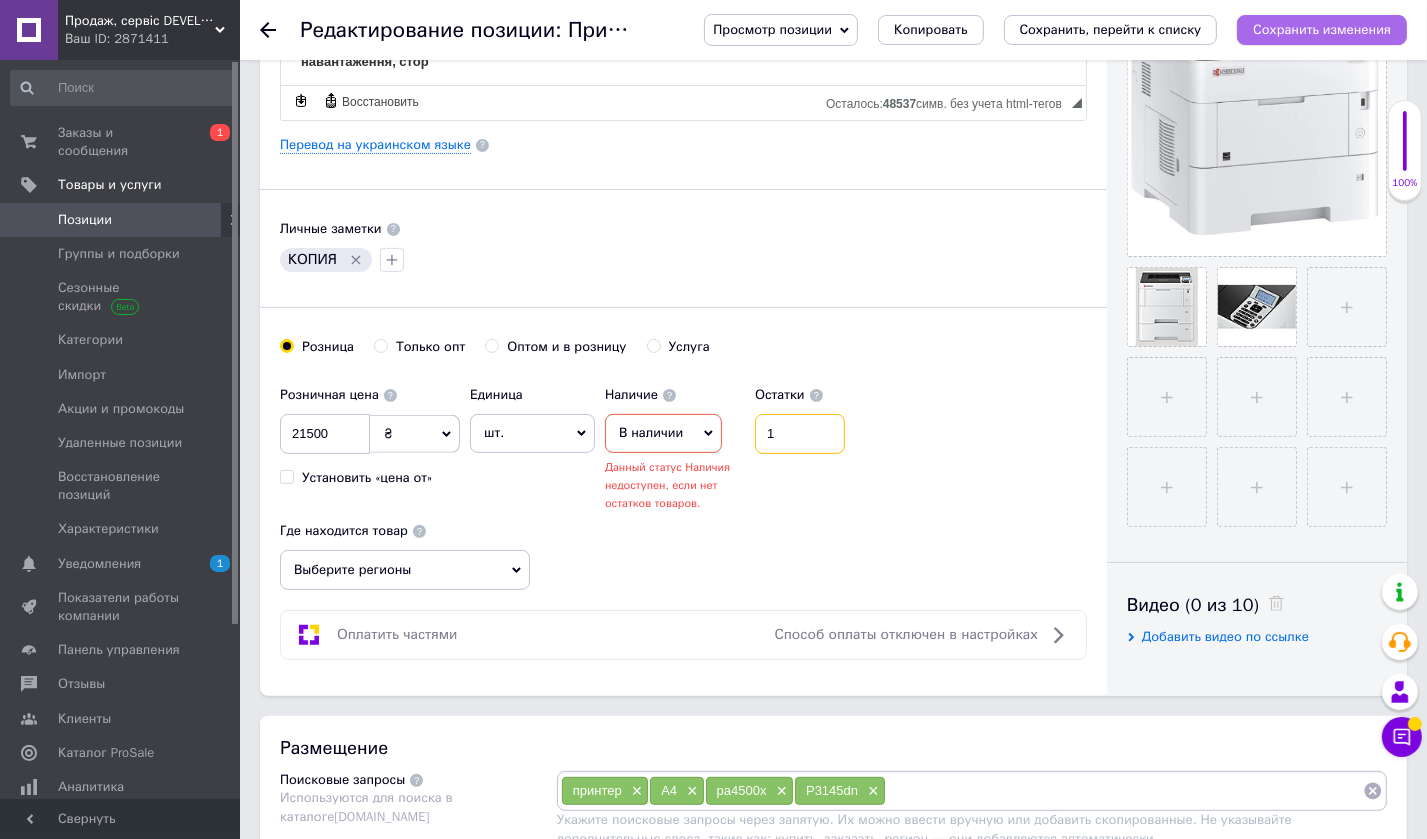 type on "1" 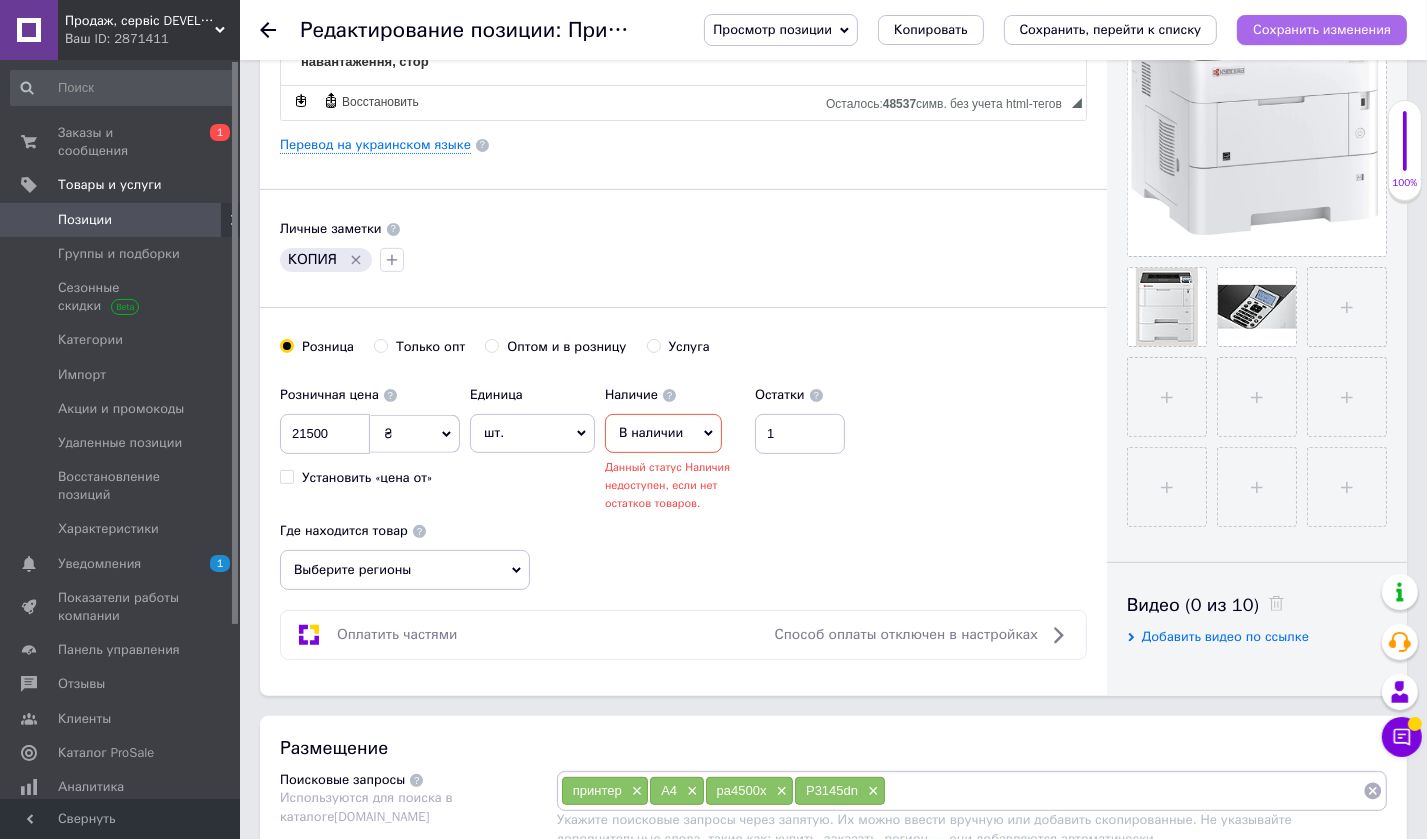 click on "Сохранить изменения" at bounding box center (1322, 29) 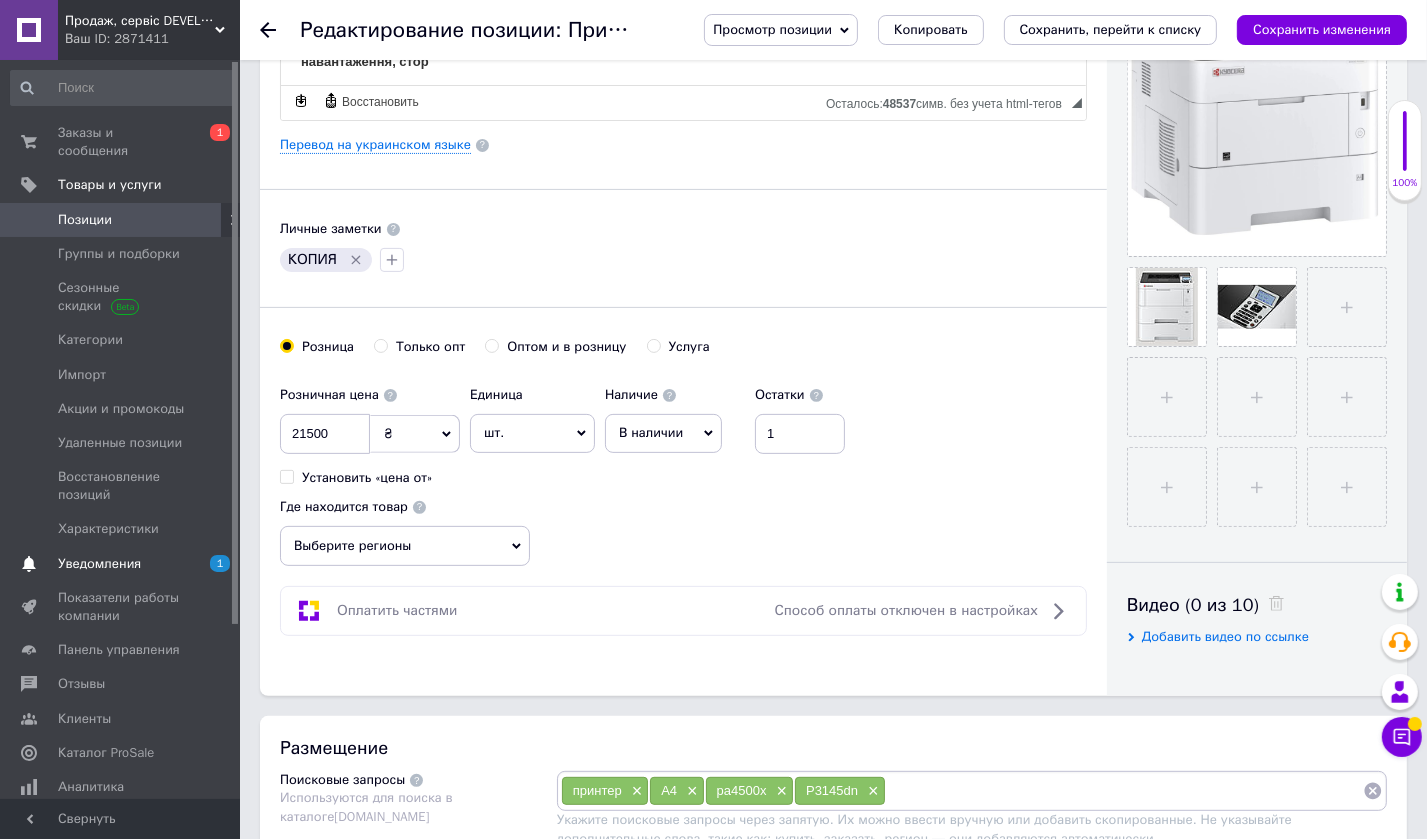 click on "Уведомления" at bounding box center [99, 564] 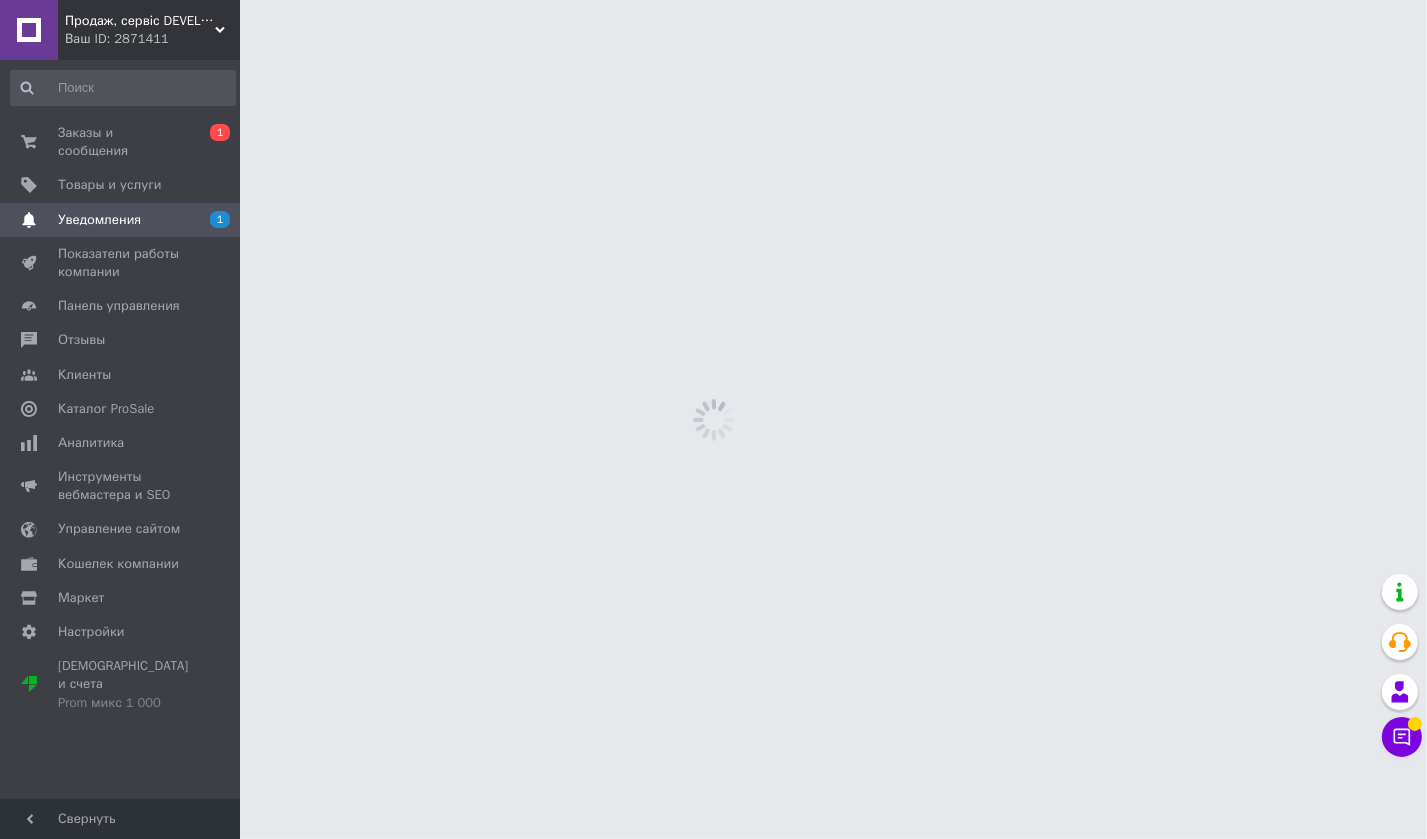scroll, scrollTop: 0, scrollLeft: 0, axis: both 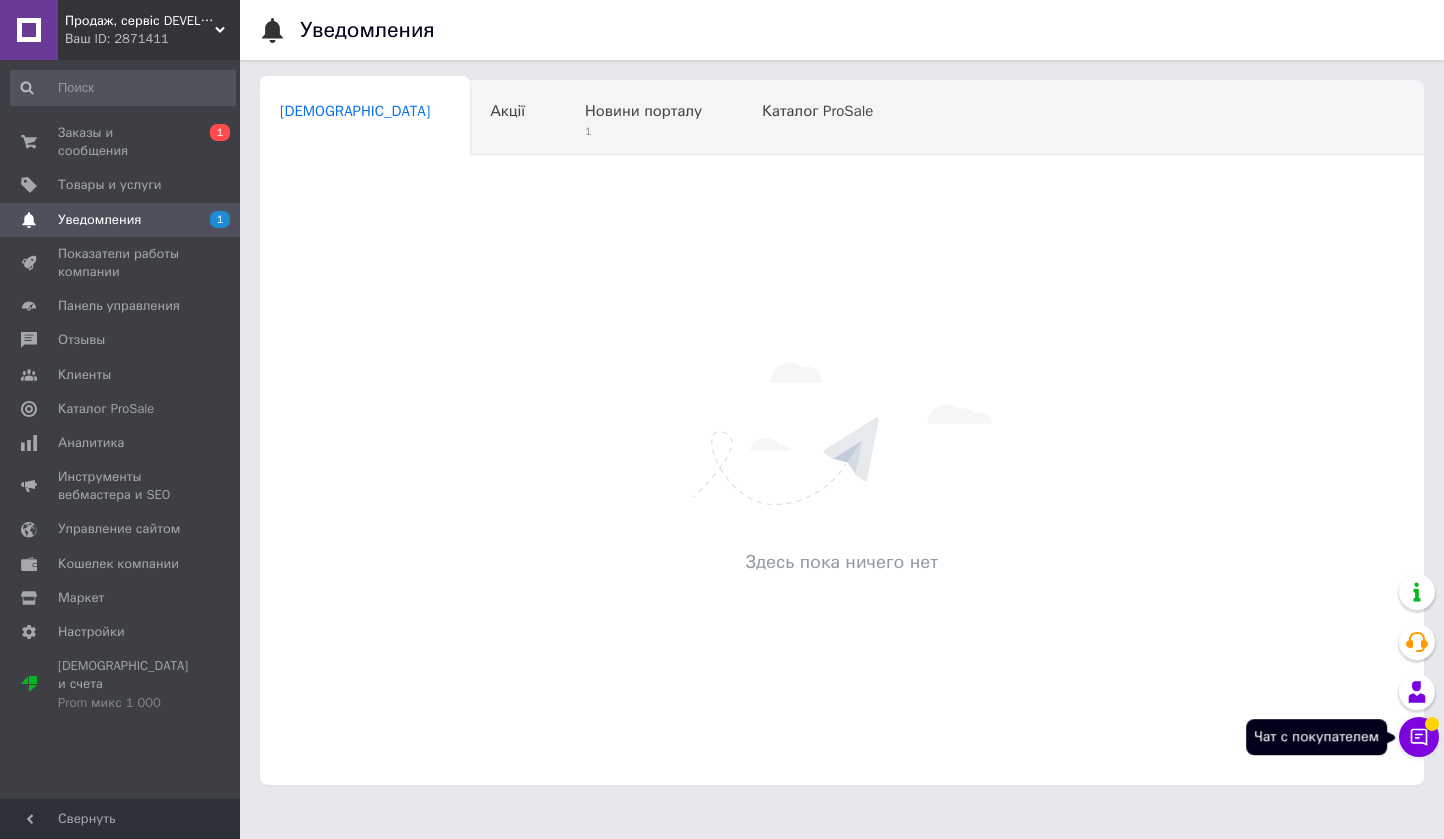 click 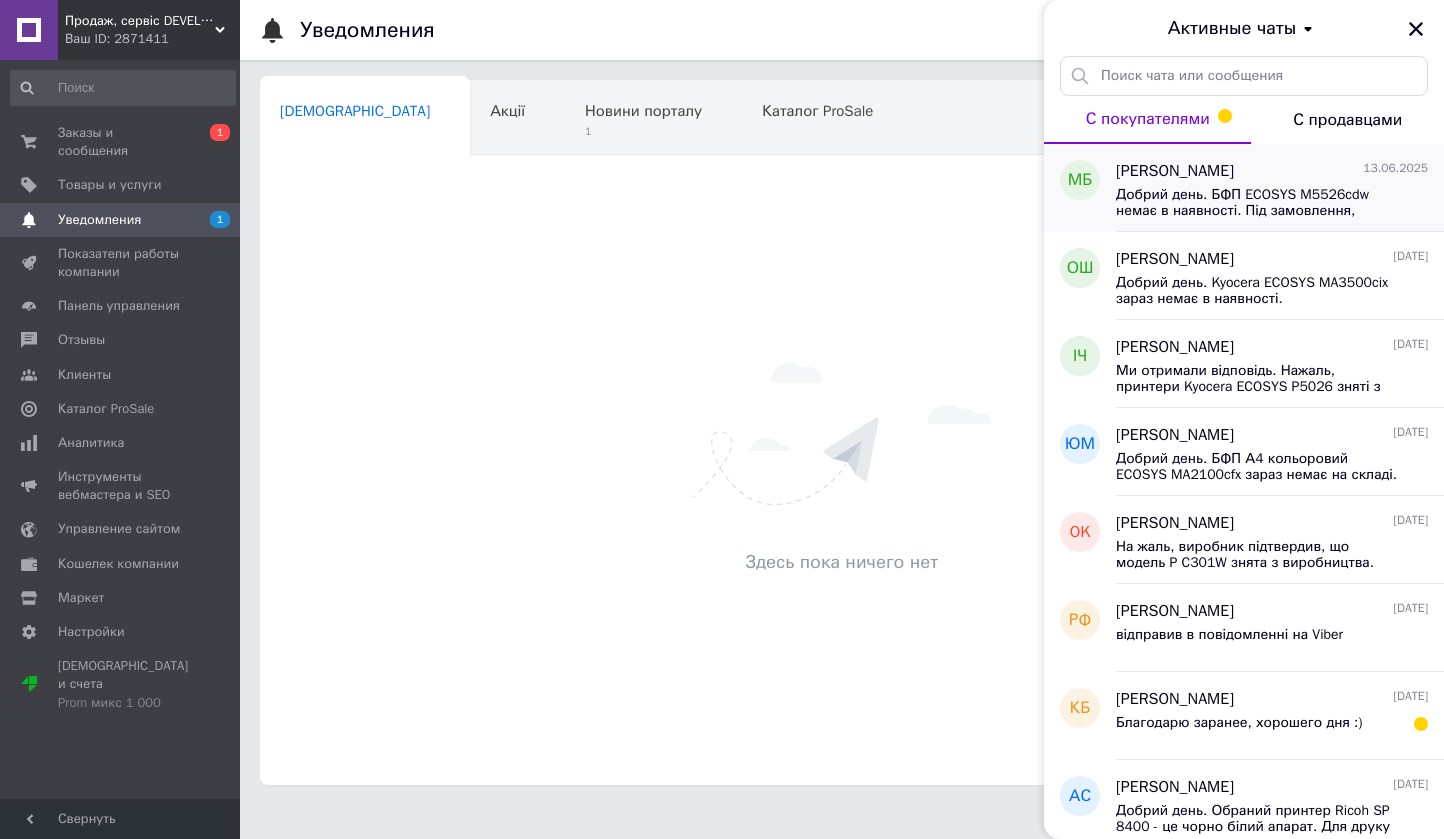 click on "Добрий день. БФП ECOSYS M5526cdw
немає в наявності. Під замовлення, орієнтовно 1 міс." at bounding box center [1258, 203] 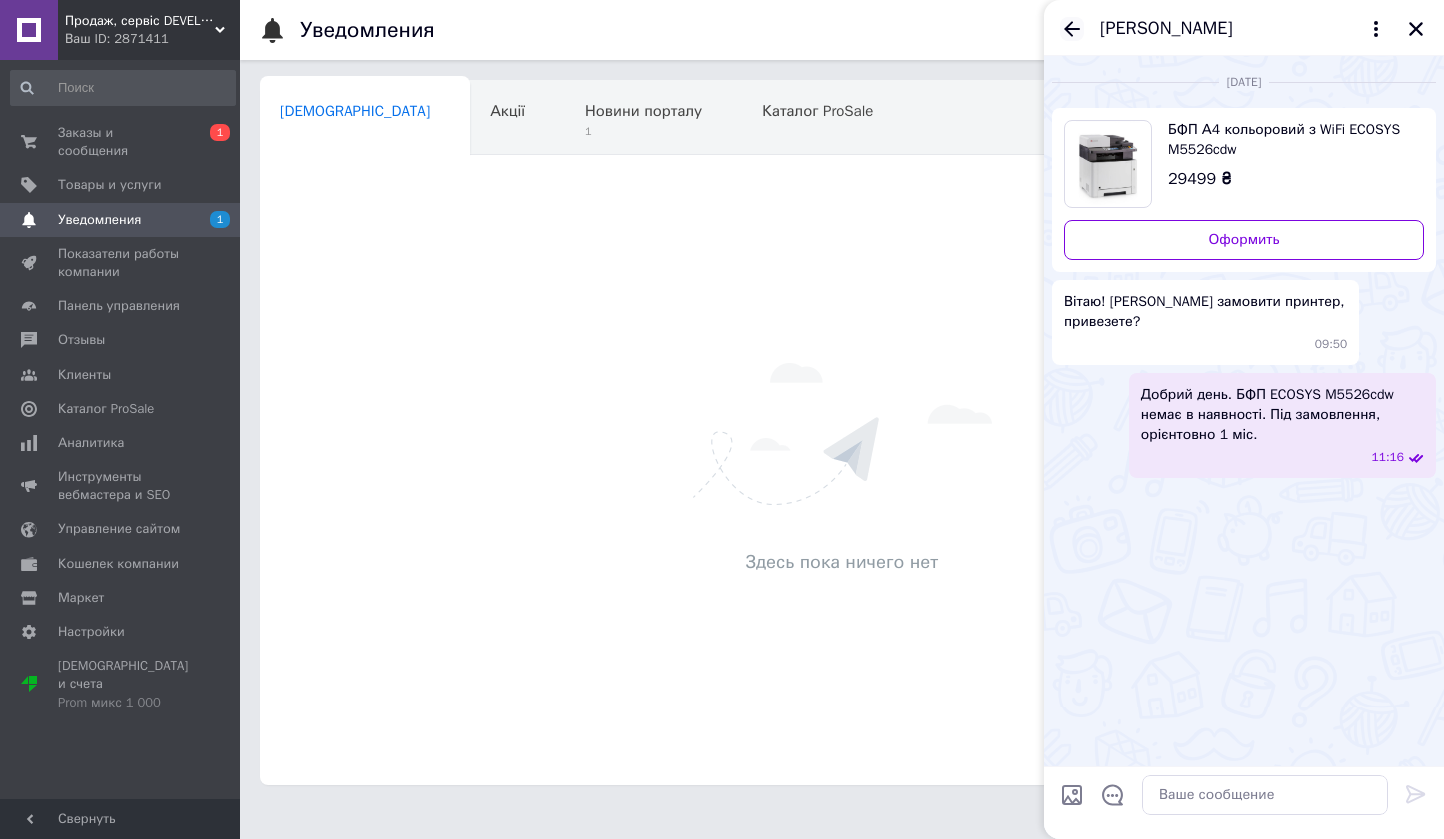 click 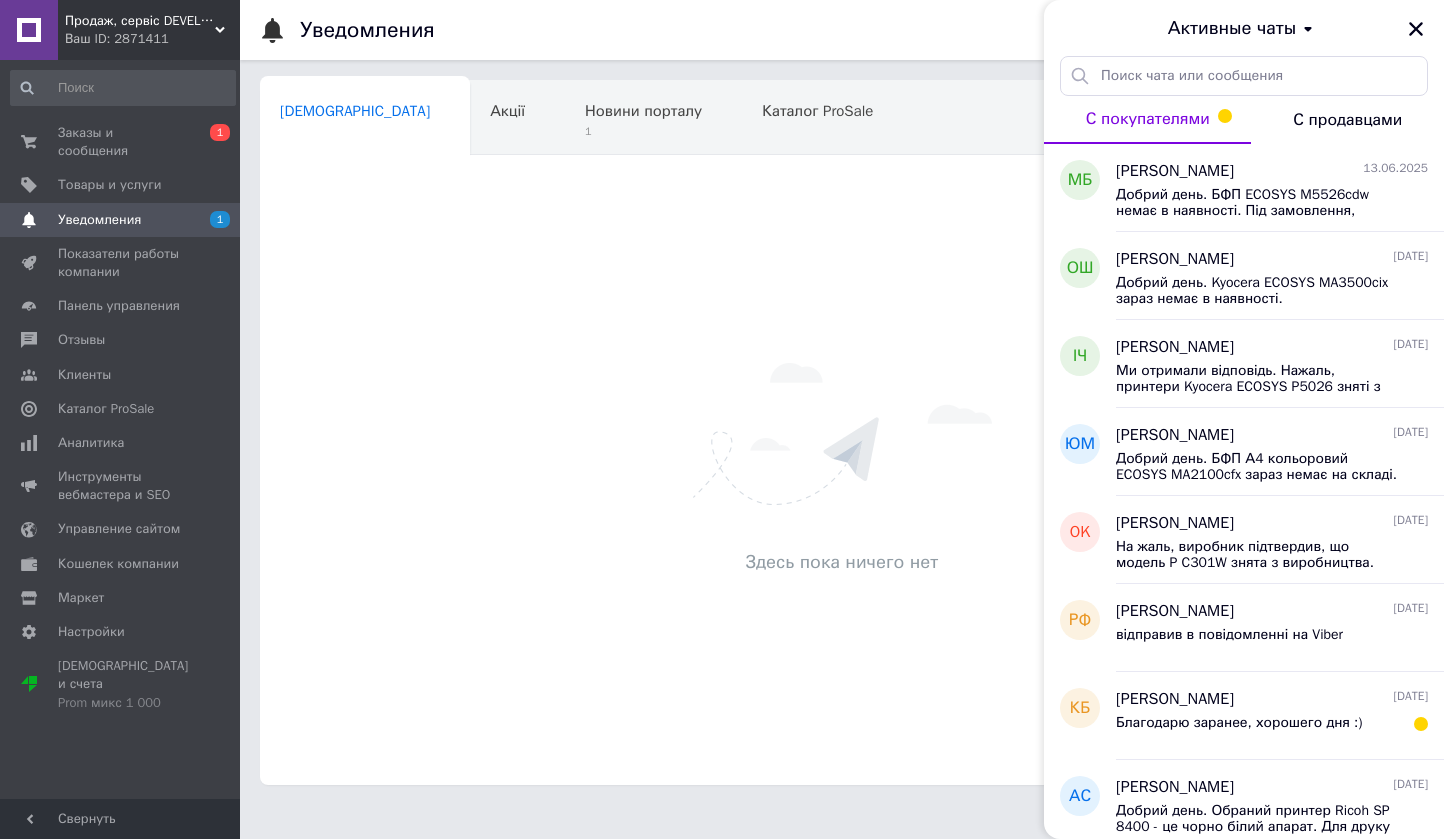 click on "Активные чаты" at bounding box center (1244, 28) 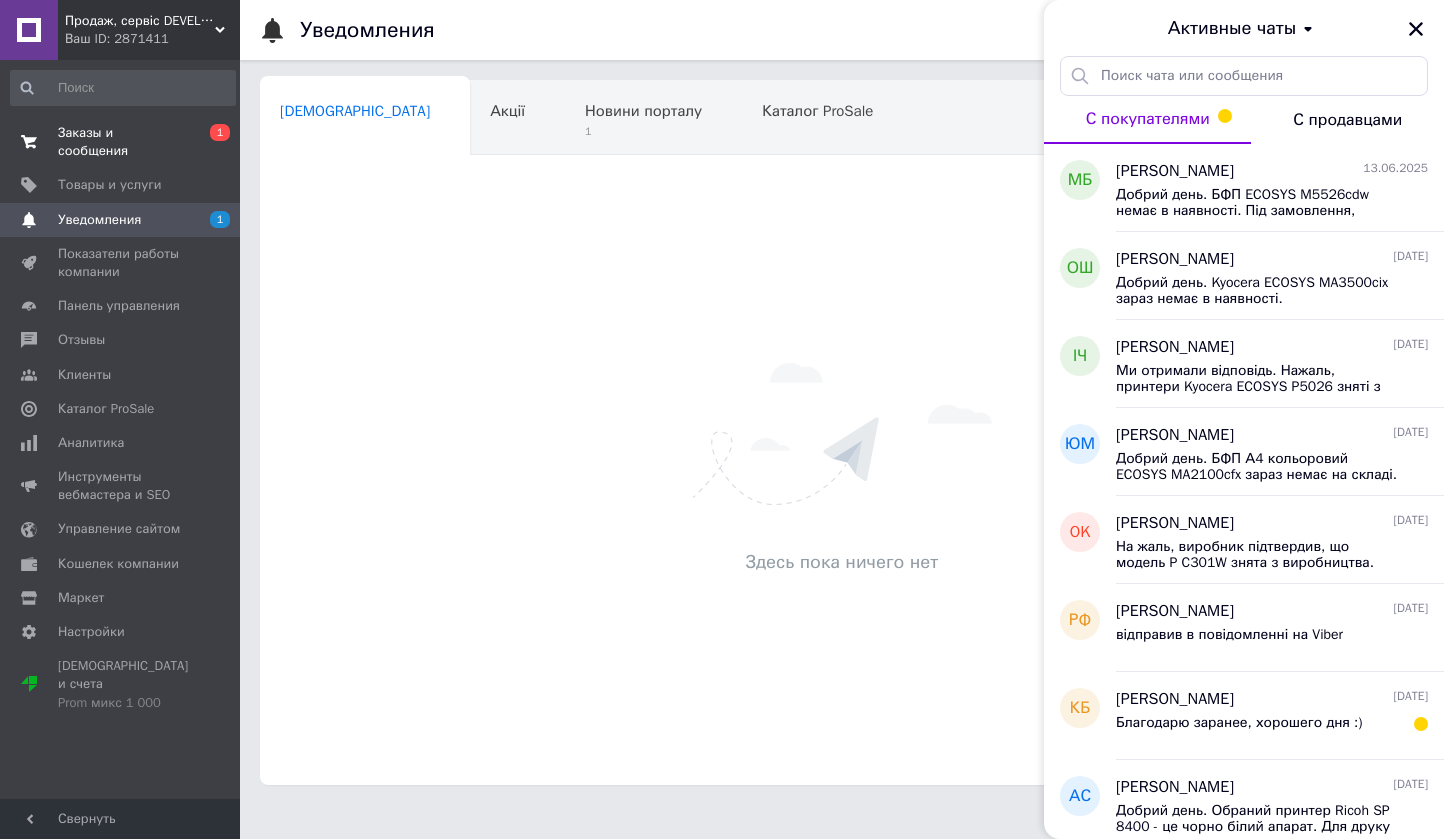 click on "Заказы и сообщения" at bounding box center (121, 142) 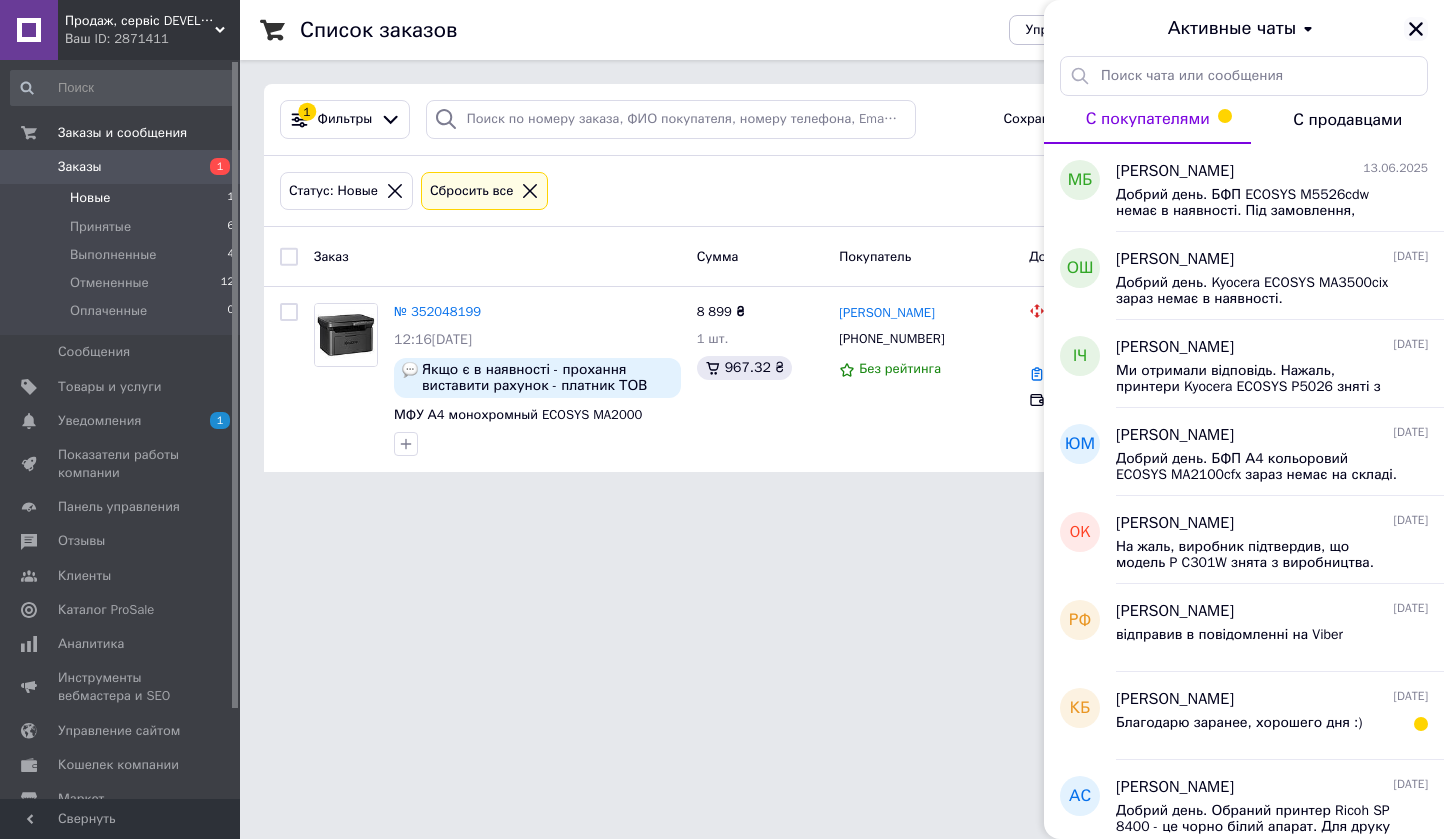 click 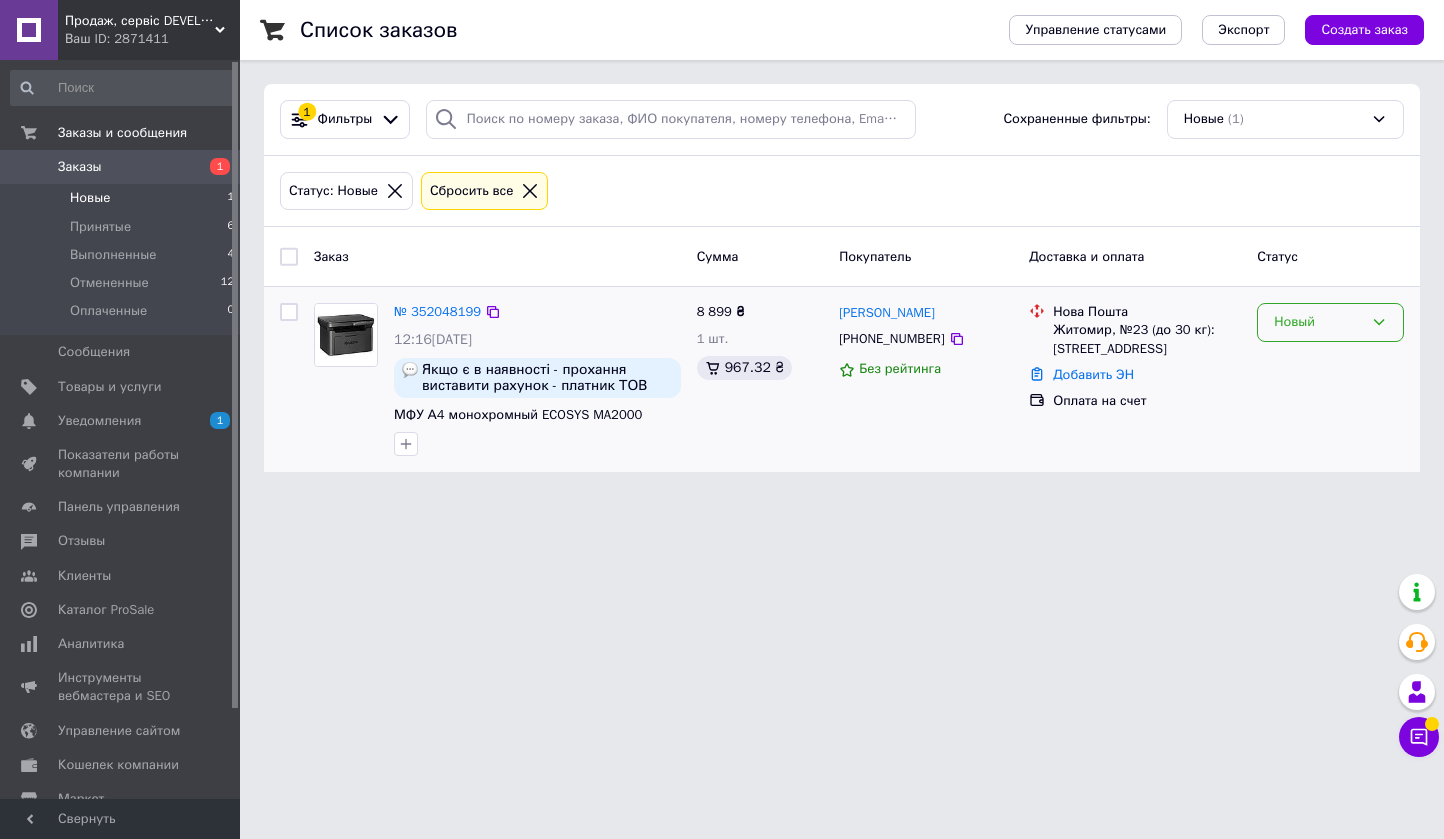click on "Новый" at bounding box center (1318, 322) 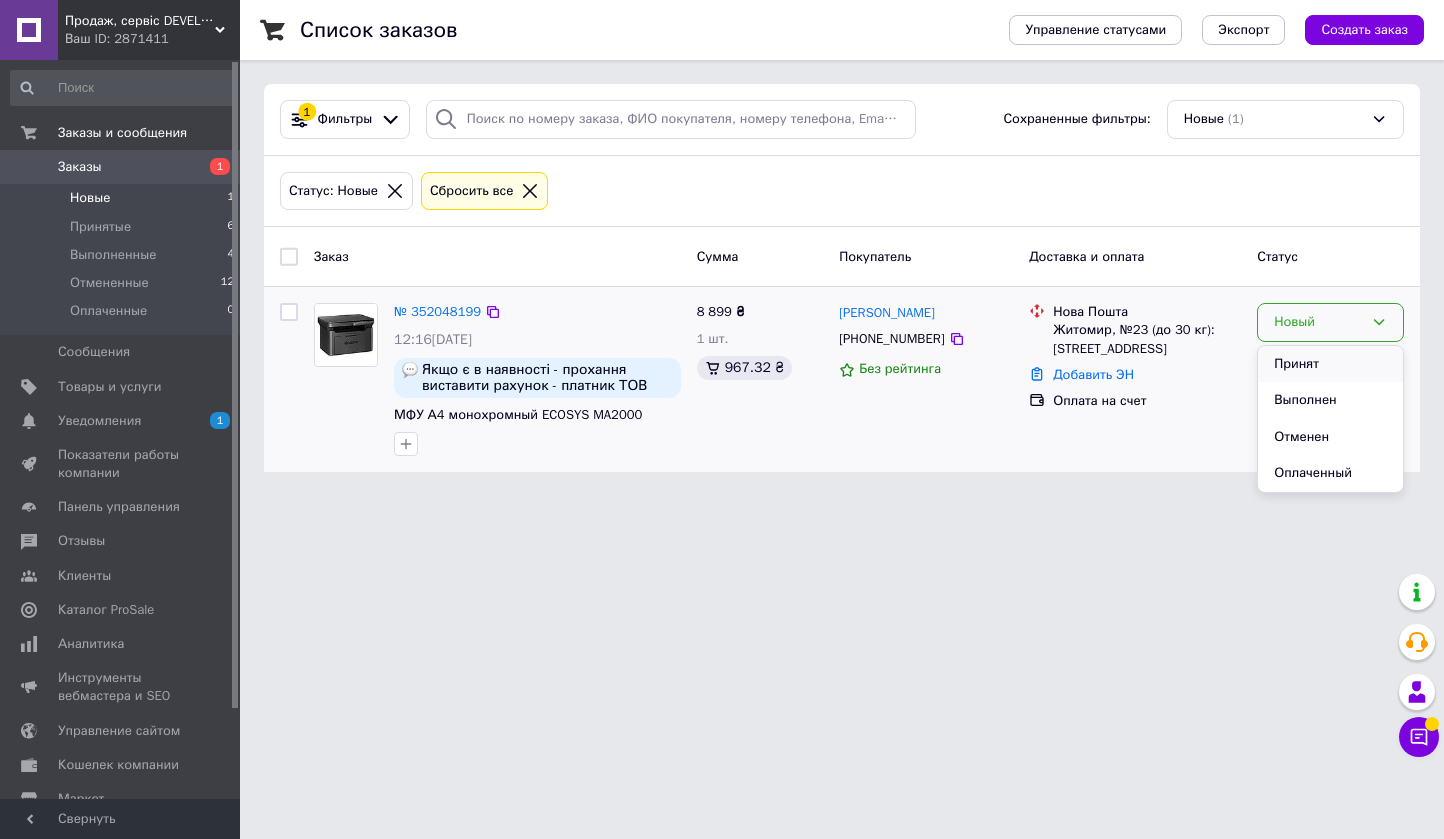click on "Принят" at bounding box center (1330, 364) 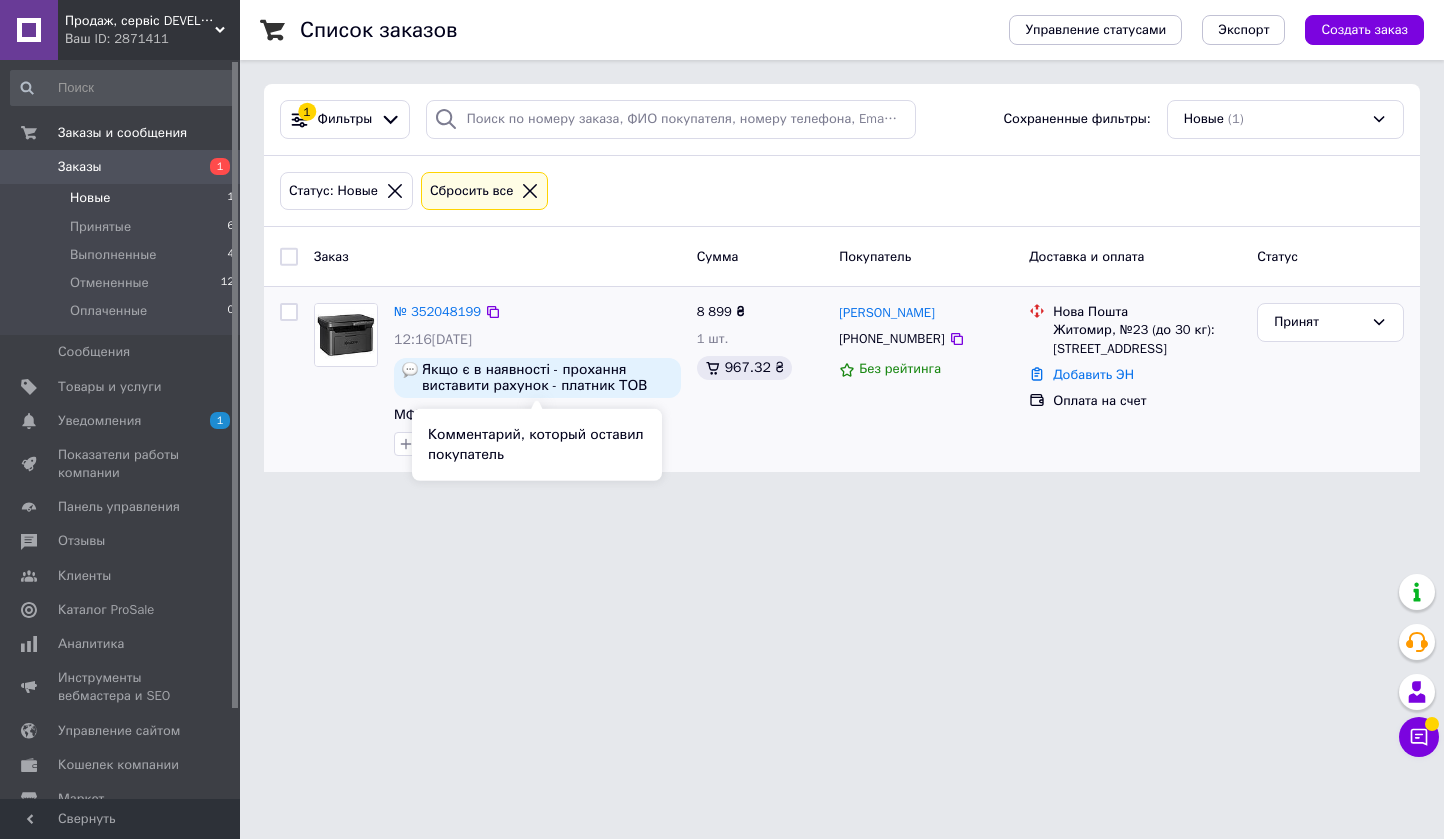 click on "Якщо є в наявності - прохання виставити рахунок - платник ТОВ "Сервіс-Центр" код 32008435 email: [EMAIL_ADDRESS][DOMAIN_NAME]" at bounding box center (547, 378) 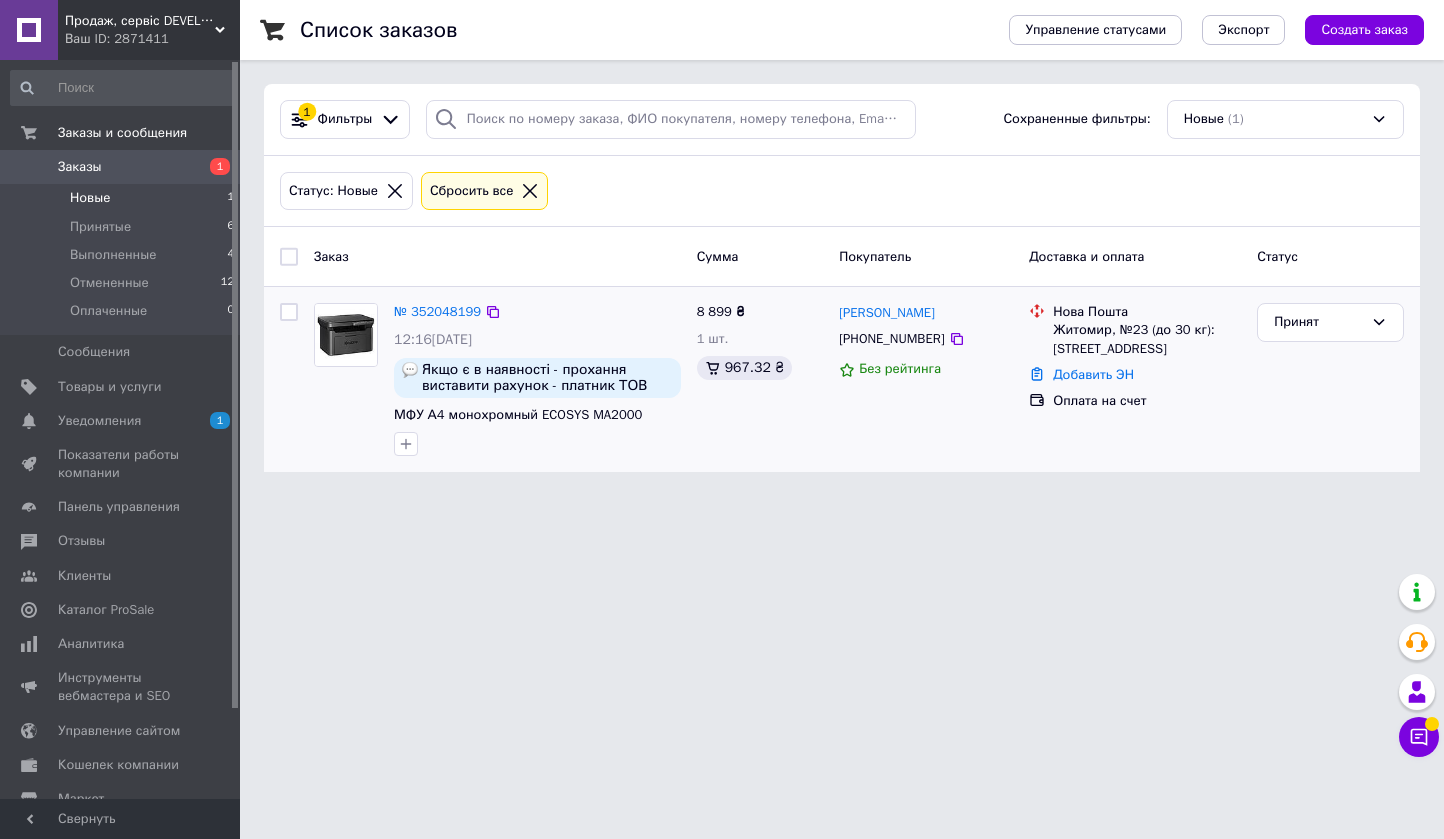 click at bounding box center (410, 370) 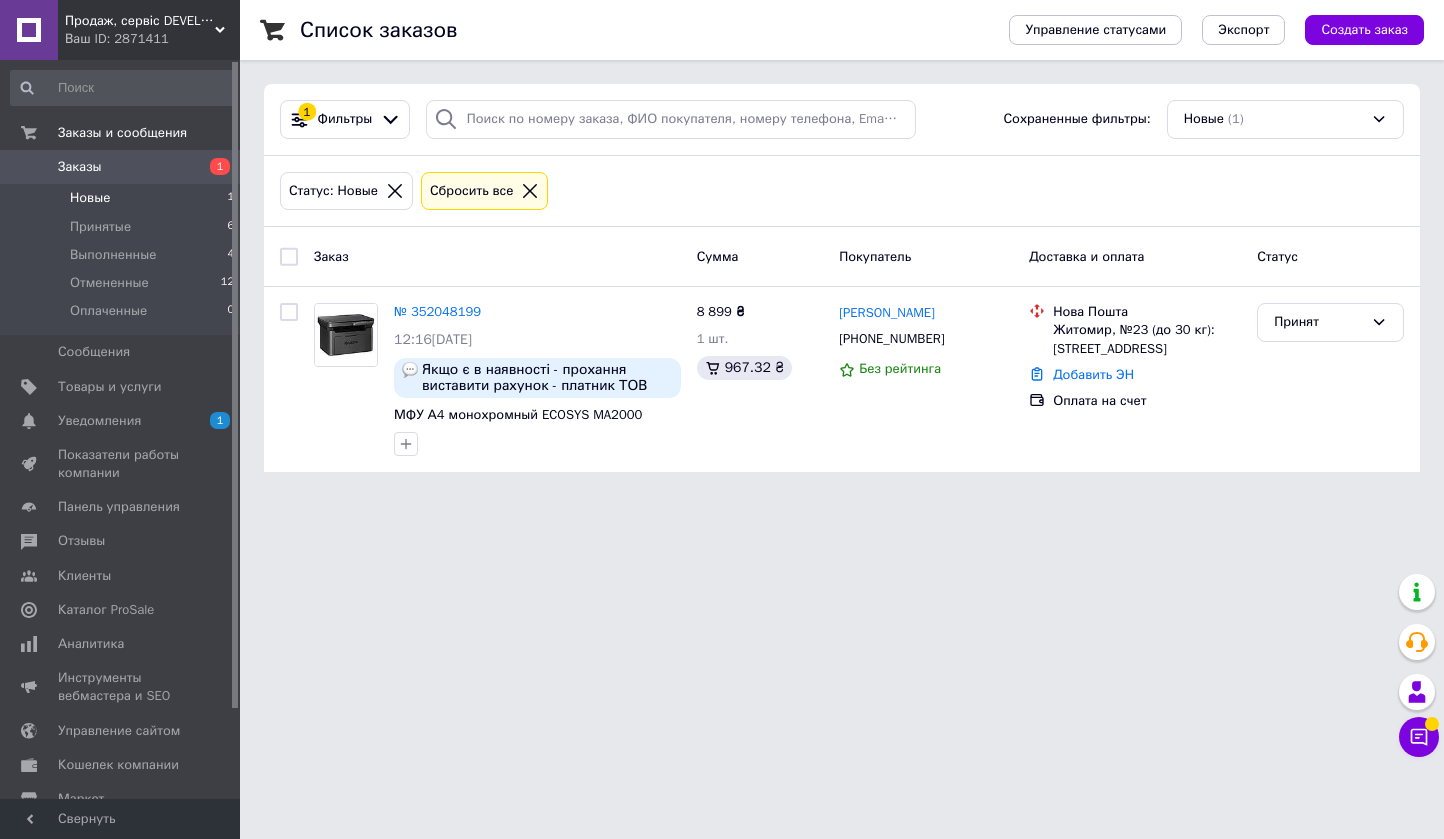 click on "Продаж, сервіс DEVELOP, RICOH, Kyocera Ваш ID: 2871411 Сайт Продаж, сервіс DEVELOP, RICOH, Kyoc... Кабинет покупателя Проверить состояние системы Страница на портале Справка Выйти Заказы и сообщения Заказы 1 Новые 1 Принятые 6 Выполненные 4 Отмененные 12 Оплаченные 0 Сообщения 0 Товары и услуги Уведомления 1 0 Показатели работы компании Панель управления Отзывы Клиенты Каталог ProSale Аналитика Инструменты вебмастера и SEO Управление сайтом Кошелек компании Маркет Настройки [GEOGRAPHIC_DATA] и счета Prom микс 1 000 Свернуть
Список заказов 1" at bounding box center [722, 248] 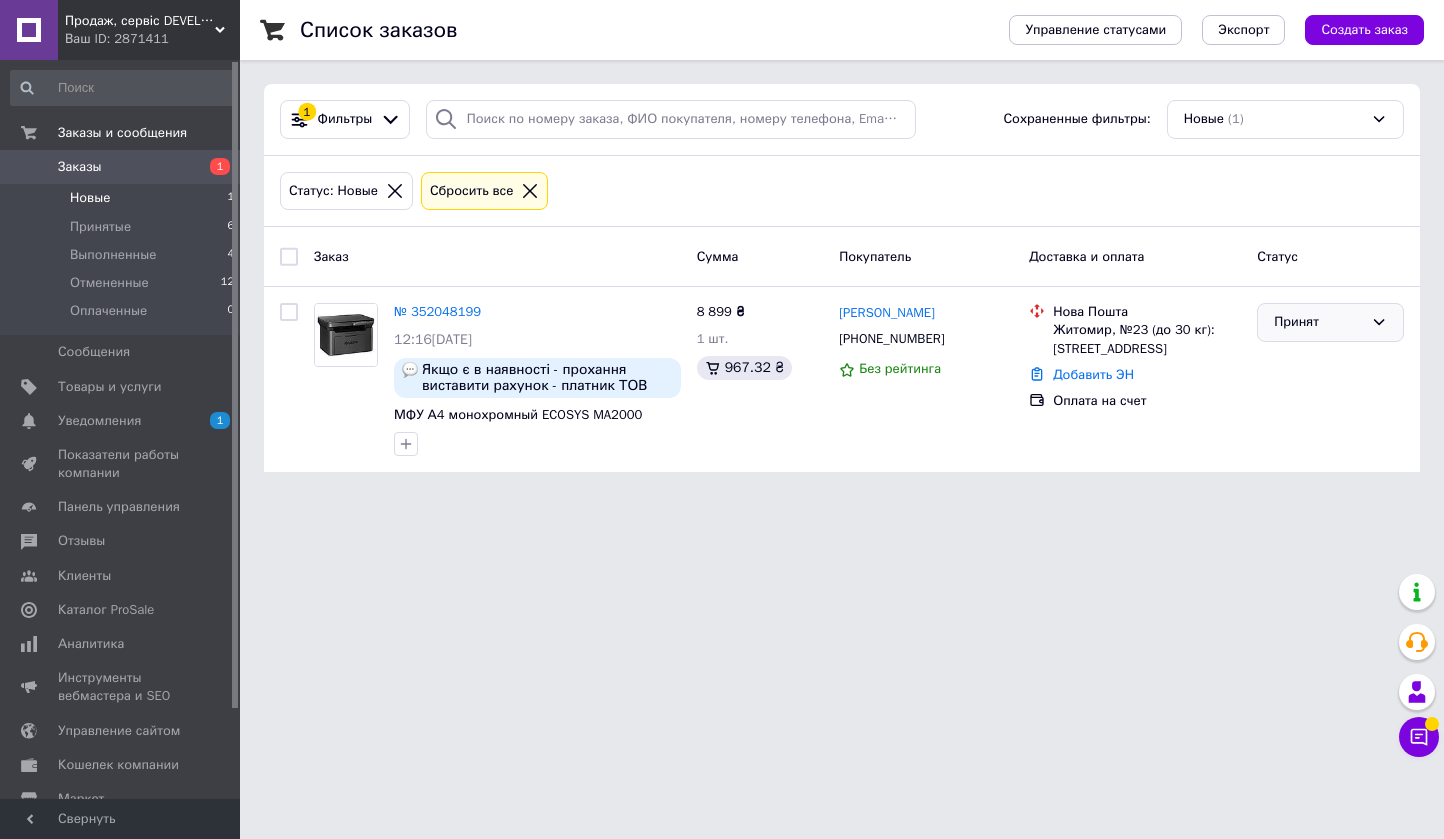 click on "Принят" at bounding box center (1318, 322) 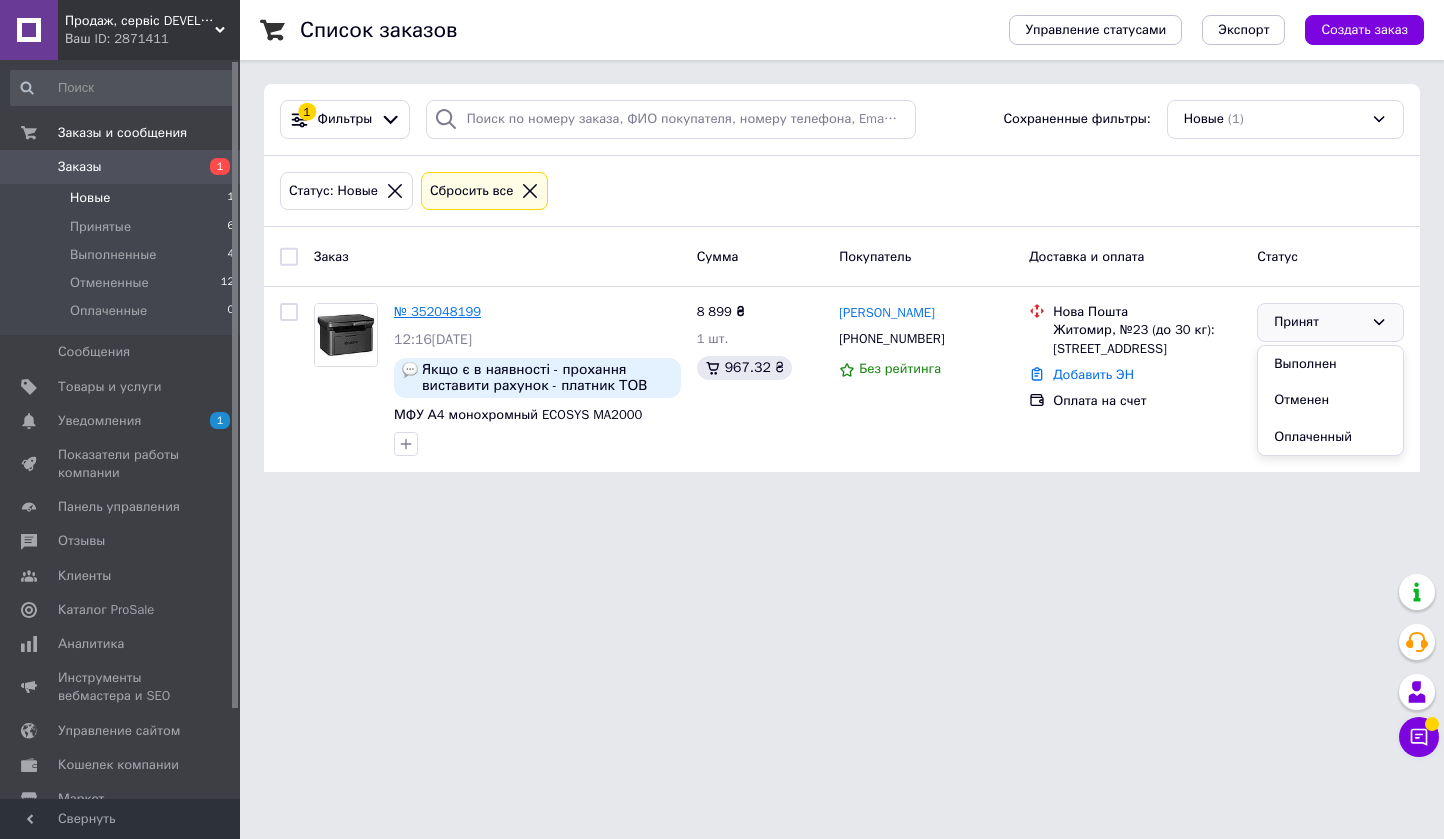 click on "№ 352048199" at bounding box center (437, 311) 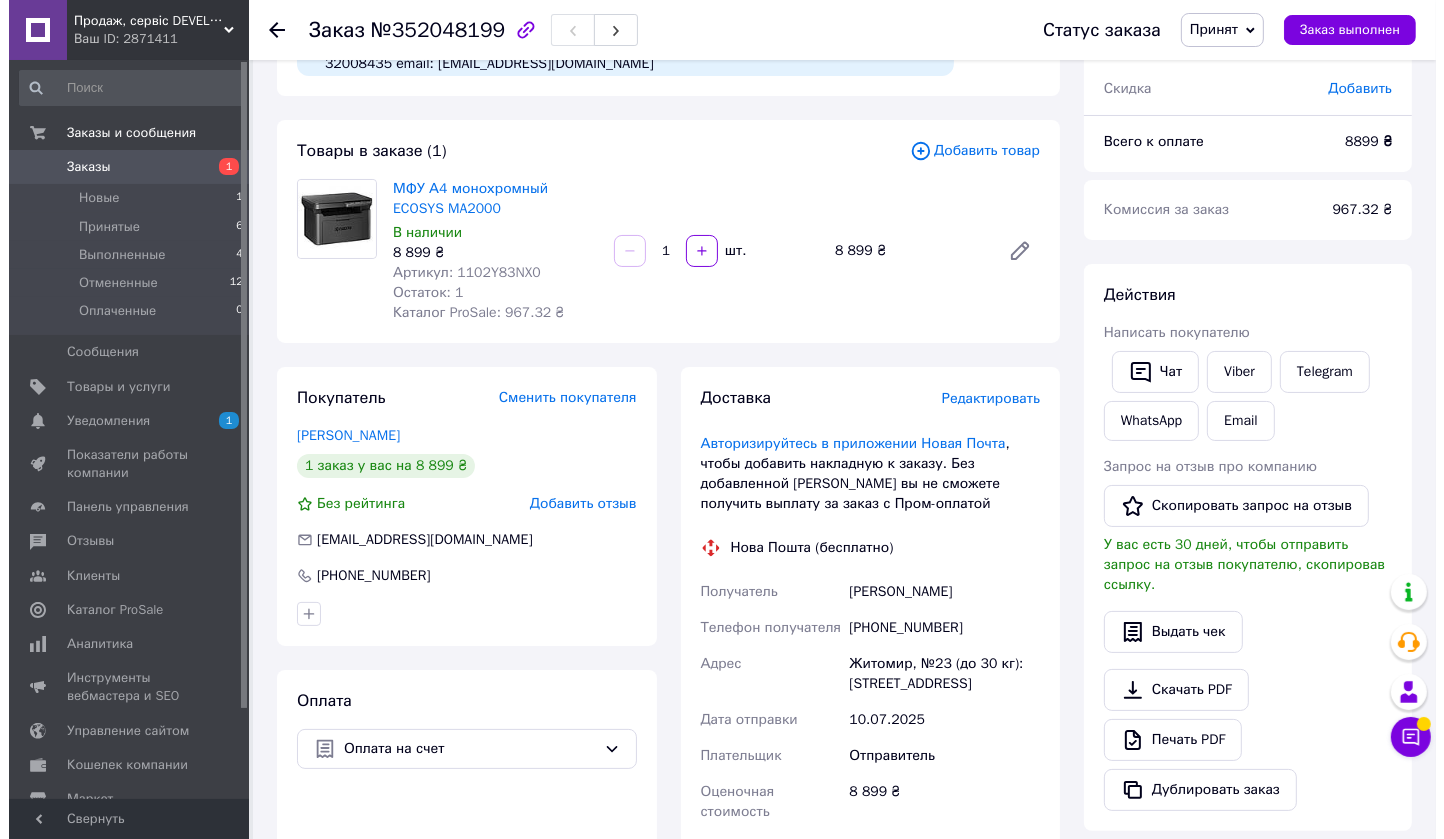 scroll, scrollTop: 0, scrollLeft: 0, axis: both 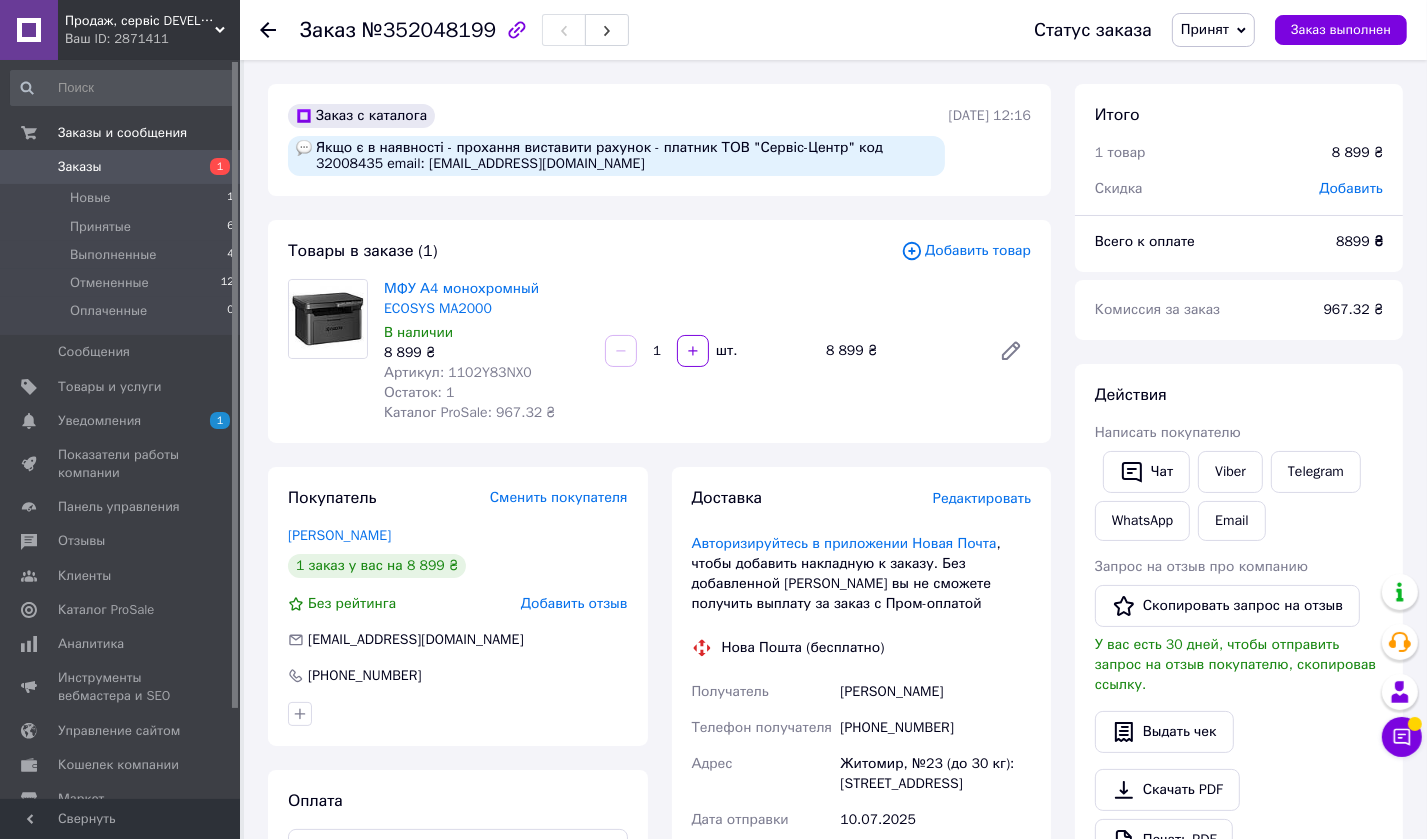 click on "Принят" at bounding box center (1205, 29) 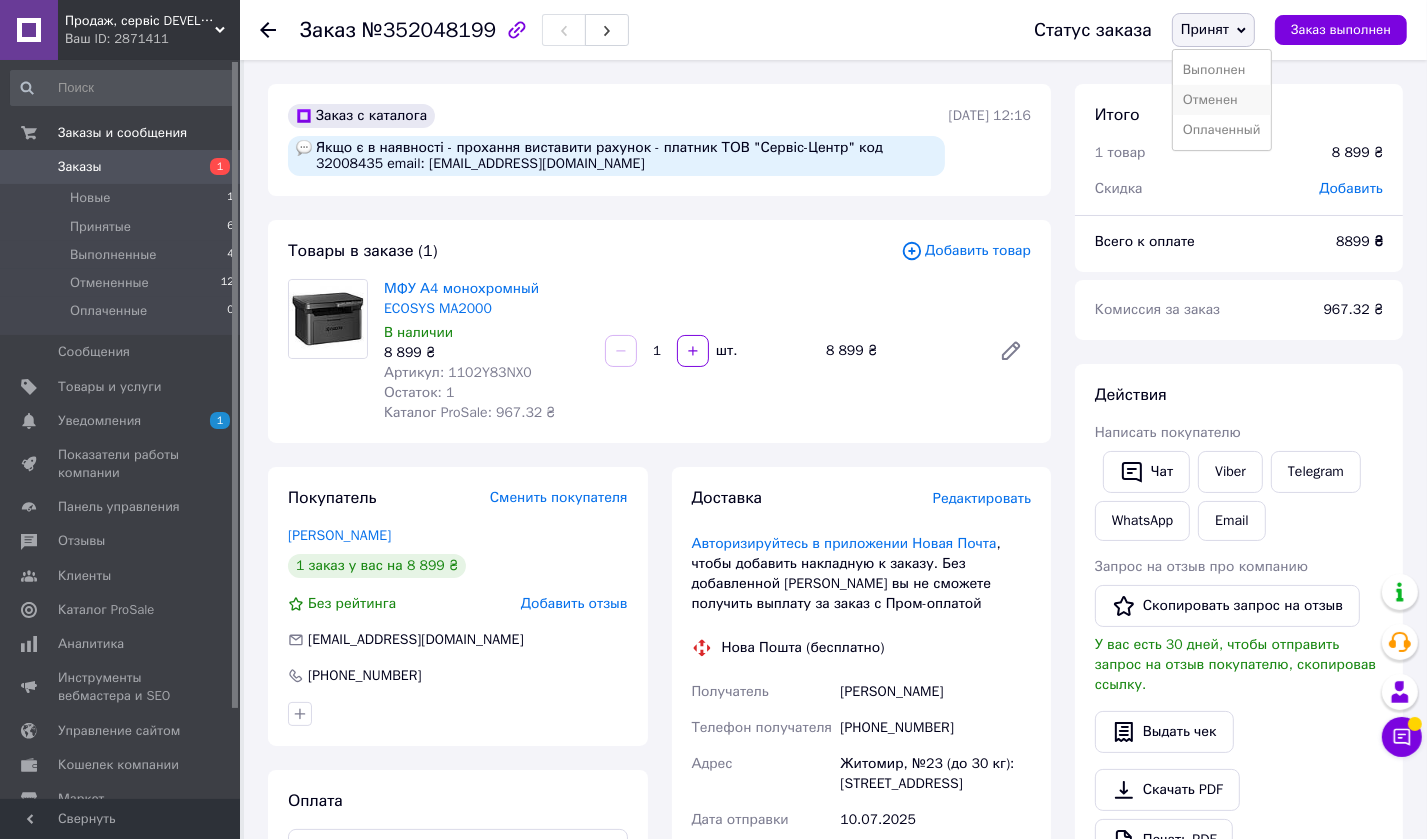 click on "Отменен" at bounding box center [1222, 100] 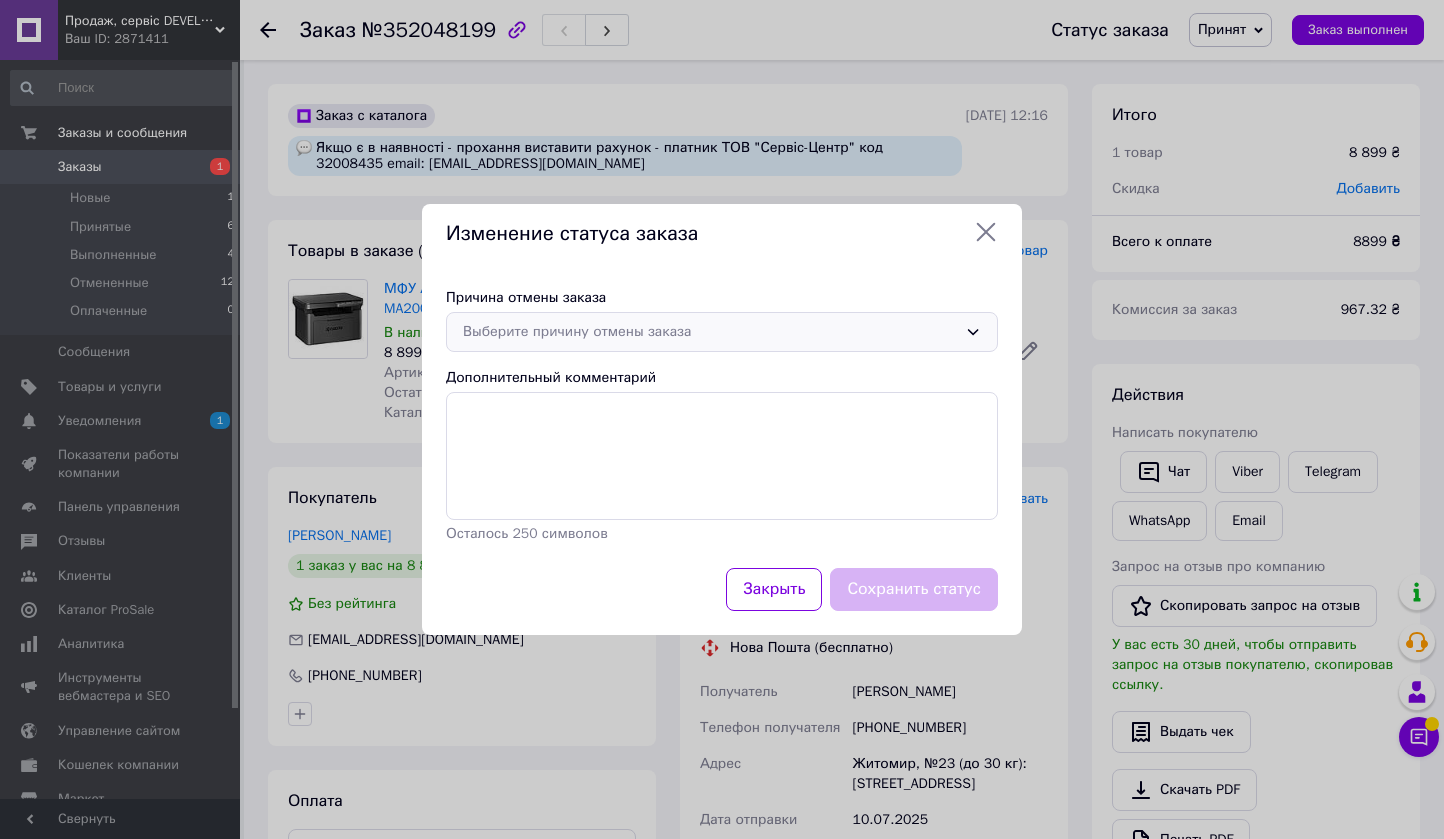 click on "Выберите причину отмены заказа" at bounding box center (710, 332) 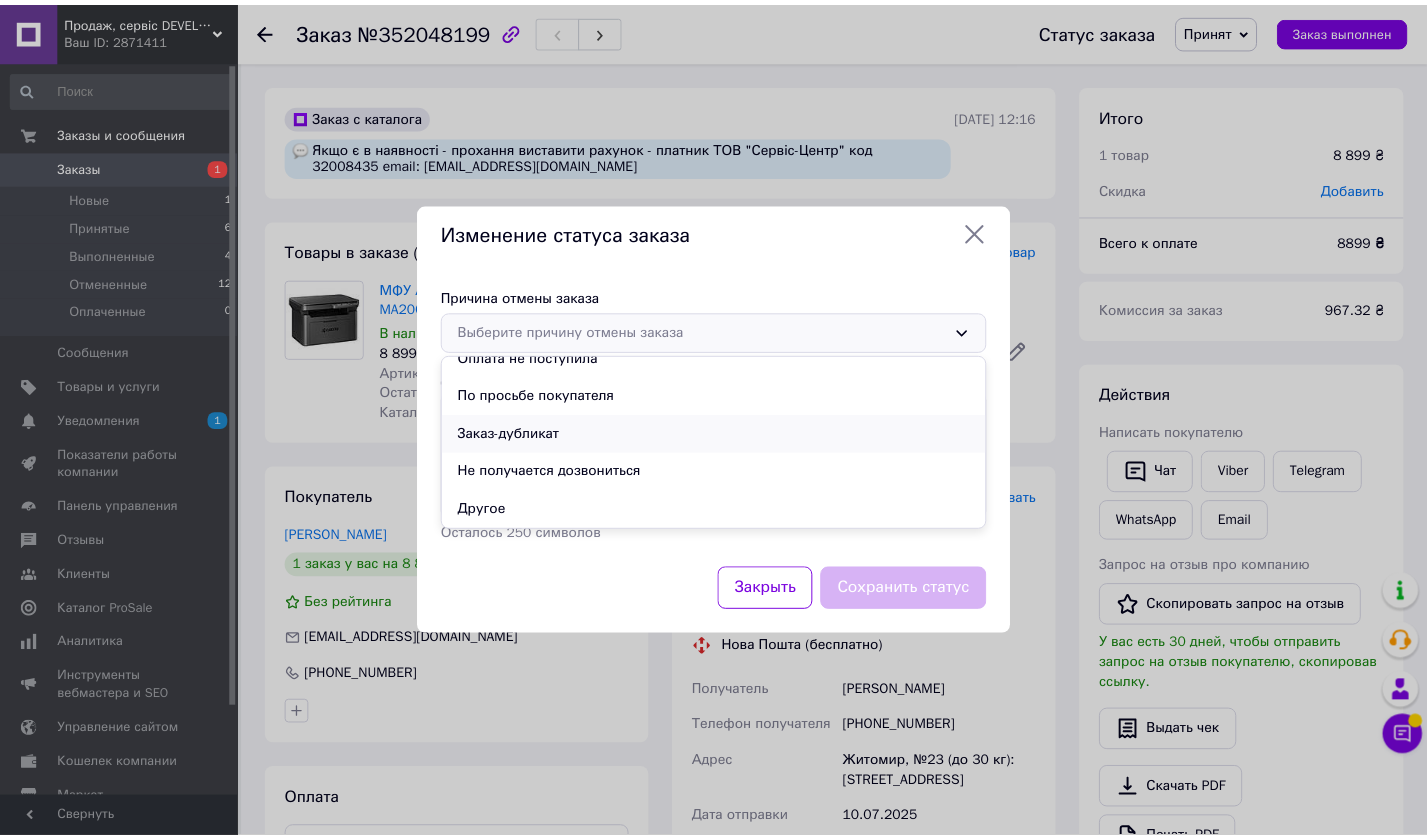 scroll, scrollTop: 0, scrollLeft: 0, axis: both 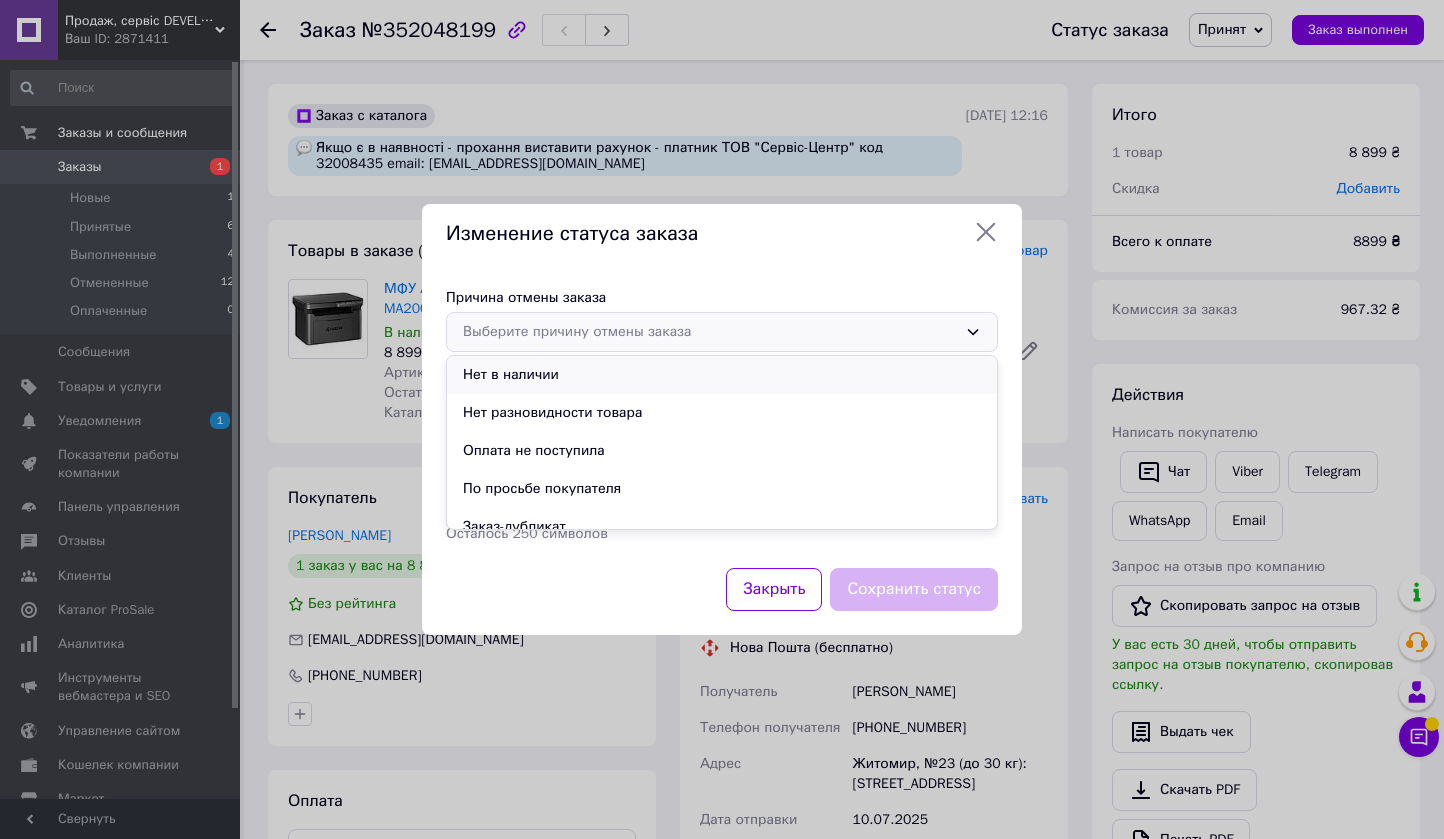 click on "Нет в наличии" at bounding box center [722, 375] 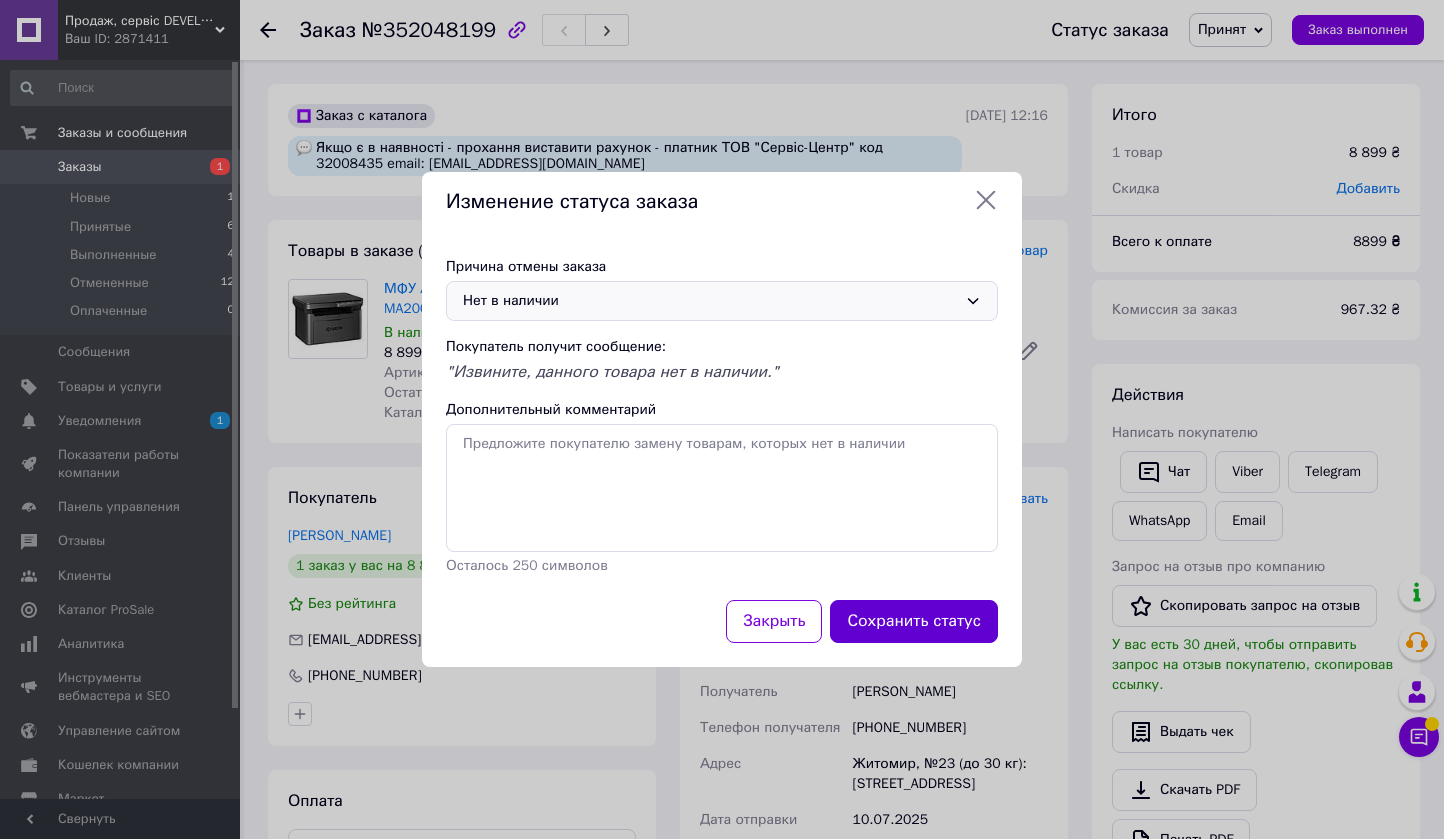click on "Сохранить статус" at bounding box center [914, 621] 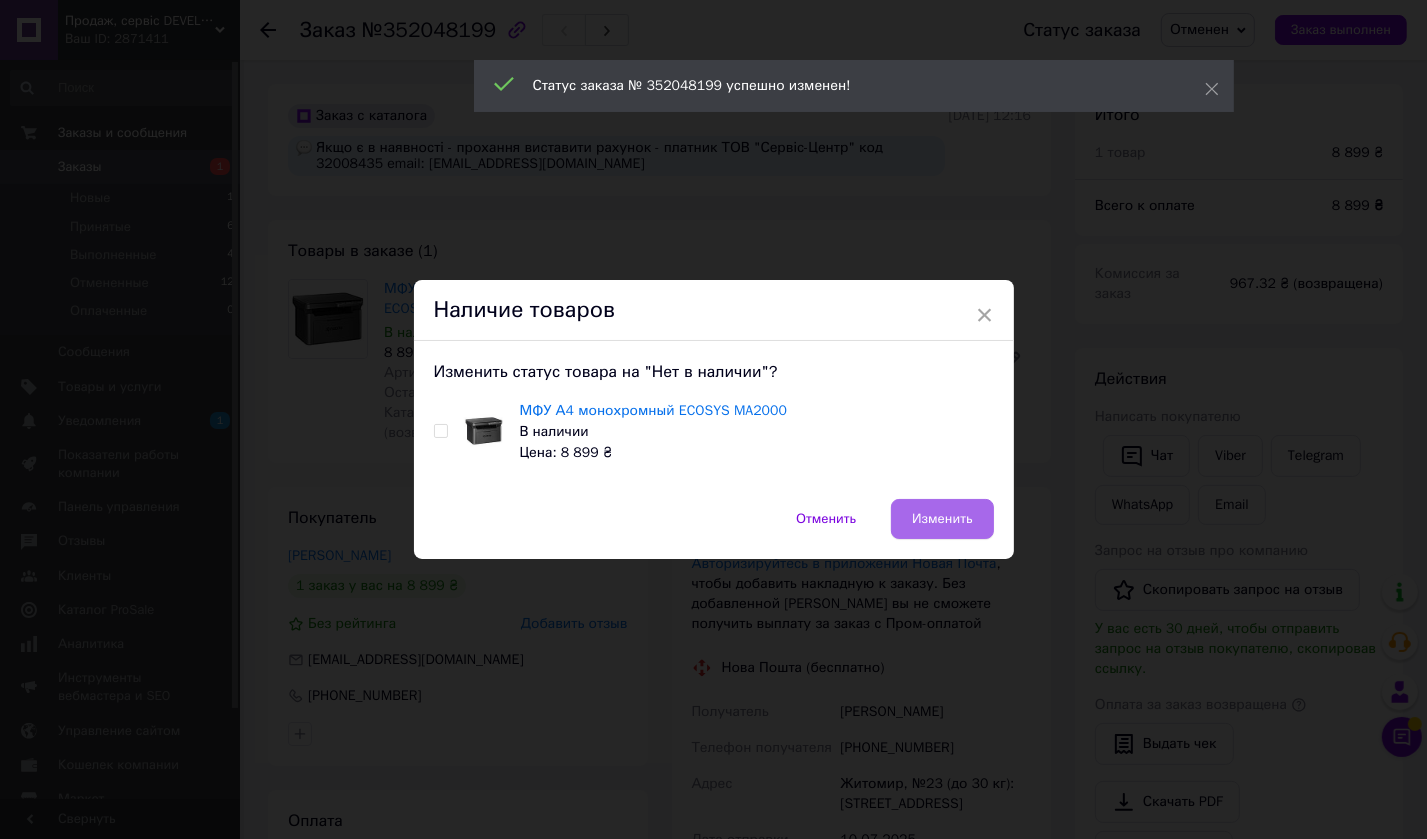 click on "Изменить" at bounding box center [942, 519] 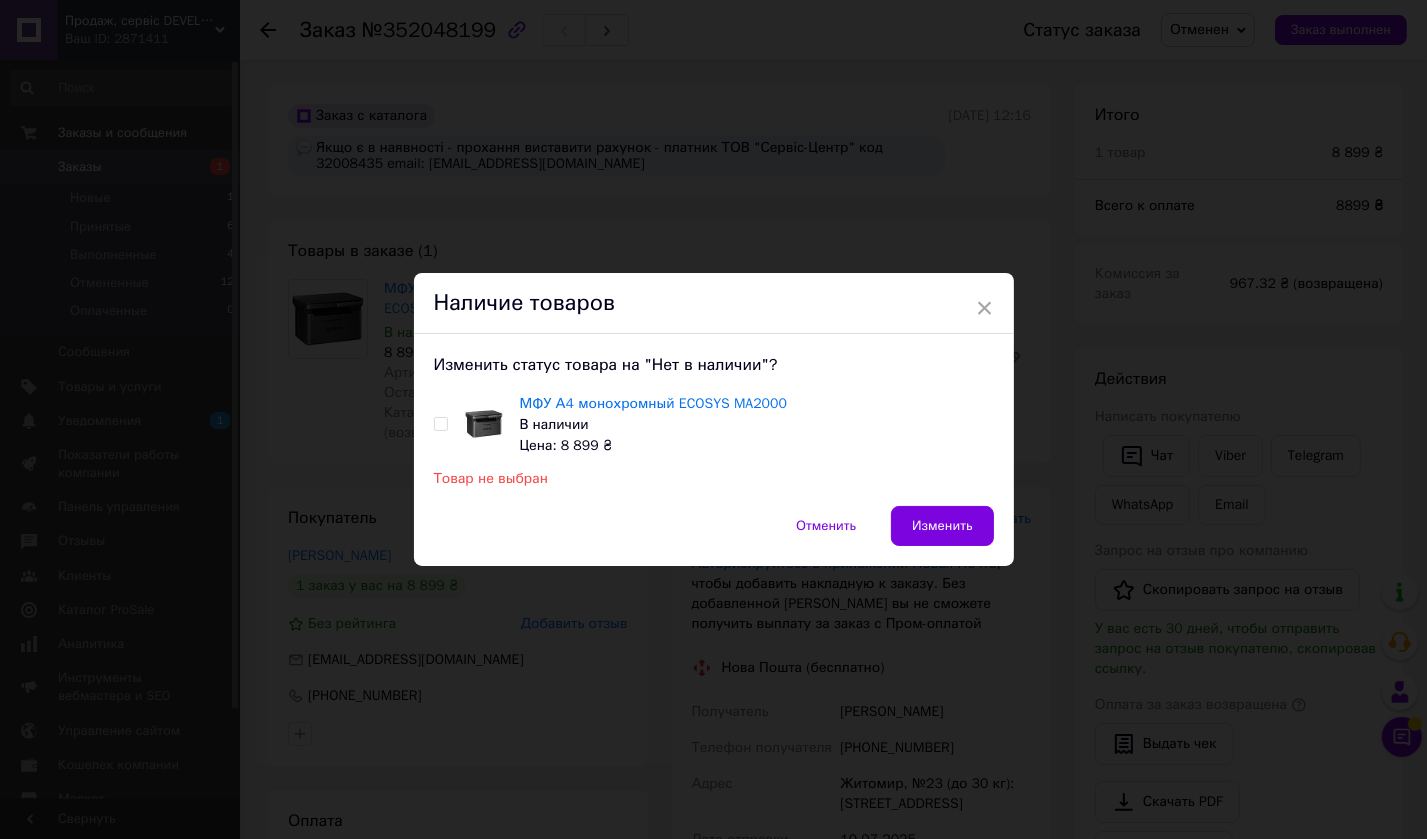 click at bounding box center [440, 424] 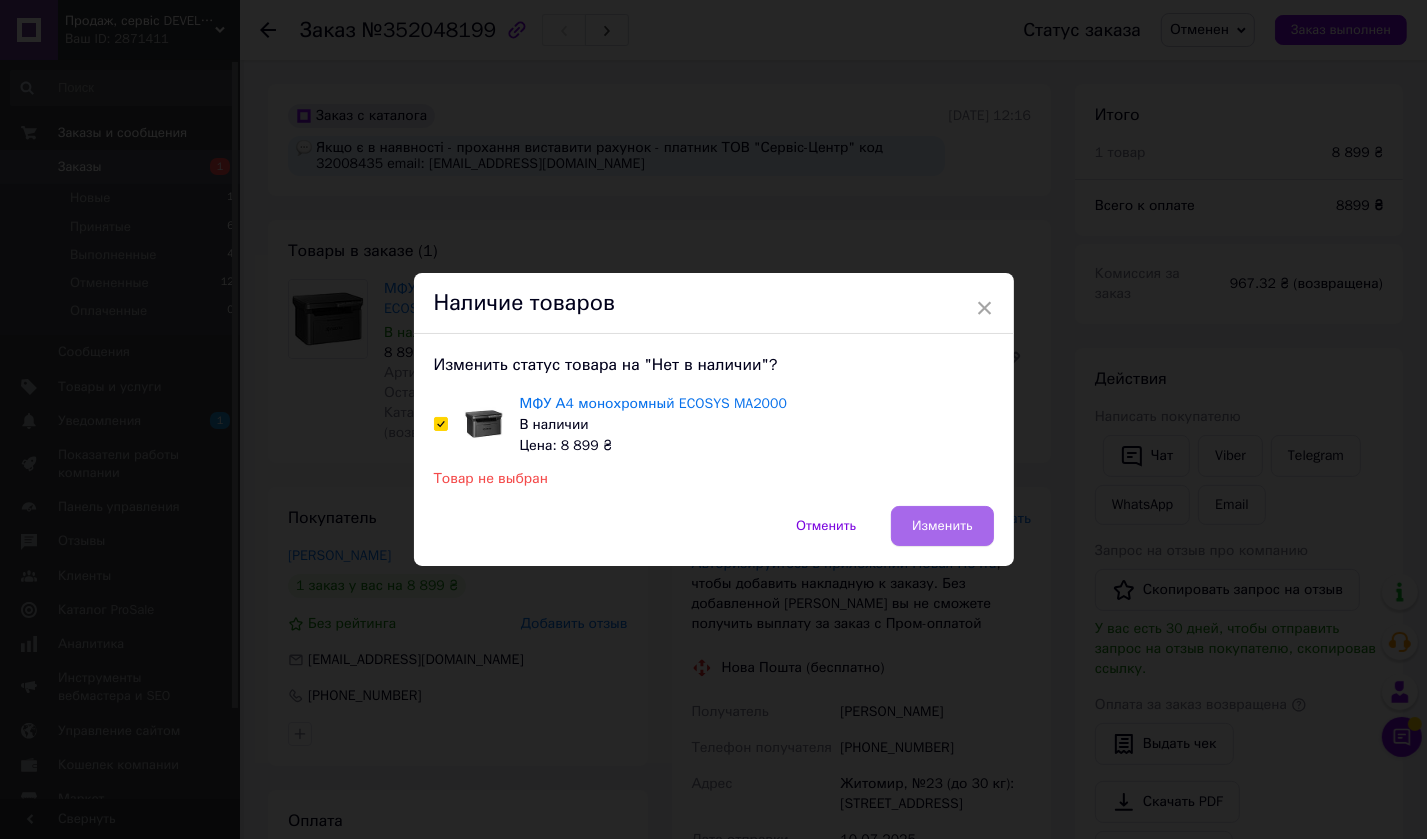 click on "Изменить" at bounding box center [942, 526] 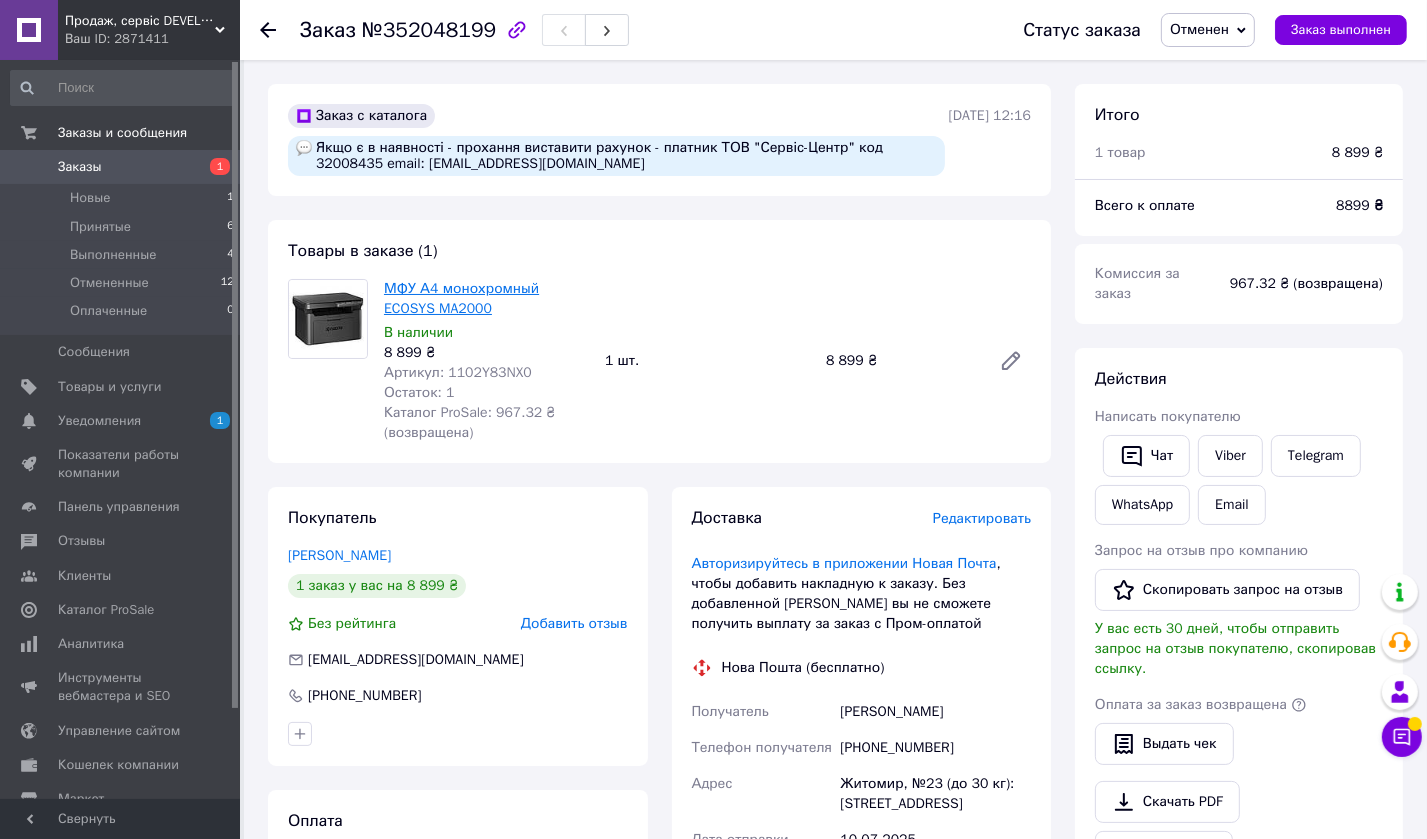click on "МФУ А4 монохромный ECOSYS MA2000" at bounding box center (461, 298) 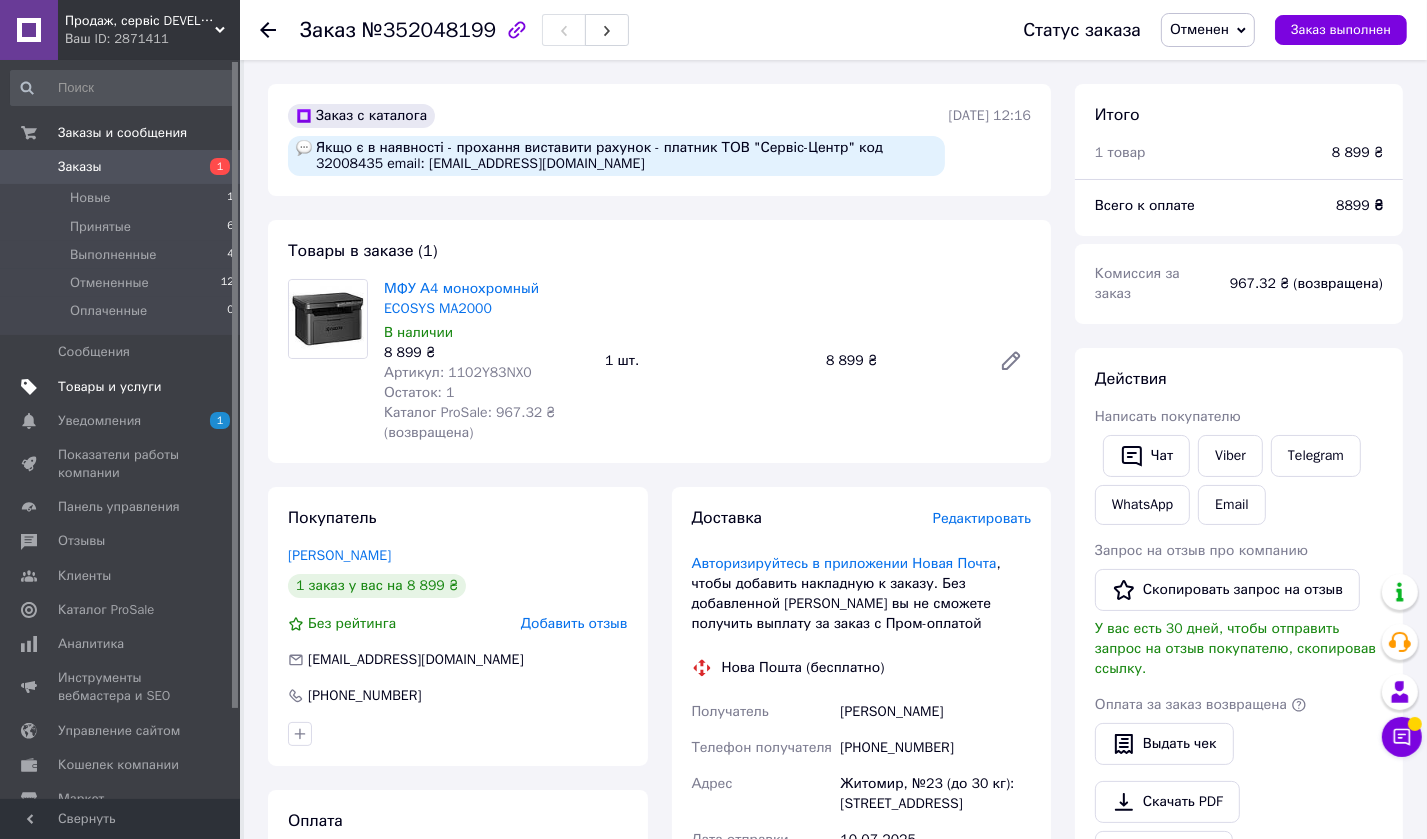 click on "Товары и услуги" at bounding box center [110, 387] 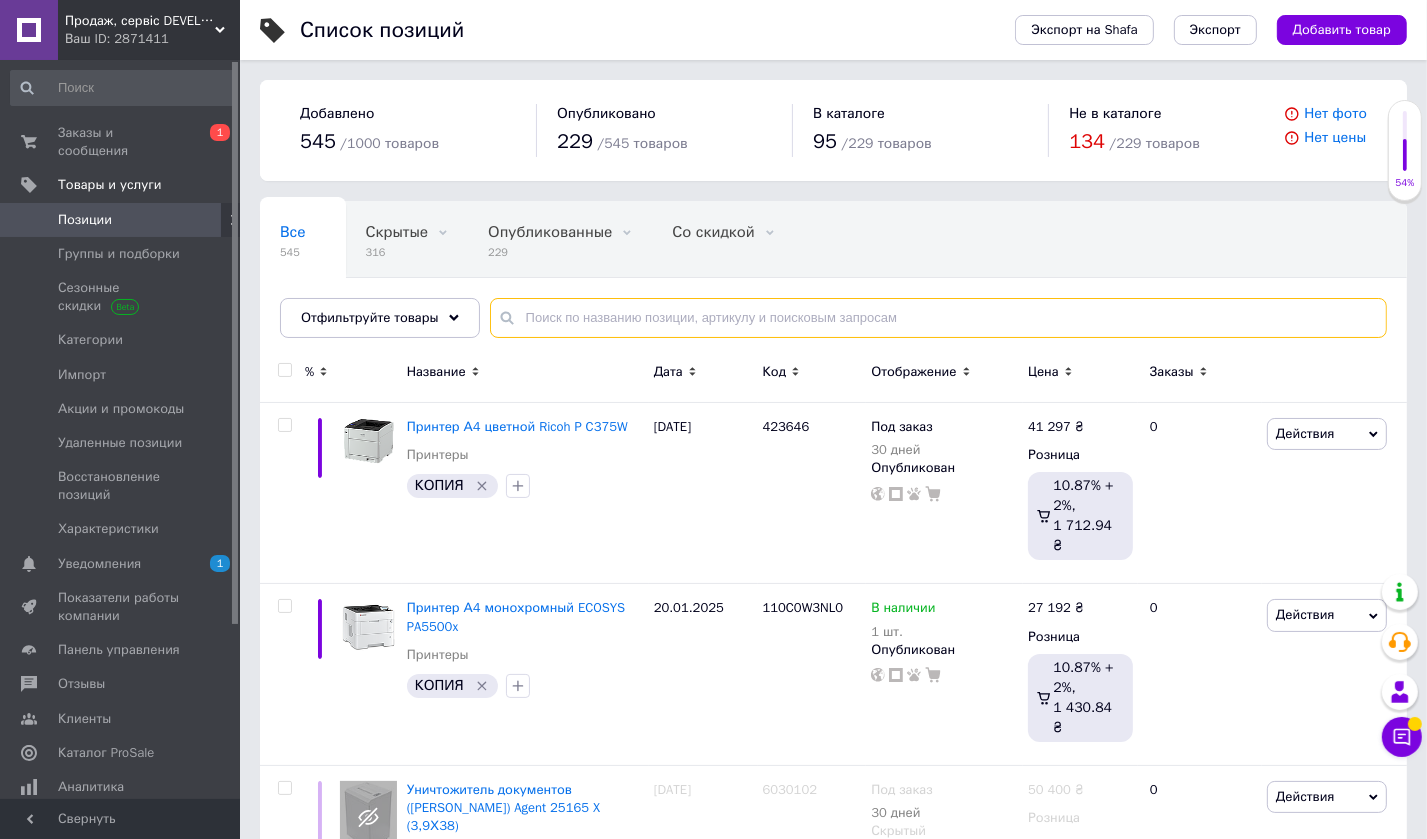 click at bounding box center (938, 318) 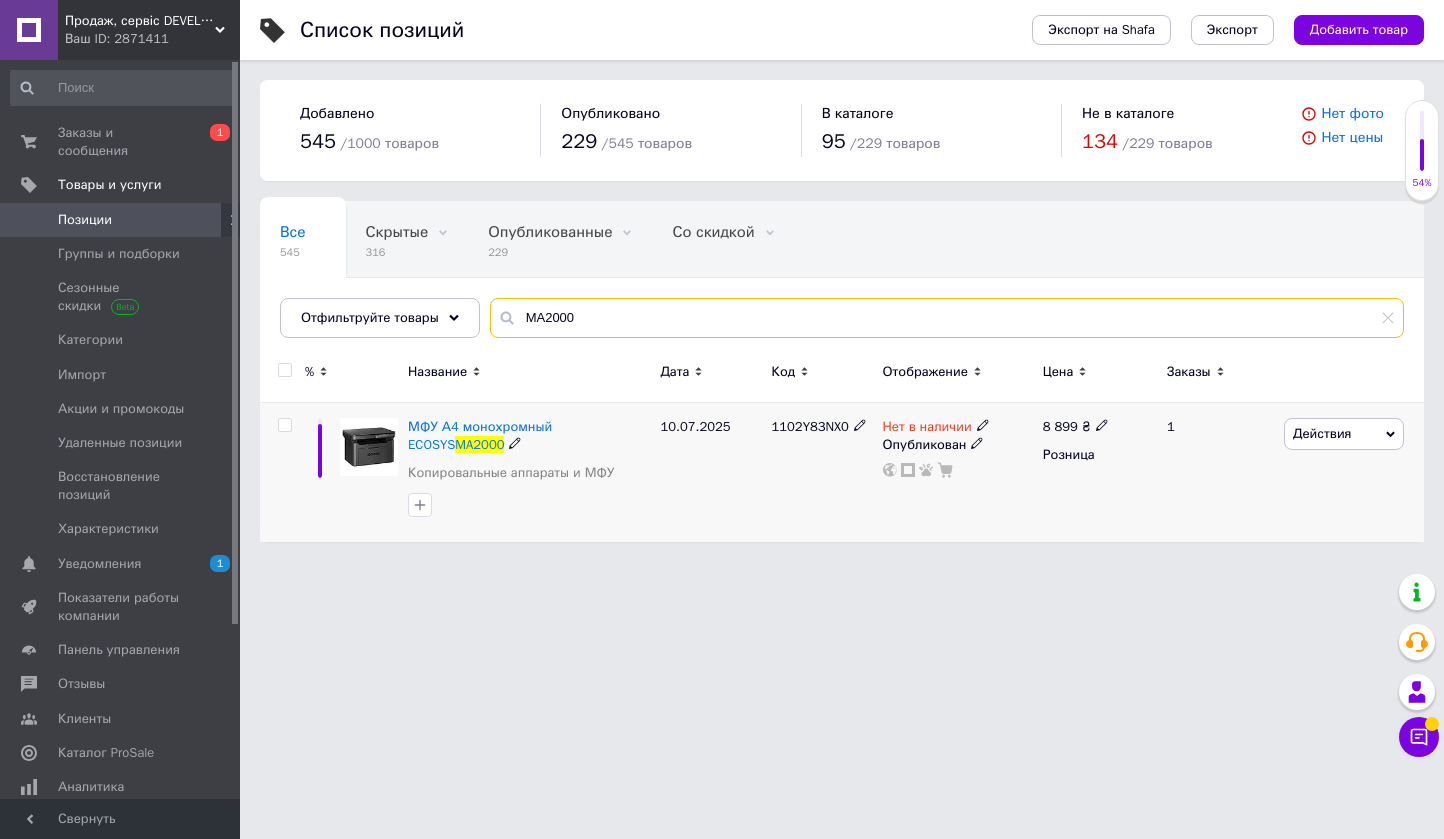 type on "MA2000" 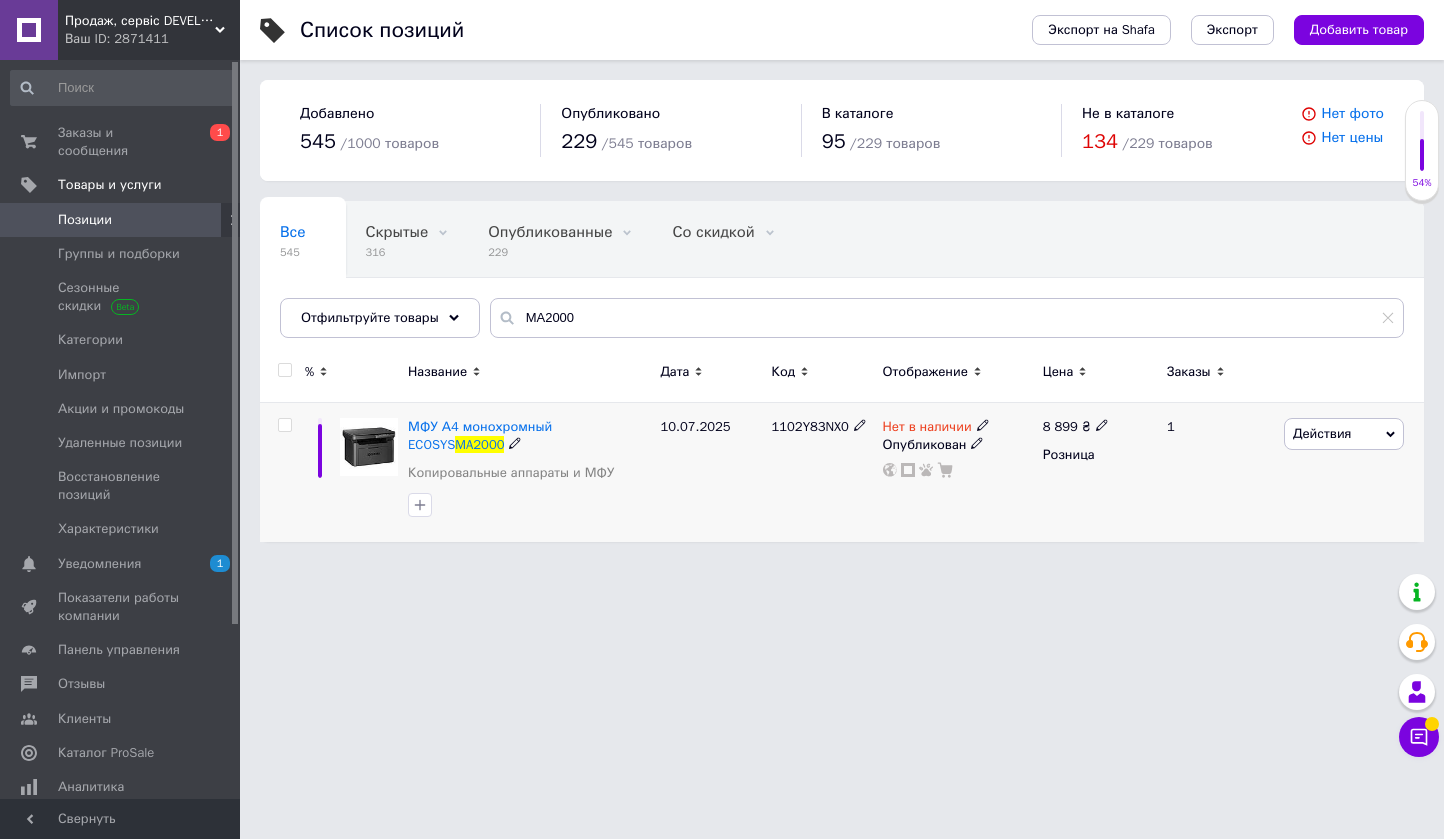 click on "Действия" at bounding box center [1344, 434] 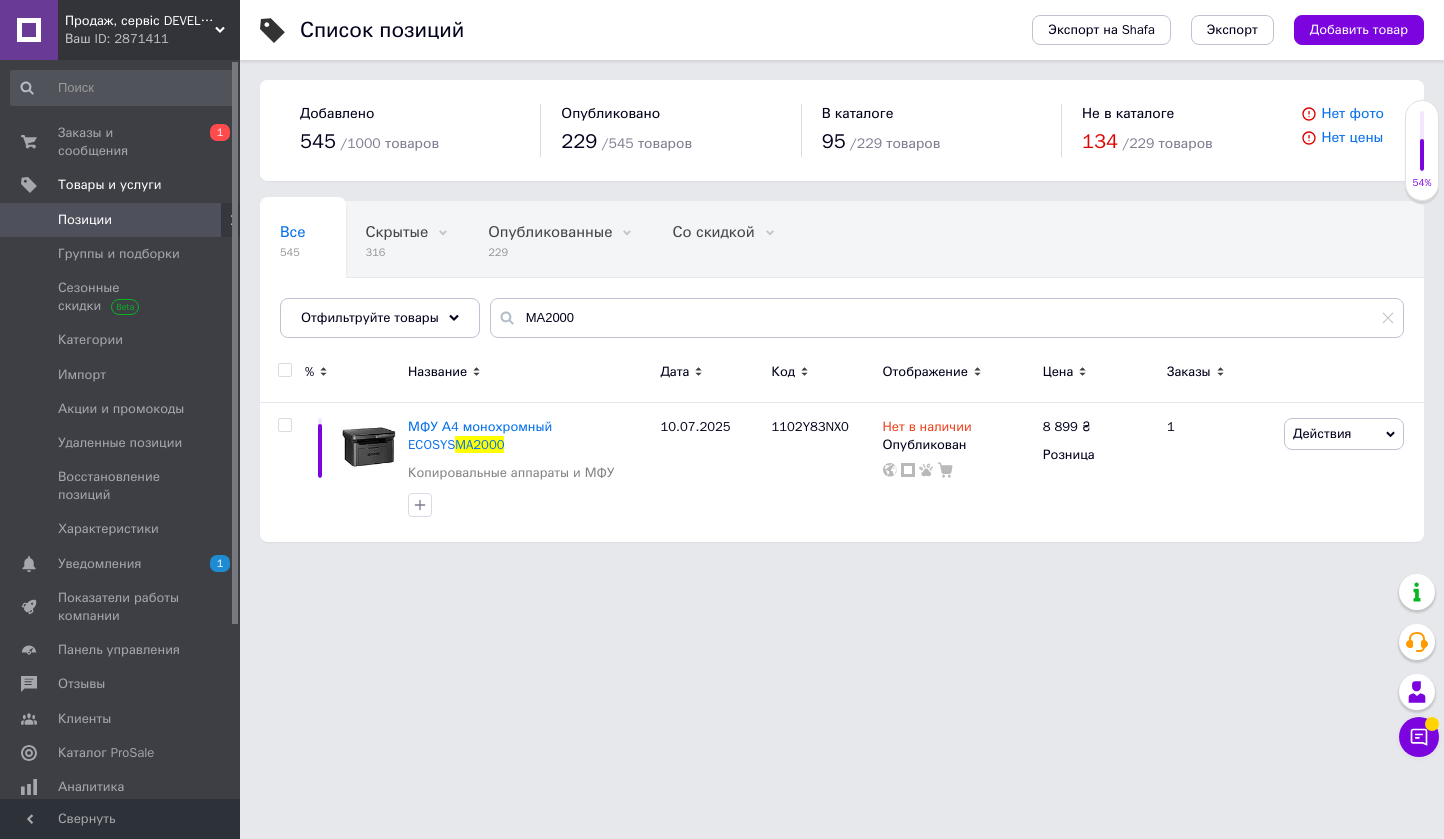 click on "Продаж, сервіс DEVELOP, RICOH, Kyocera Ваш ID: 2871411 Сайт Продаж, сервіс DEVELOP, RICOH, Kyoc... Кабинет покупателя Проверить состояние системы Страница на портале Справка Выйти Заказы и сообщения 0 1 Товары и услуги Позиции Группы и подборки Сезонные скидки Категории Импорт Акции и промокоды Удаленные позиции Восстановление позиций Характеристики Уведомления 1 0 Показатели работы компании Панель управления Отзывы Клиенты Каталог ProSale Аналитика Инструменты вебмастера и SEO Управление сайтом Кошелек компании Маркет Свернуть" at bounding box center [722, 281] 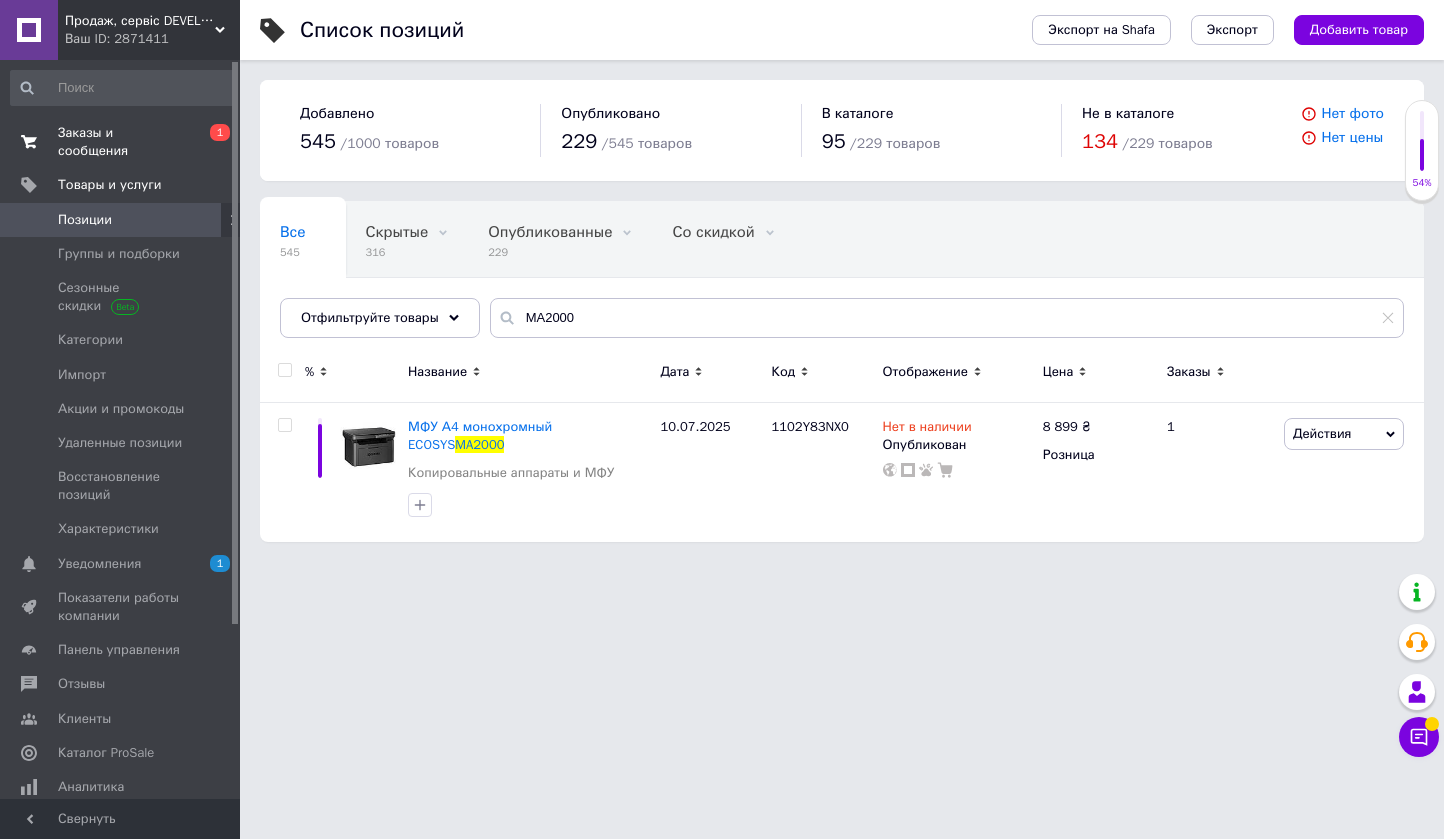 click on "Заказы и сообщения" at bounding box center (121, 142) 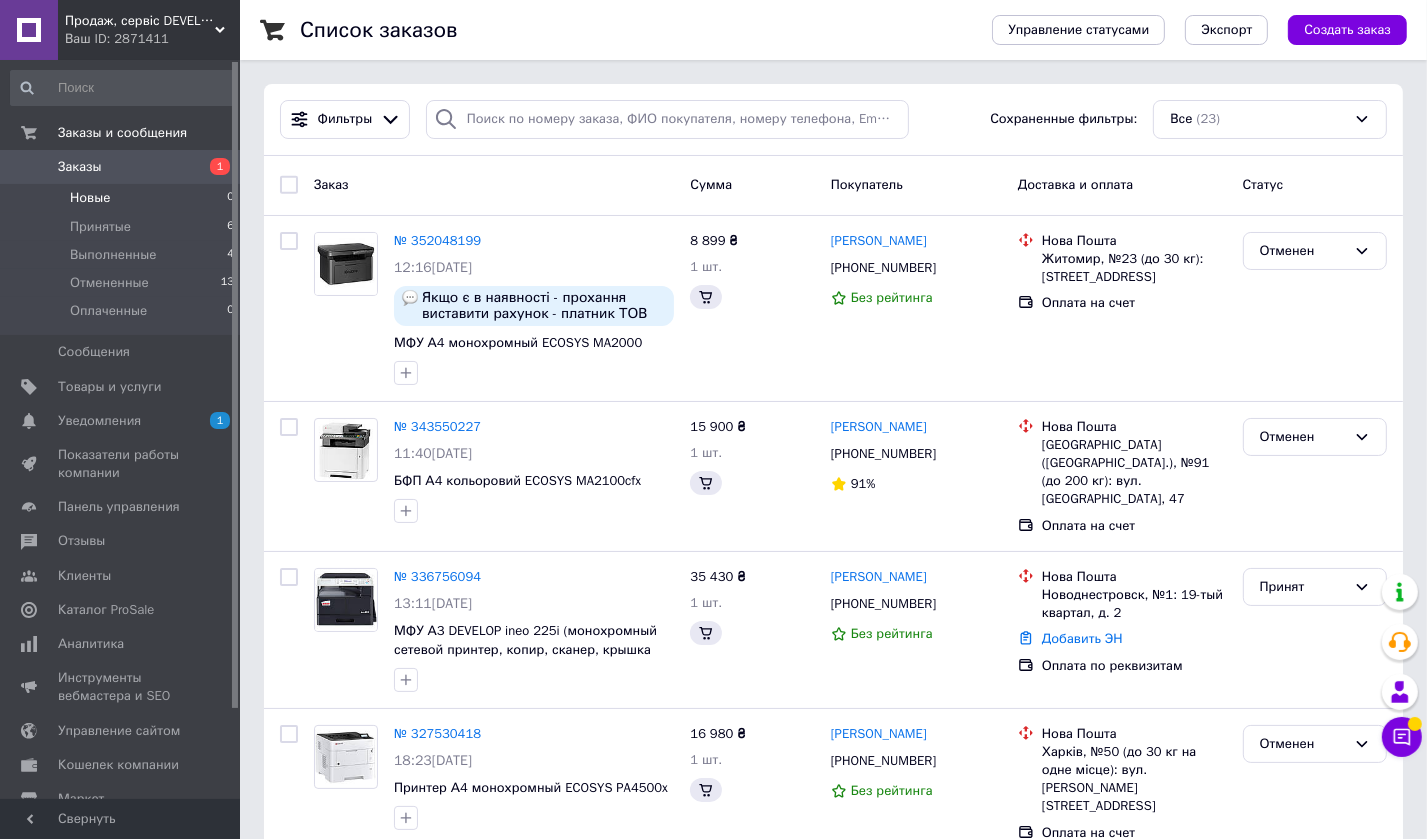click on "Новые 0" at bounding box center [123, 198] 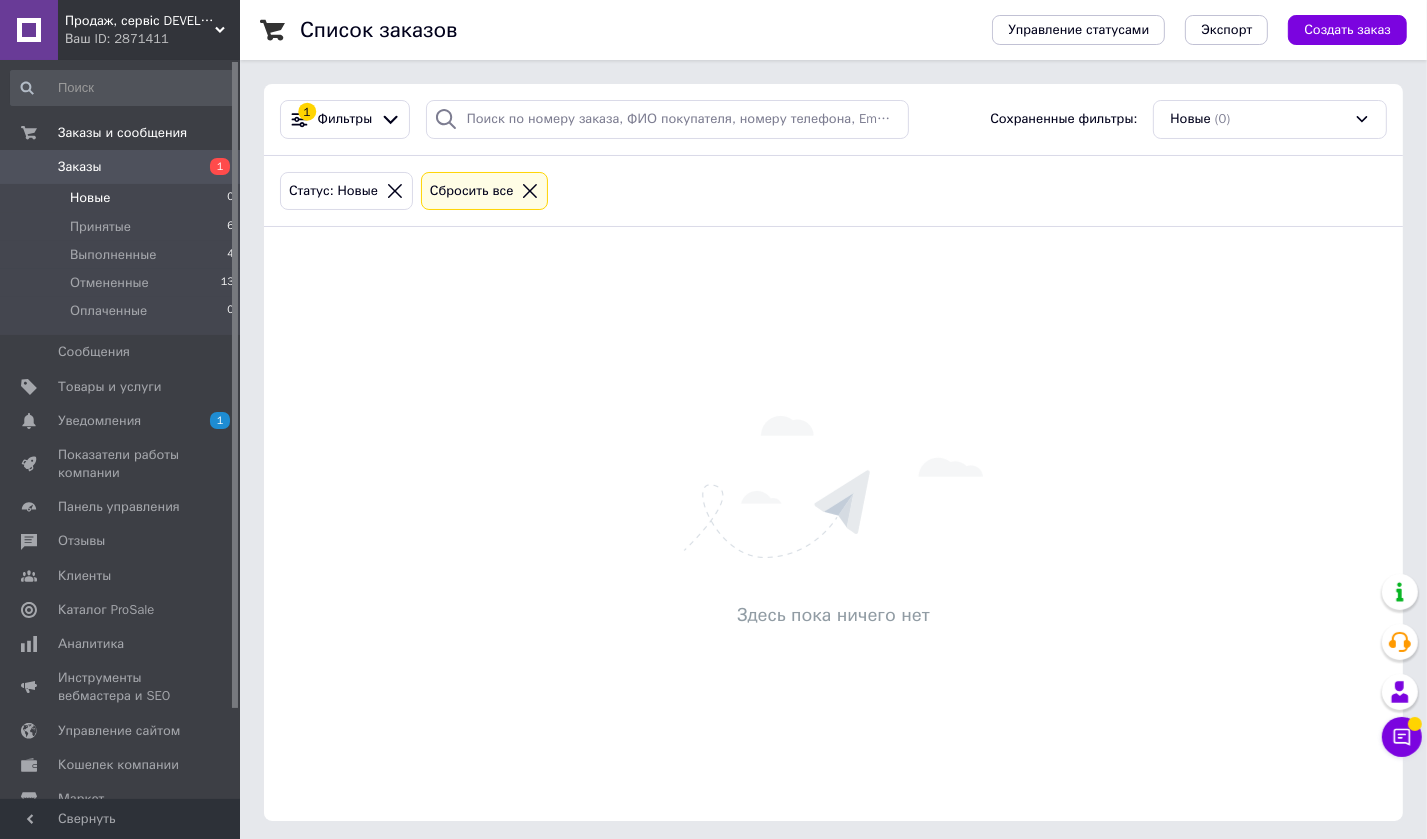 click on "Заказы" at bounding box center (80, 167) 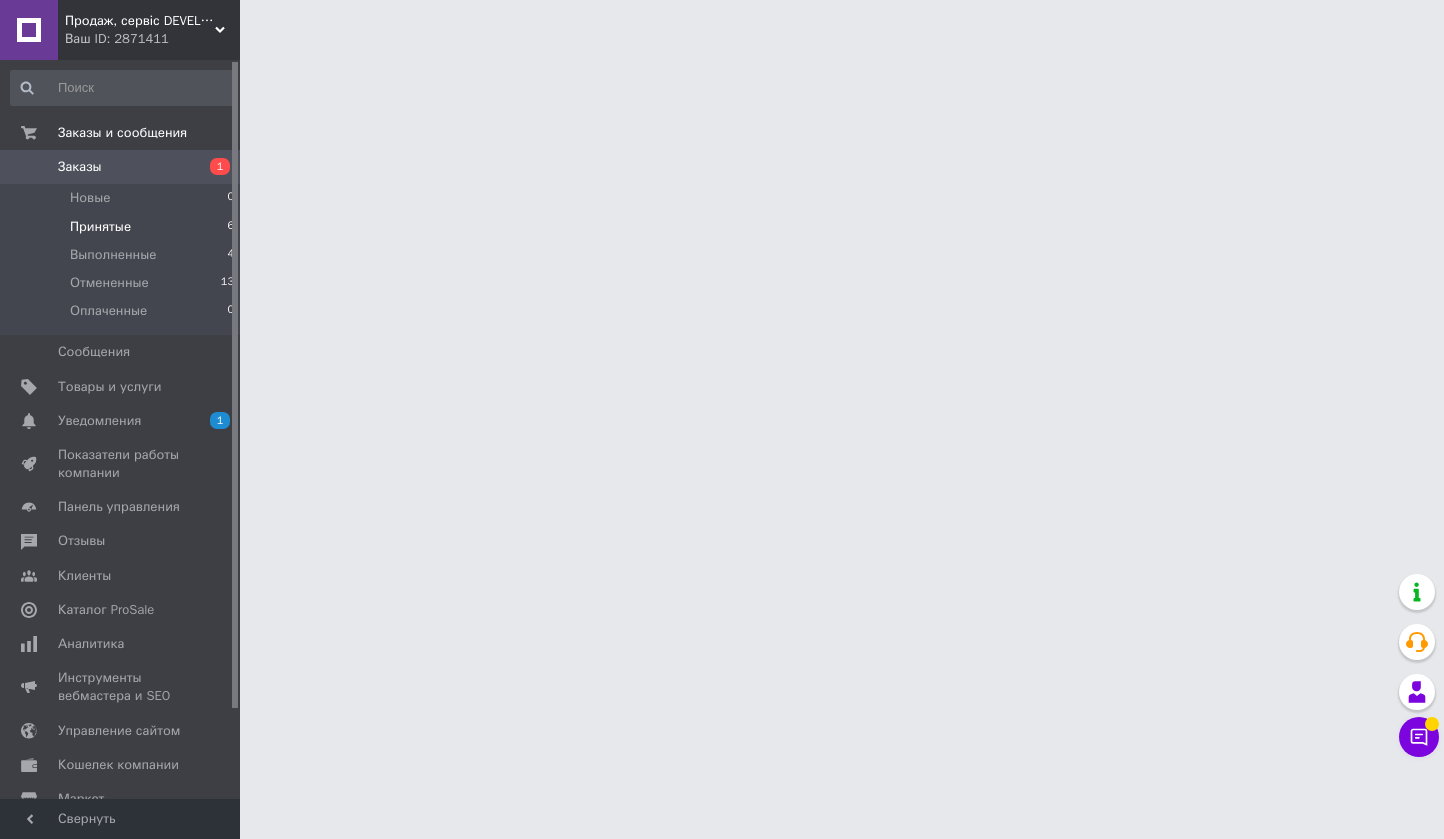 click on "Принятые" at bounding box center [100, 227] 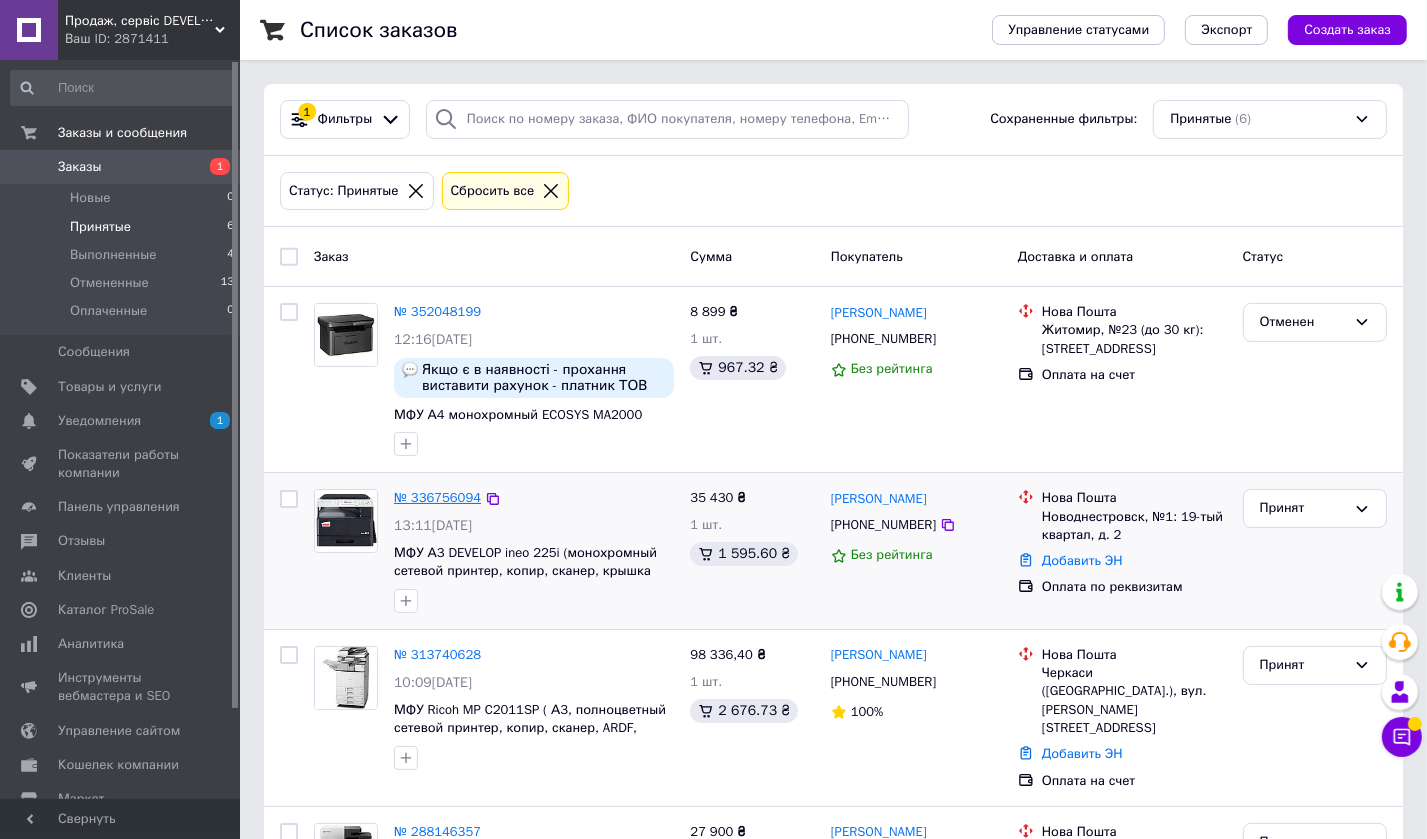 click on "№ 336756094" at bounding box center (437, 497) 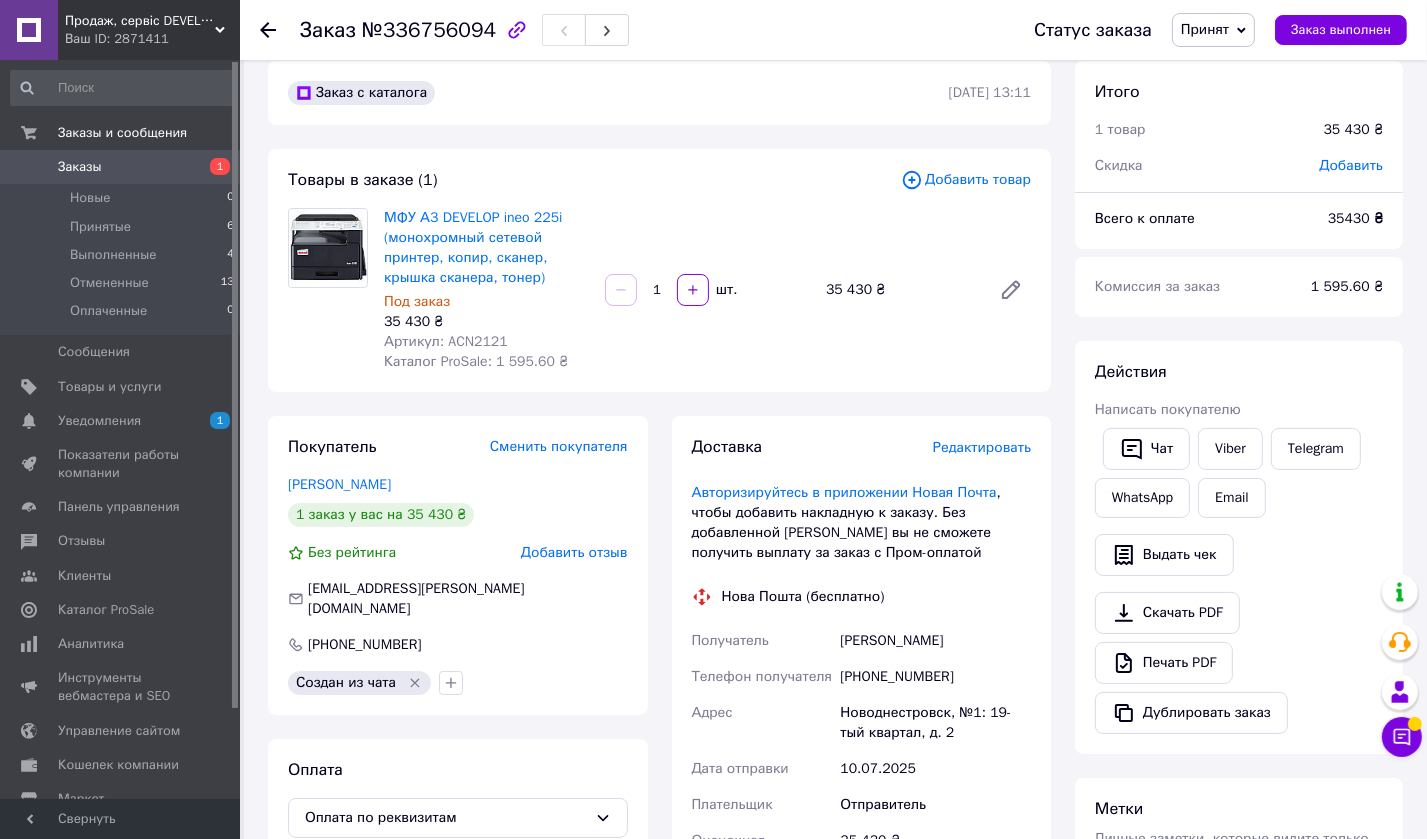 scroll, scrollTop: 0, scrollLeft: 0, axis: both 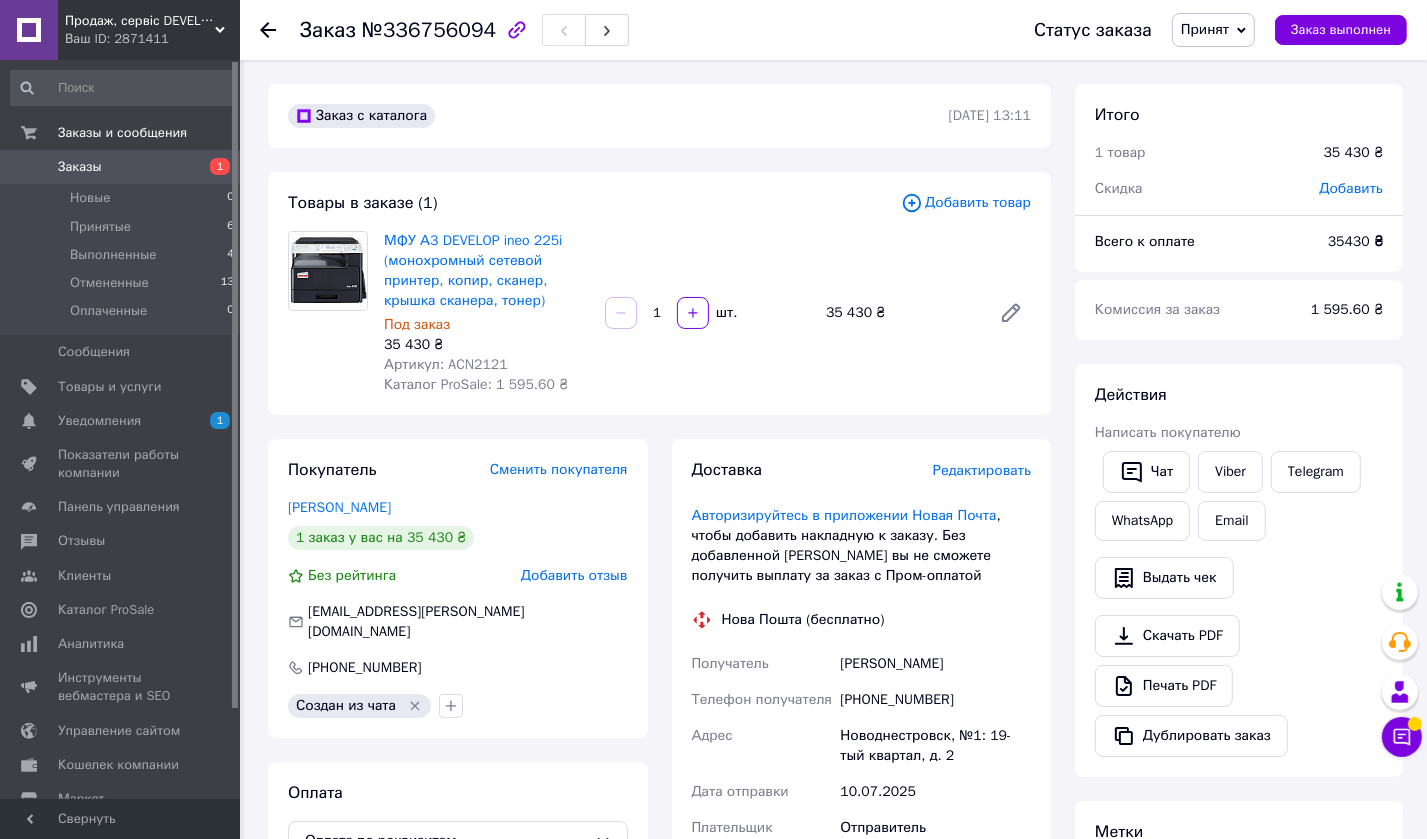 click on "Принят" at bounding box center (1205, 29) 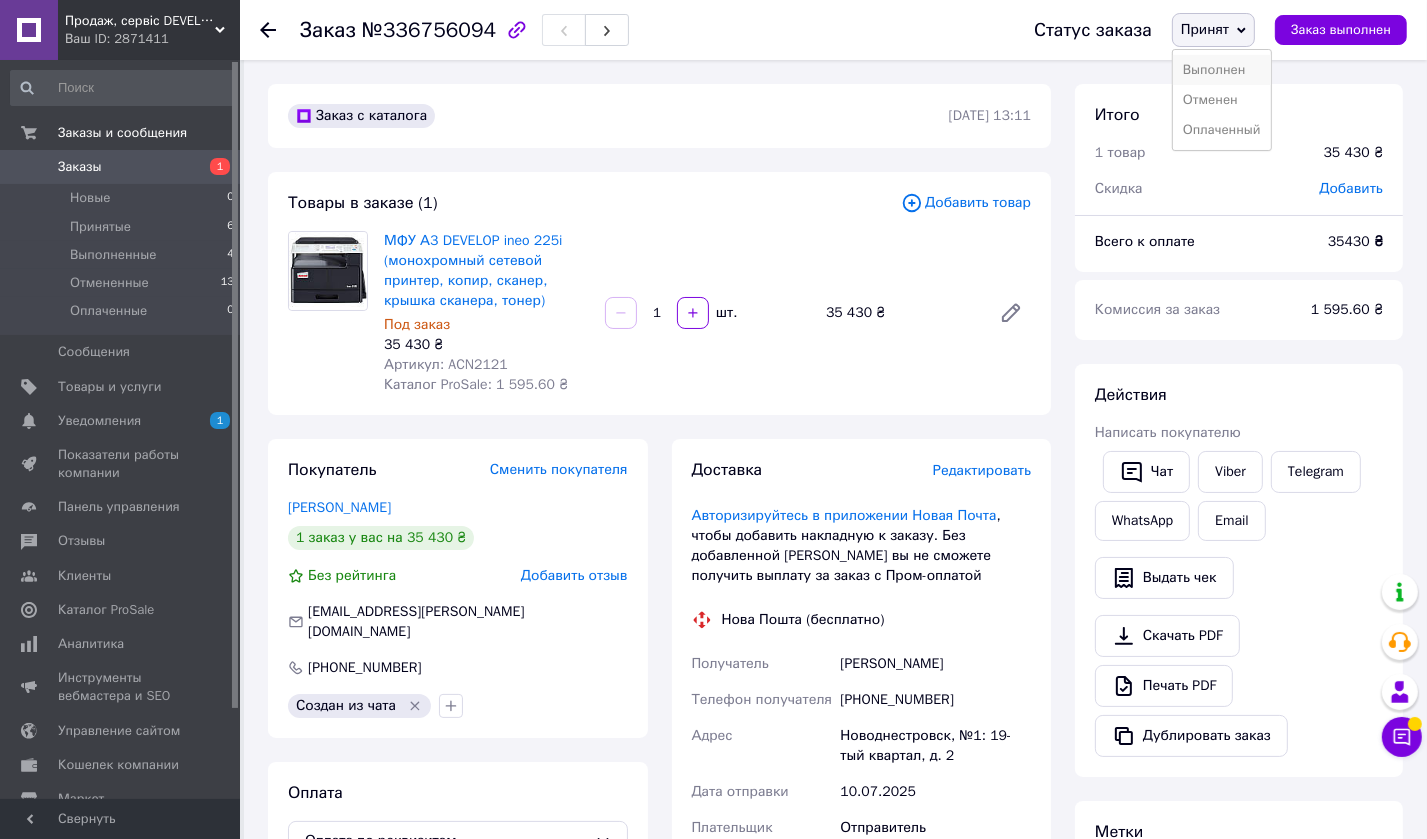 click on "Выполнен" at bounding box center [1222, 70] 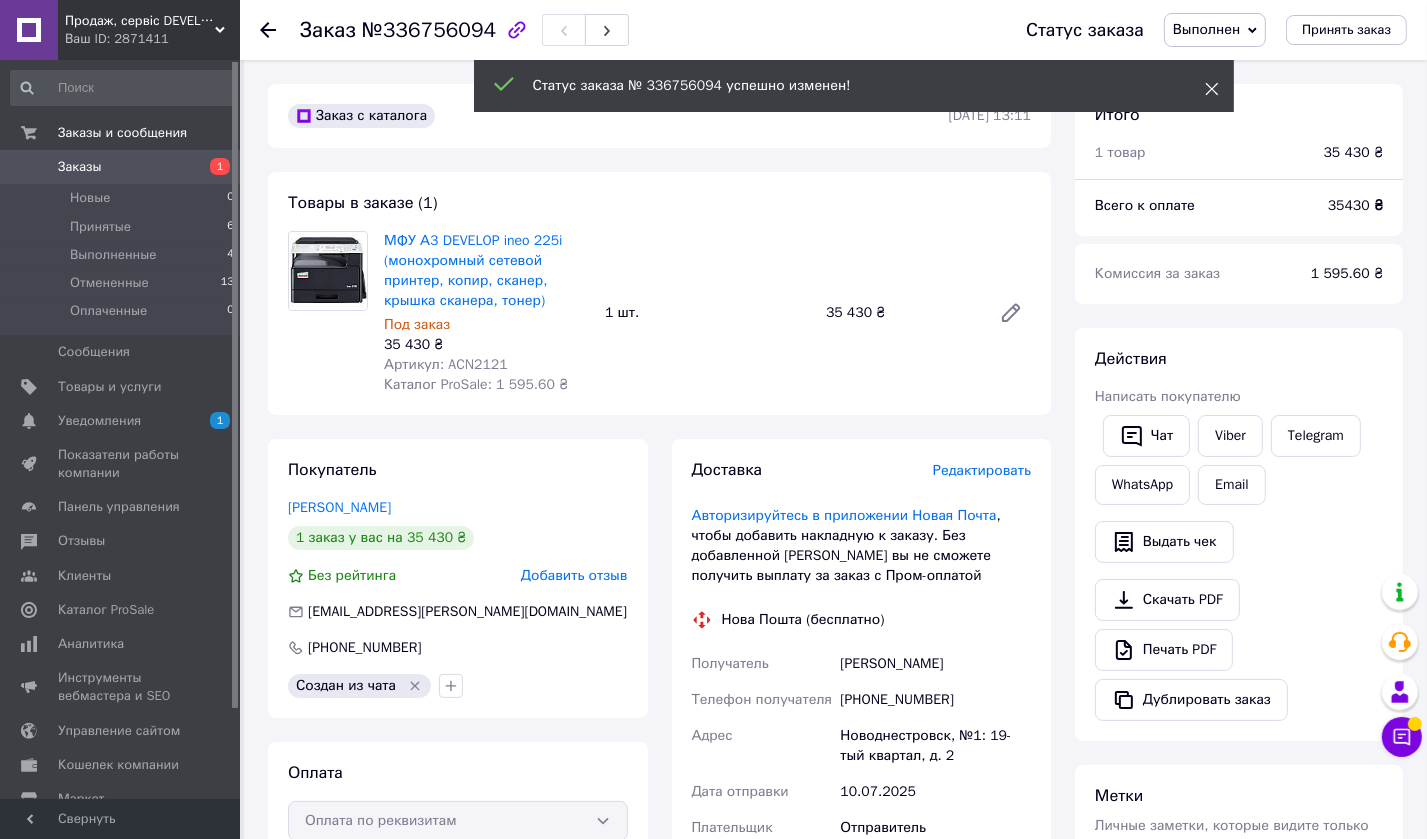 click 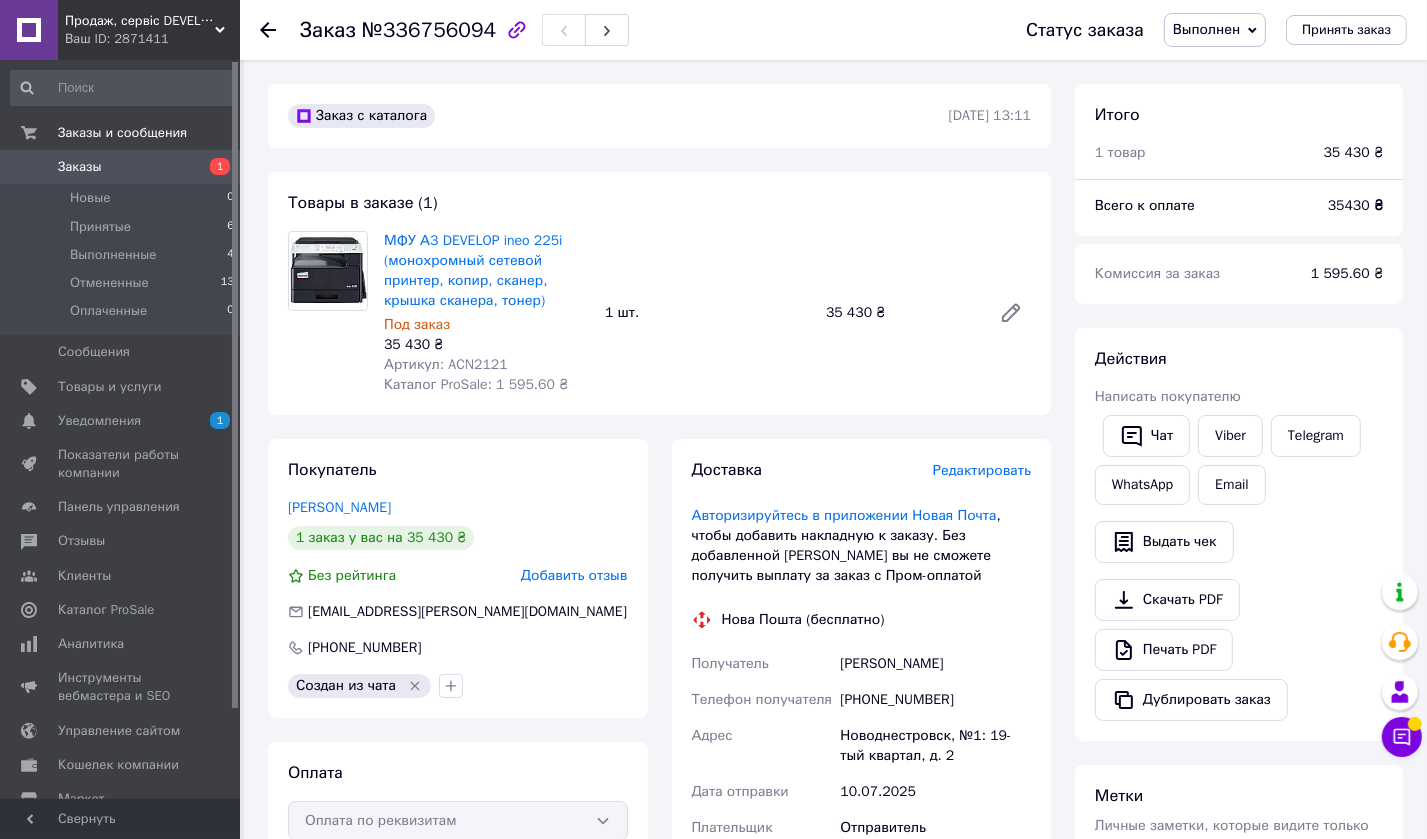 click on "Заказ №336756094 Статус заказа Выполнен Принят Отменен Оплаченный Принять заказ" at bounding box center (833, 30) 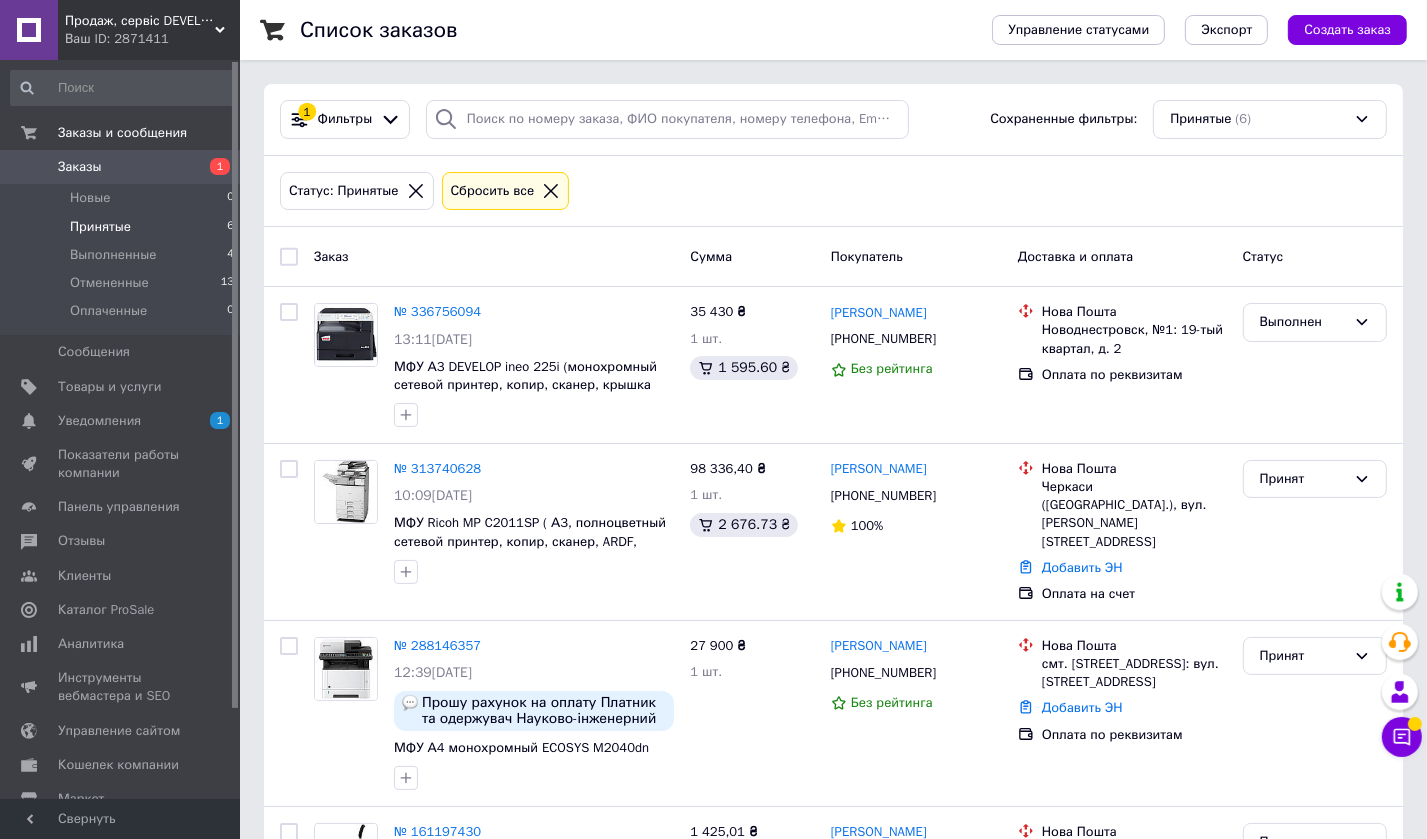 click on "Принятые 6" at bounding box center [123, 227] 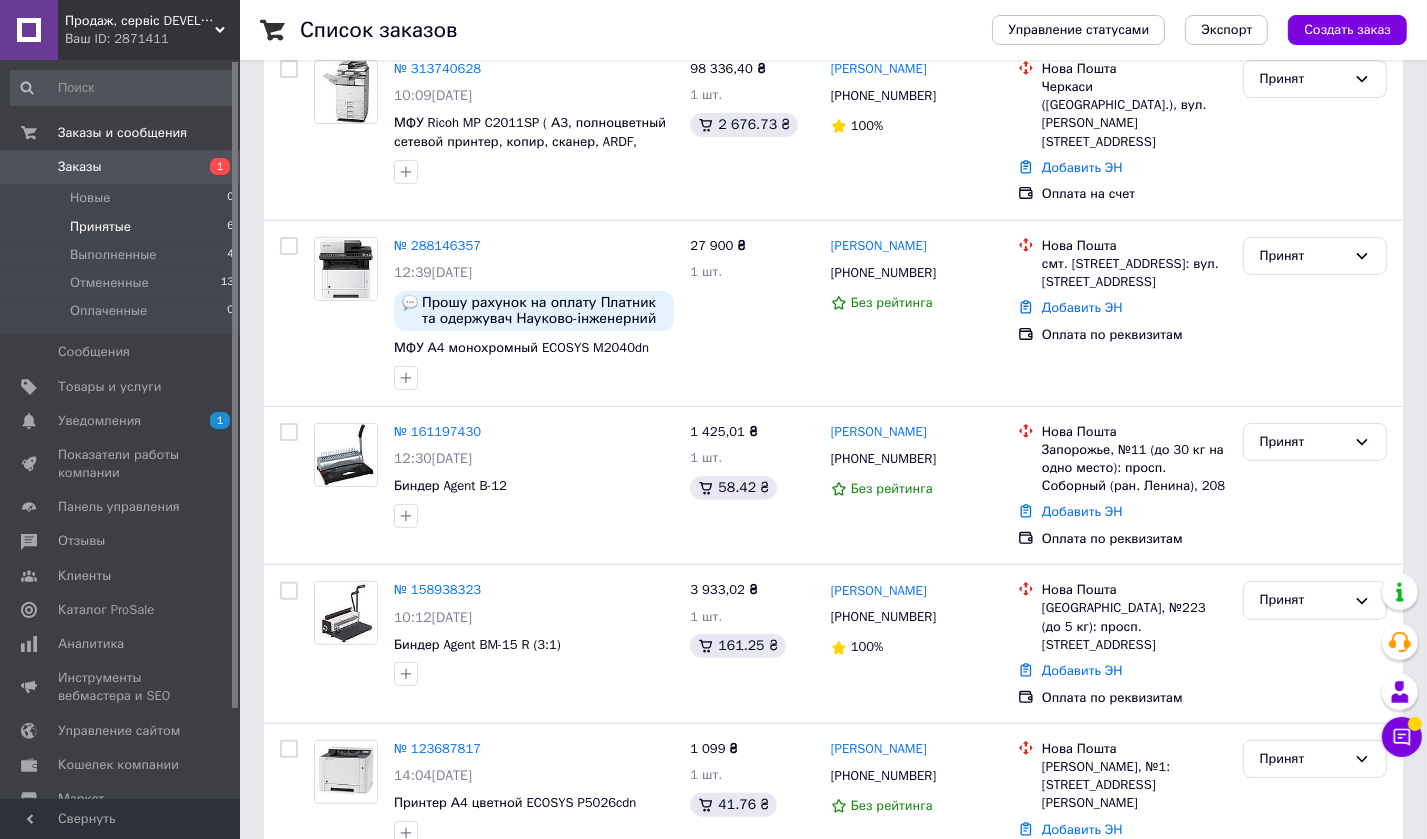 scroll, scrollTop: 408, scrollLeft: 0, axis: vertical 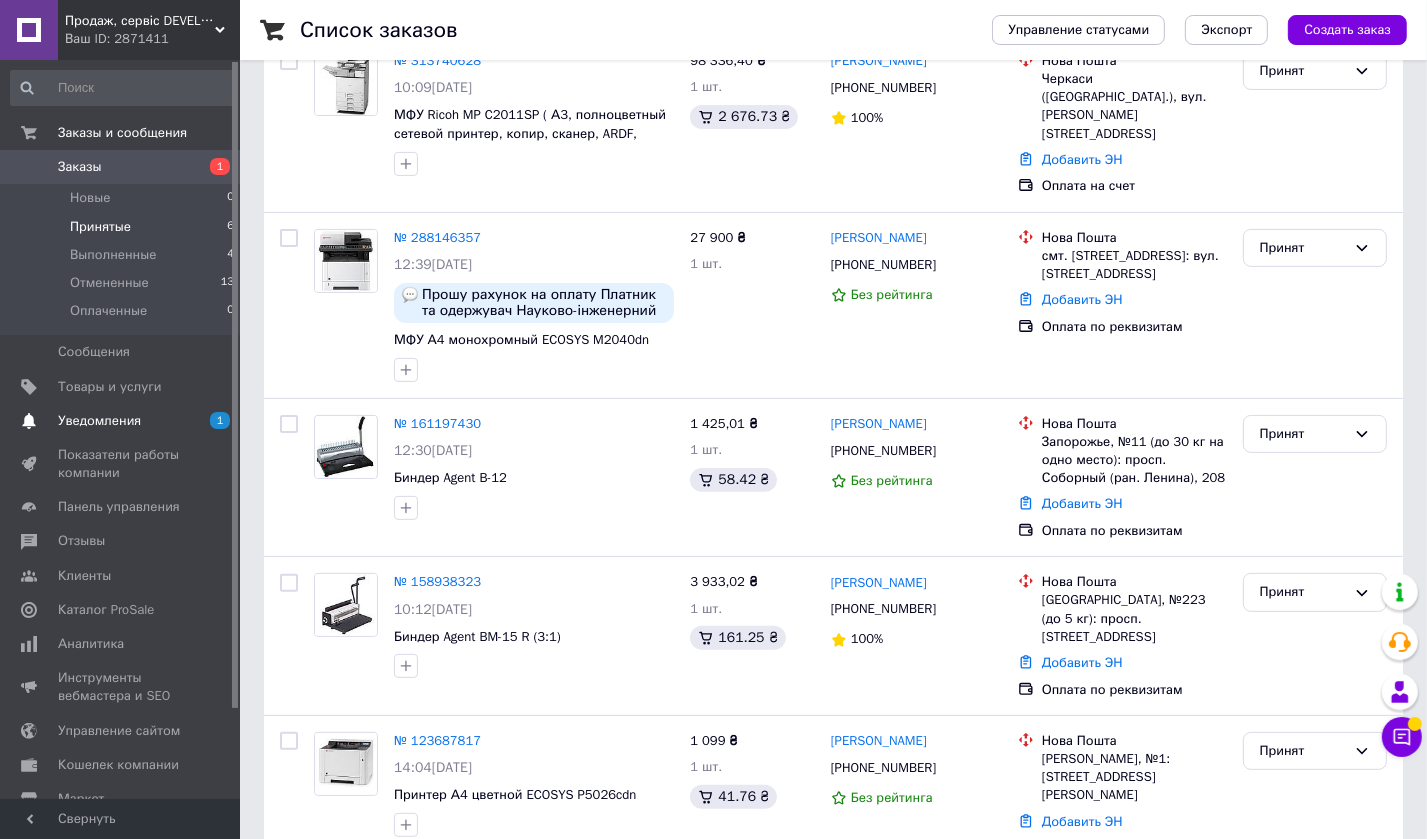 click on "Уведомления" at bounding box center [99, 421] 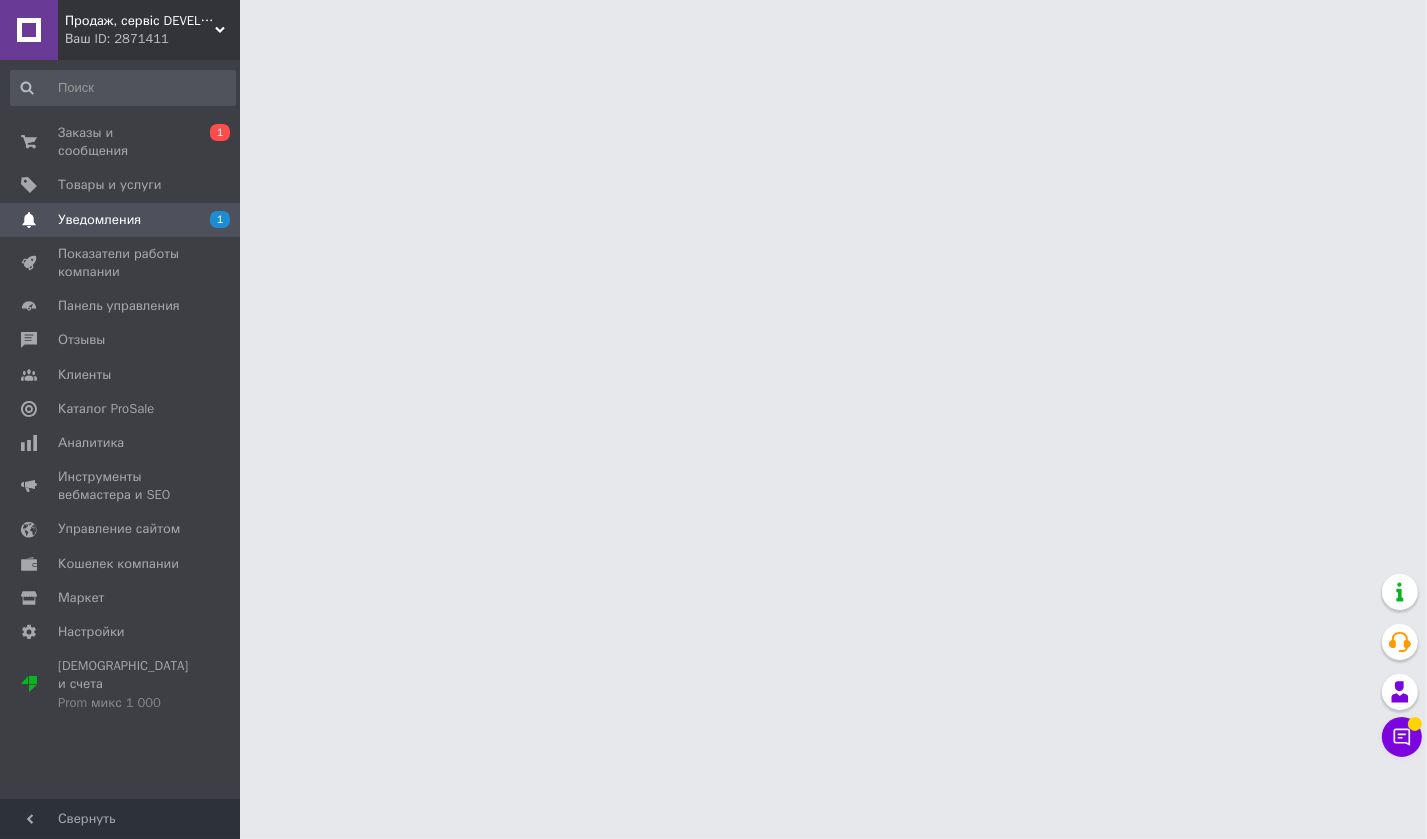 scroll, scrollTop: 0, scrollLeft: 0, axis: both 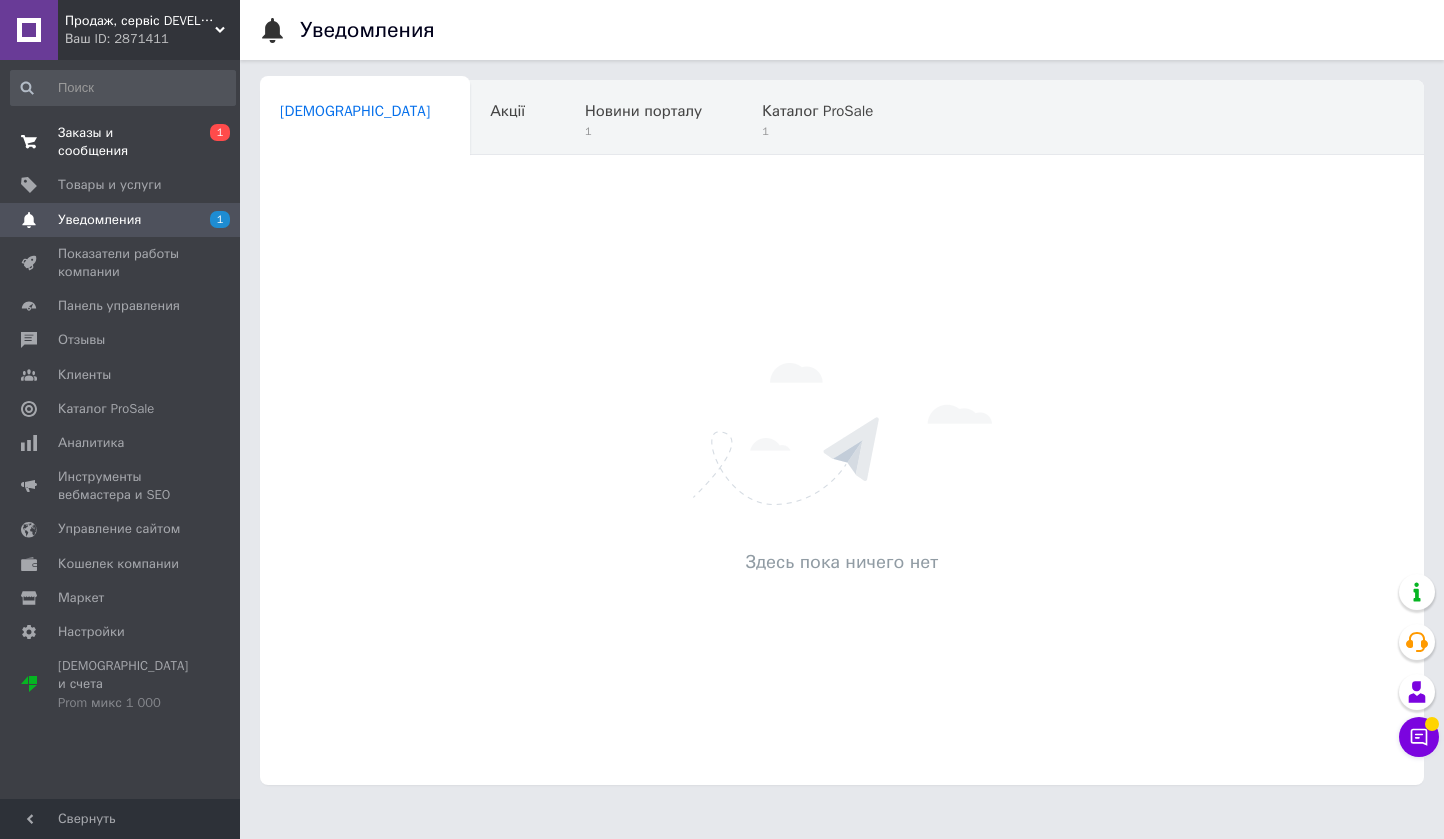 click on "Заказы и сообщения" at bounding box center (121, 142) 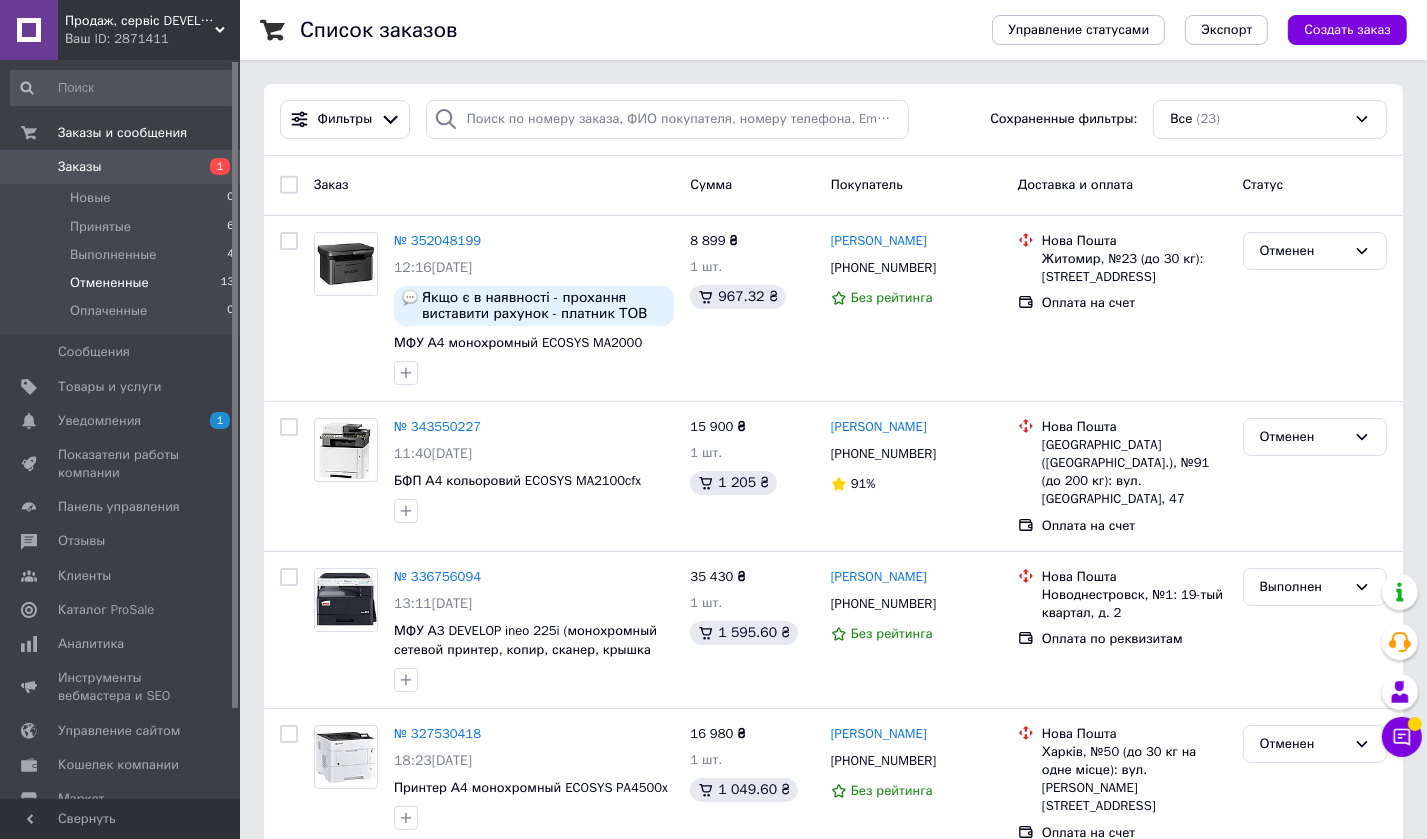 click on "Отмененные" at bounding box center (109, 283) 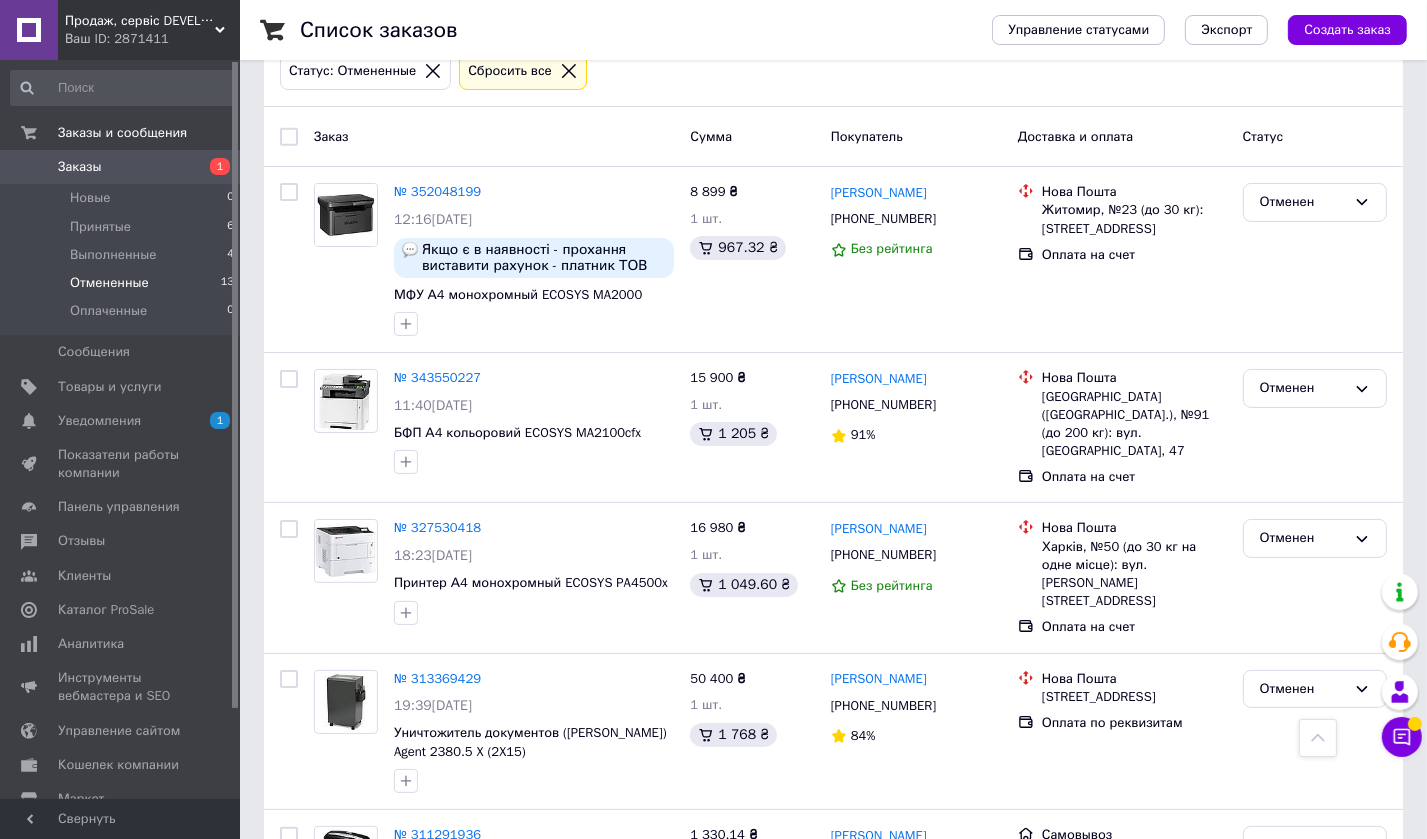 scroll, scrollTop: 0, scrollLeft: 0, axis: both 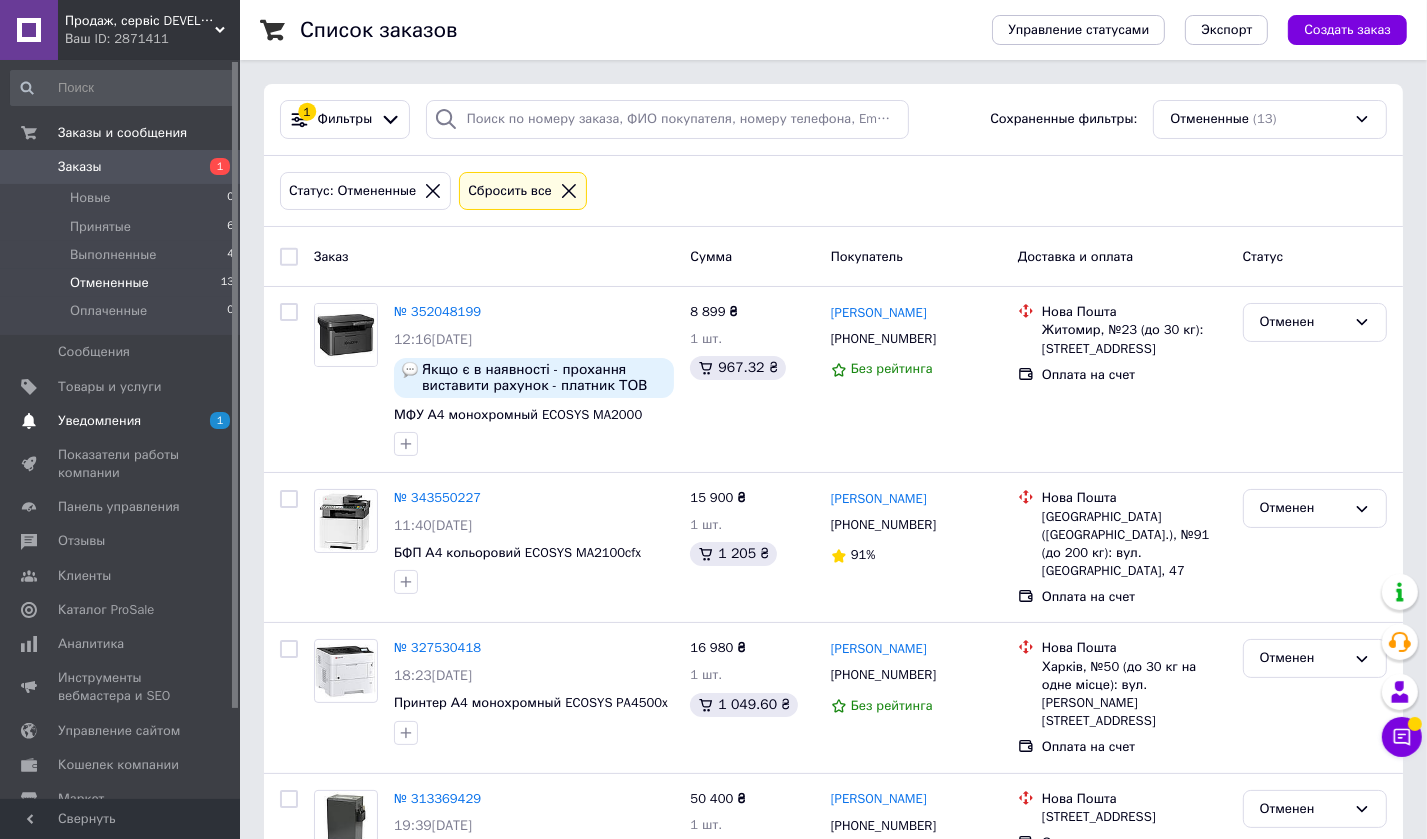 click on "Уведомления" at bounding box center [99, 421] 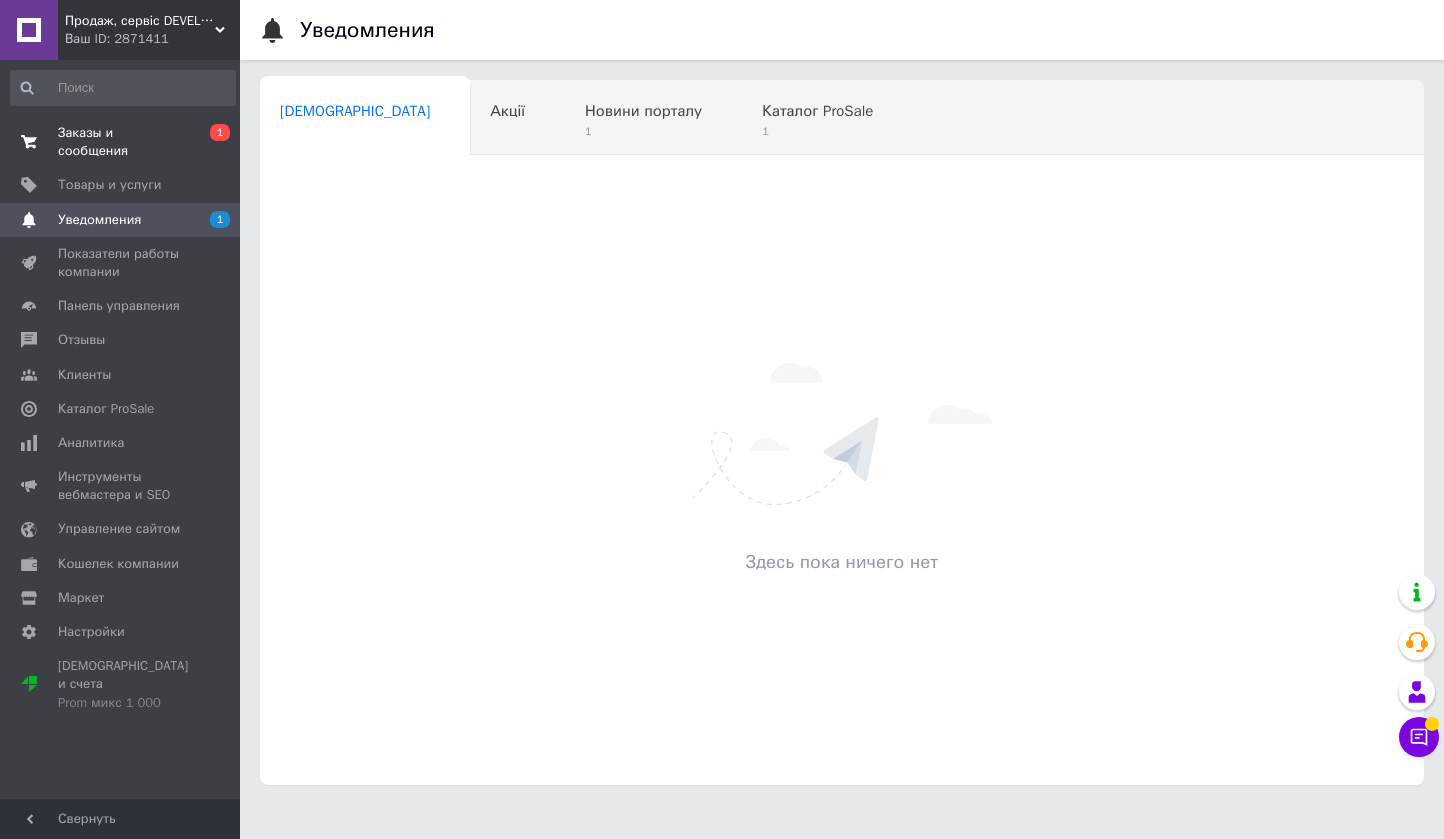 click on "Заказы и сообщения" at bounding box center [121, 142] 